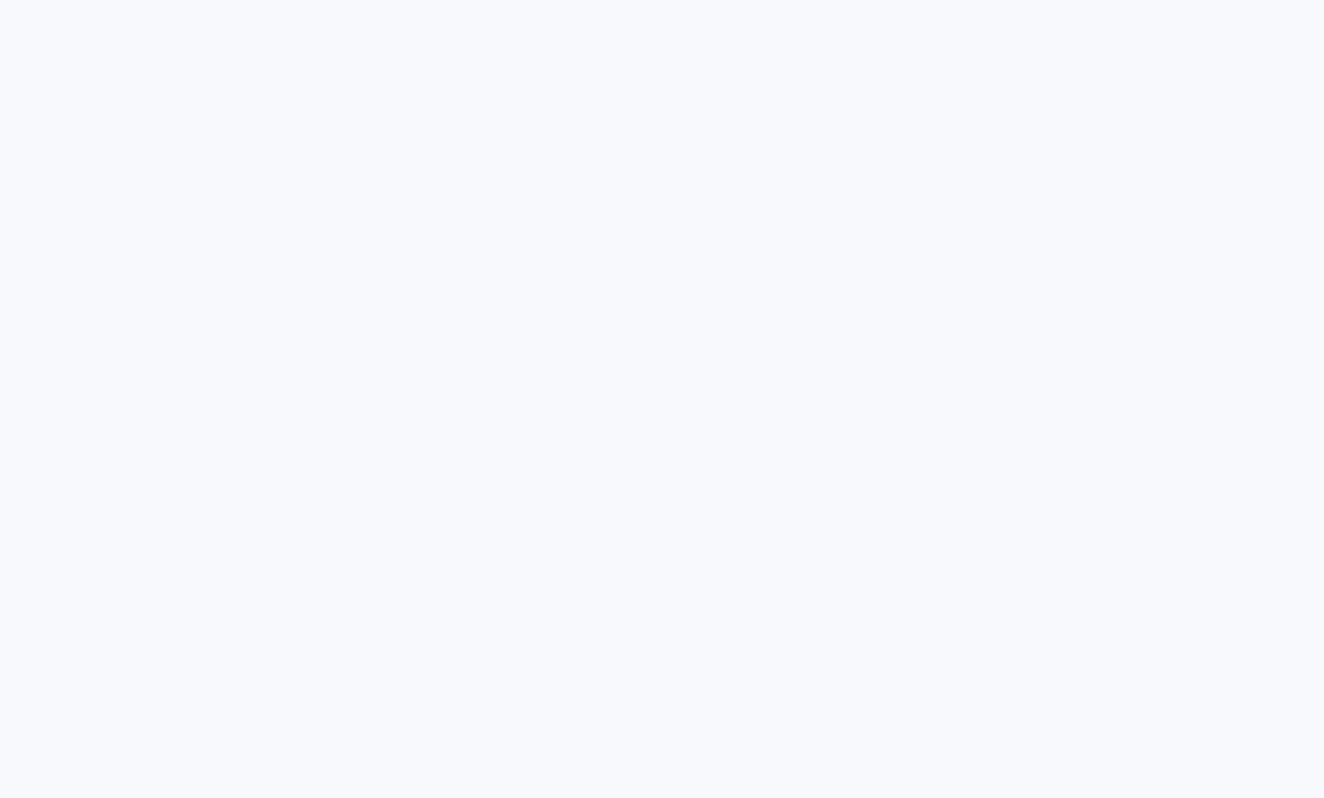 scroll, scrollTop: 0, scrollLeft: 0, axis: both 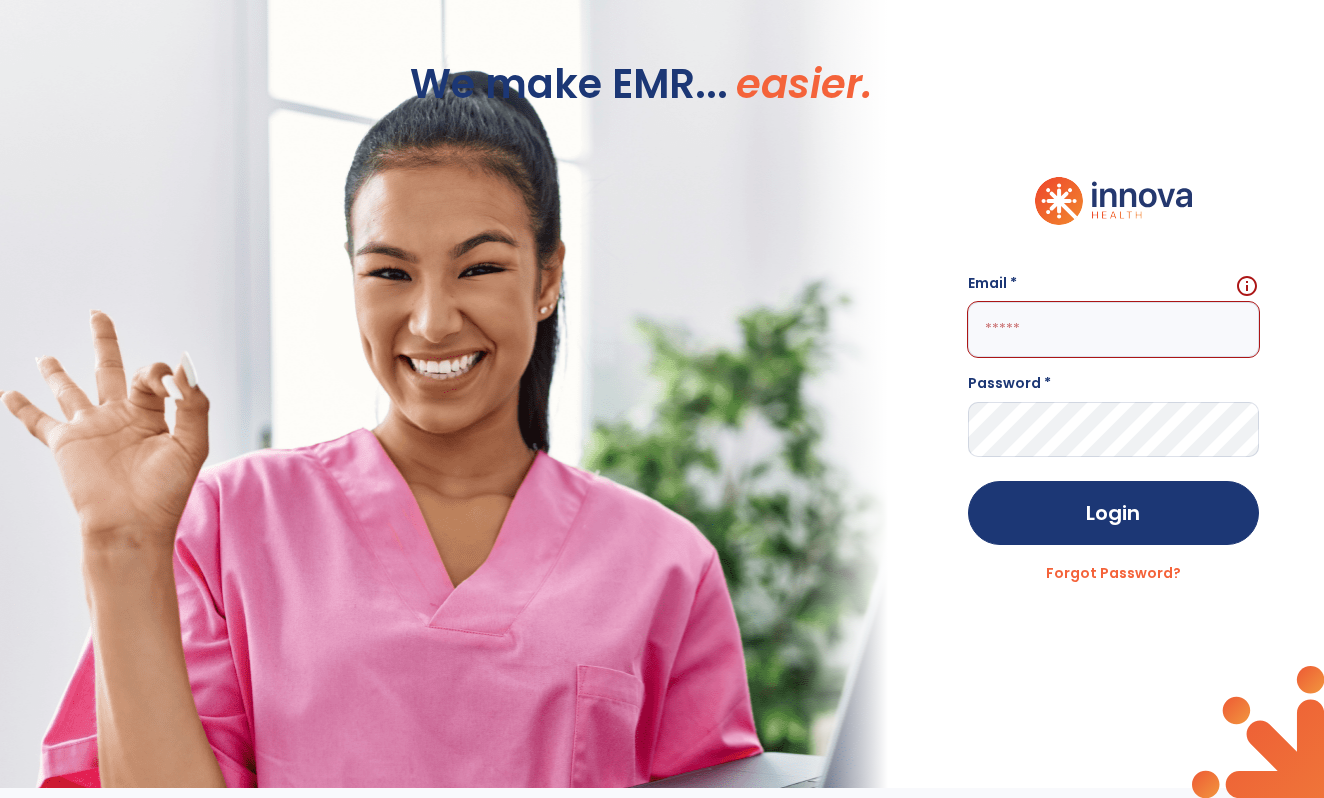 type on "**********" 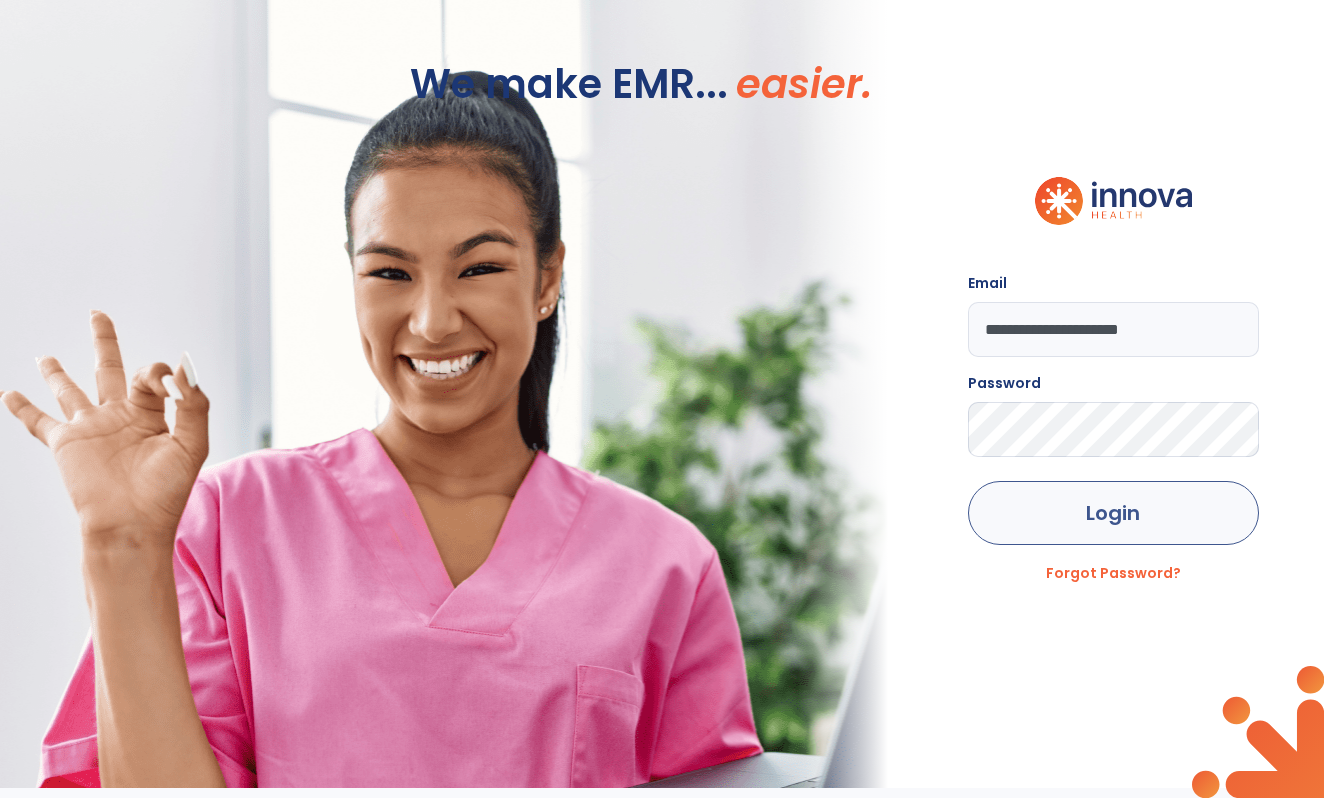 click on "Login" 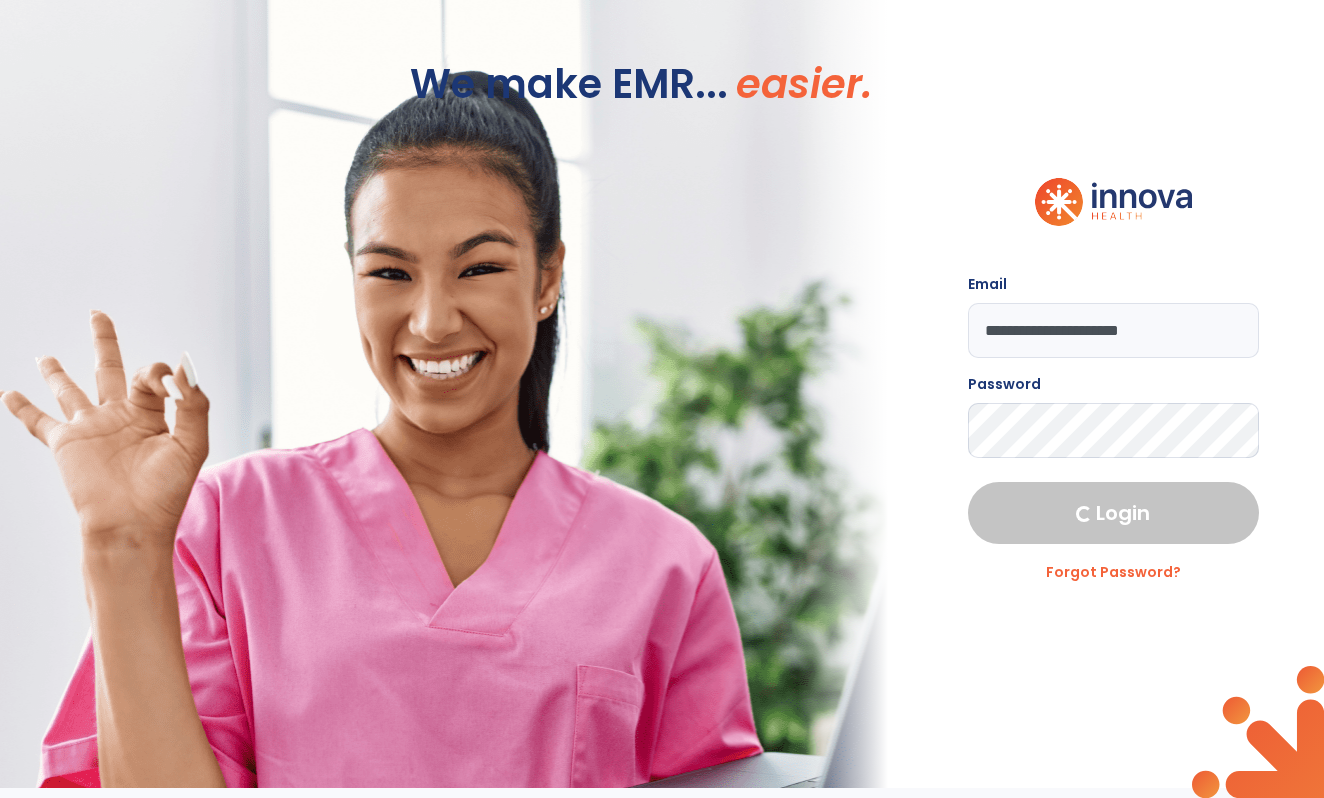 select on "****" 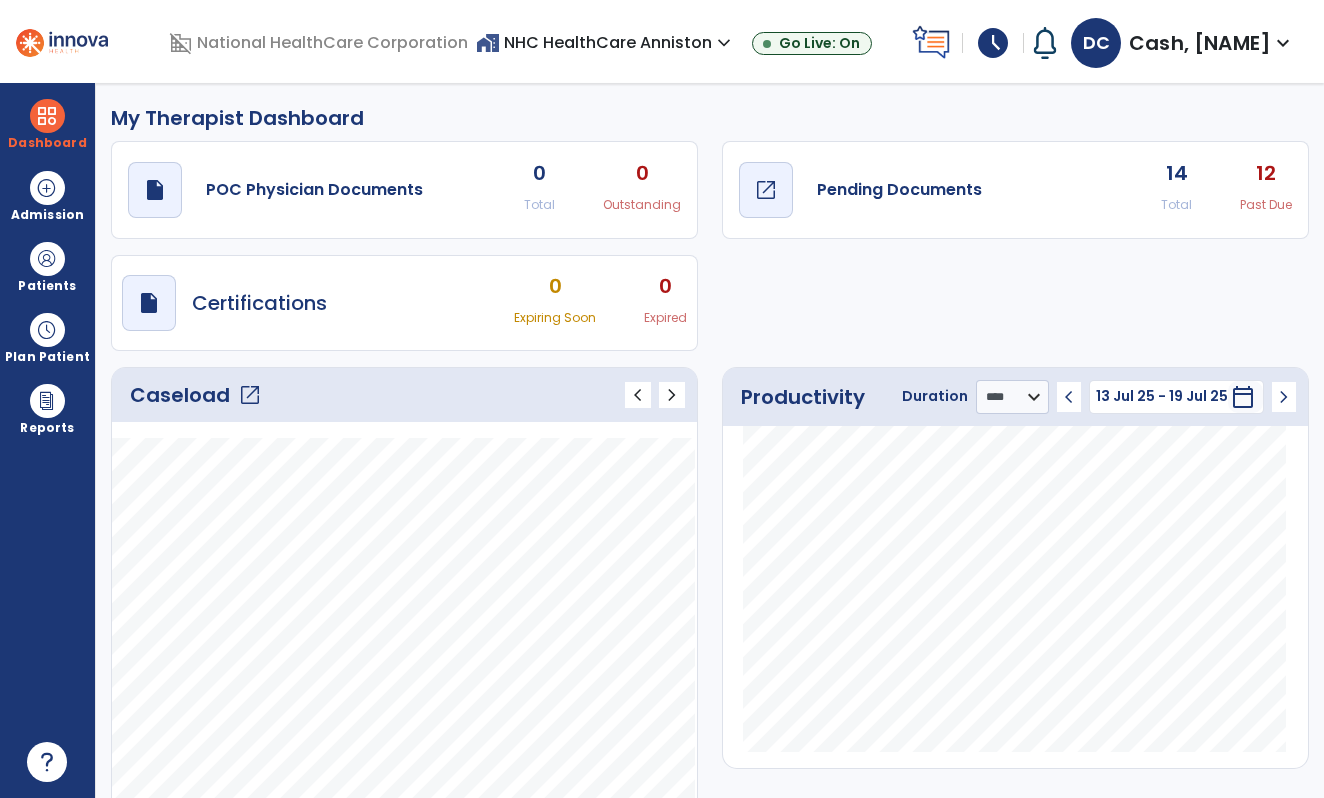 click on "open_in_new" 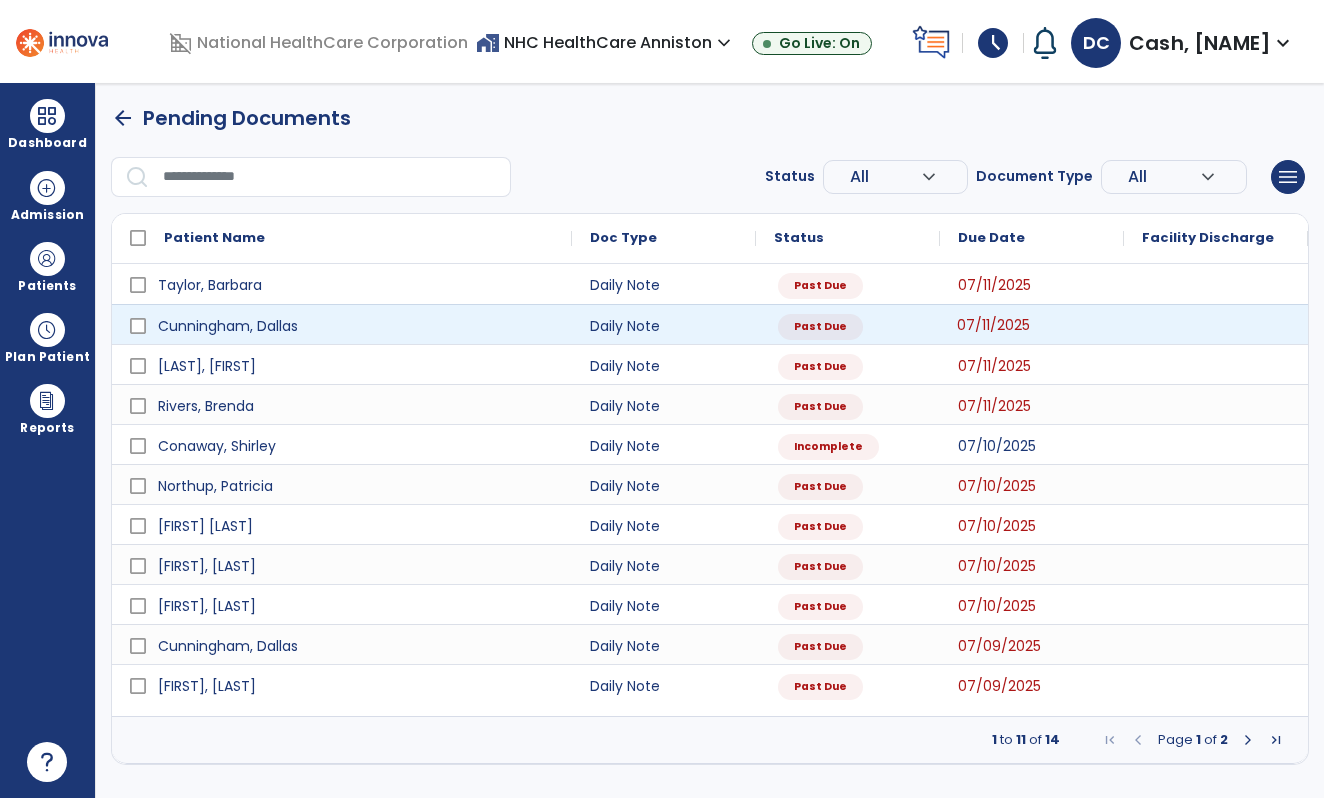 click on "07/11/2025" at bounding box center [993, 325] 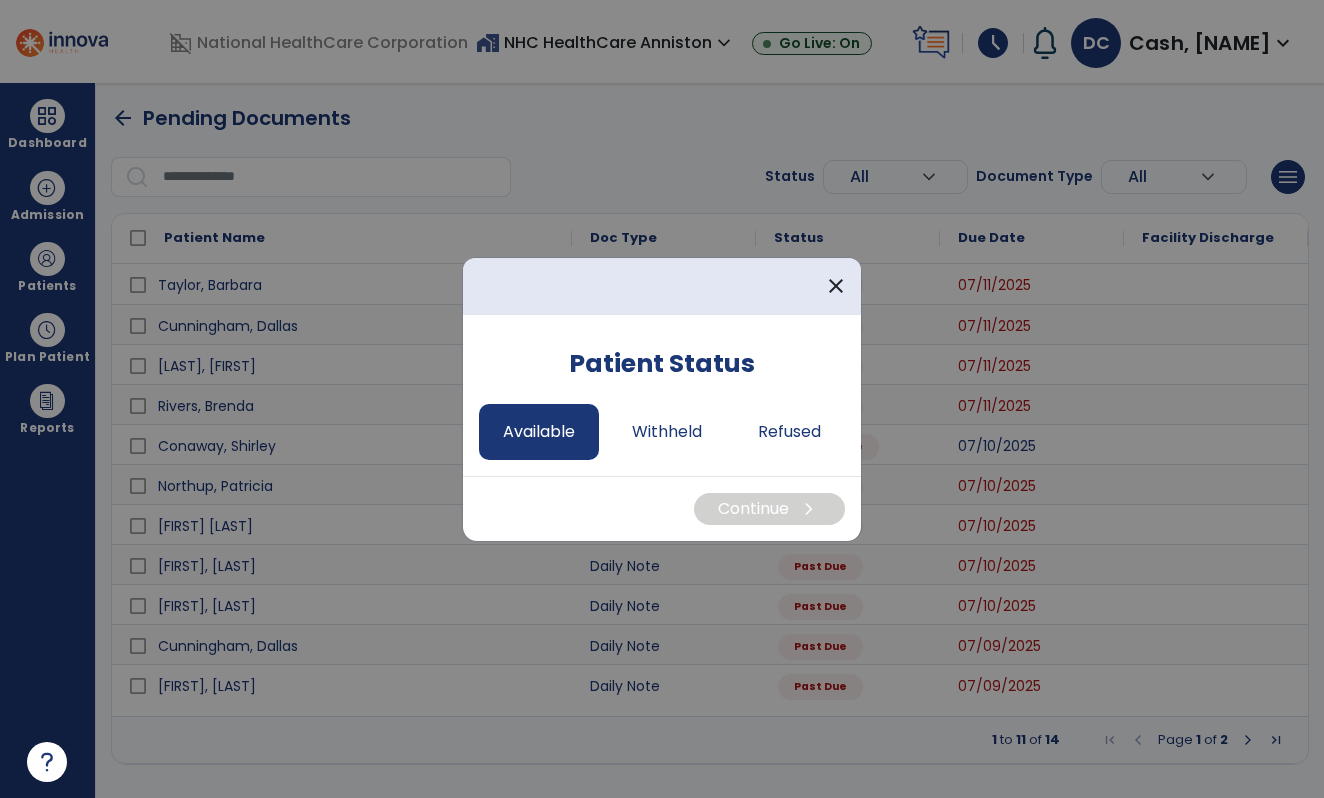 click on "Available" at bounding box center [539, 432] 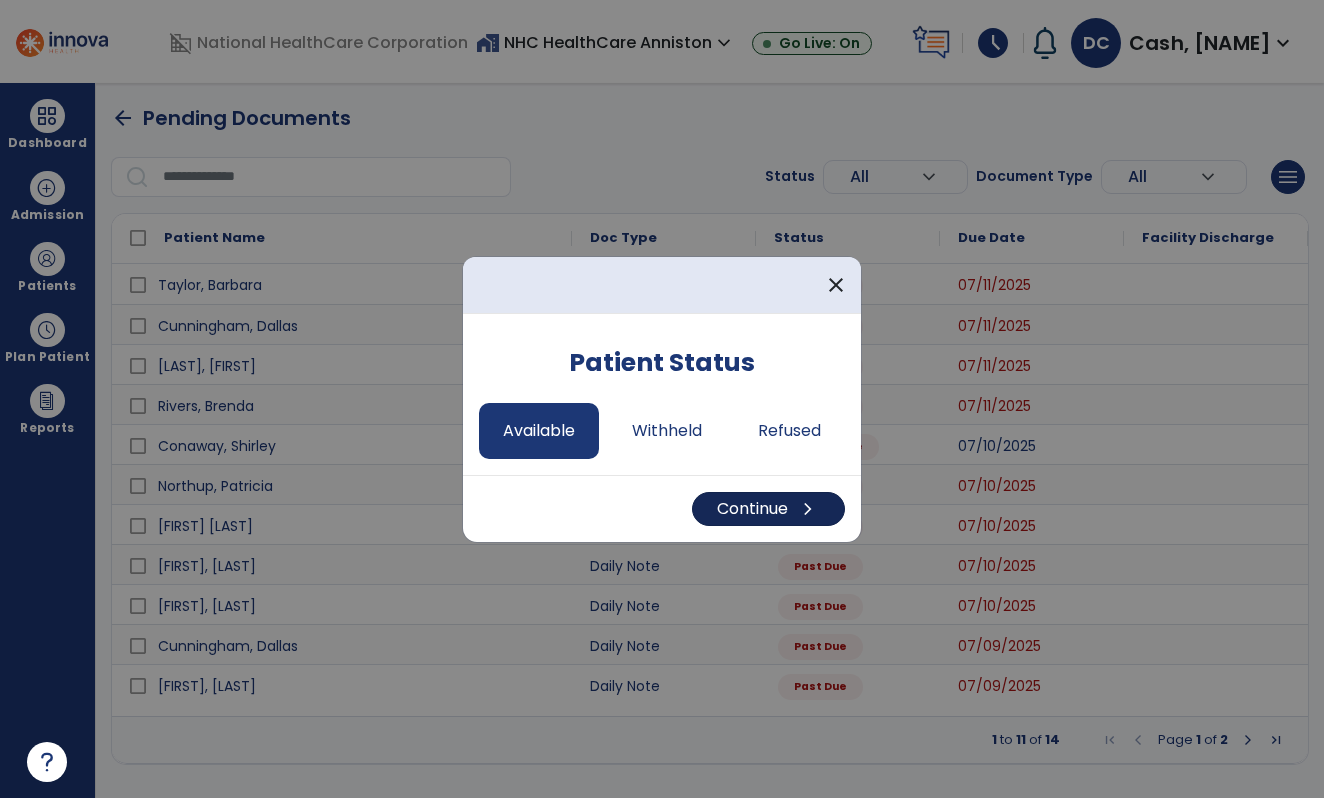 click on "Continue   chevron_right" at bounding box center (768, 509) 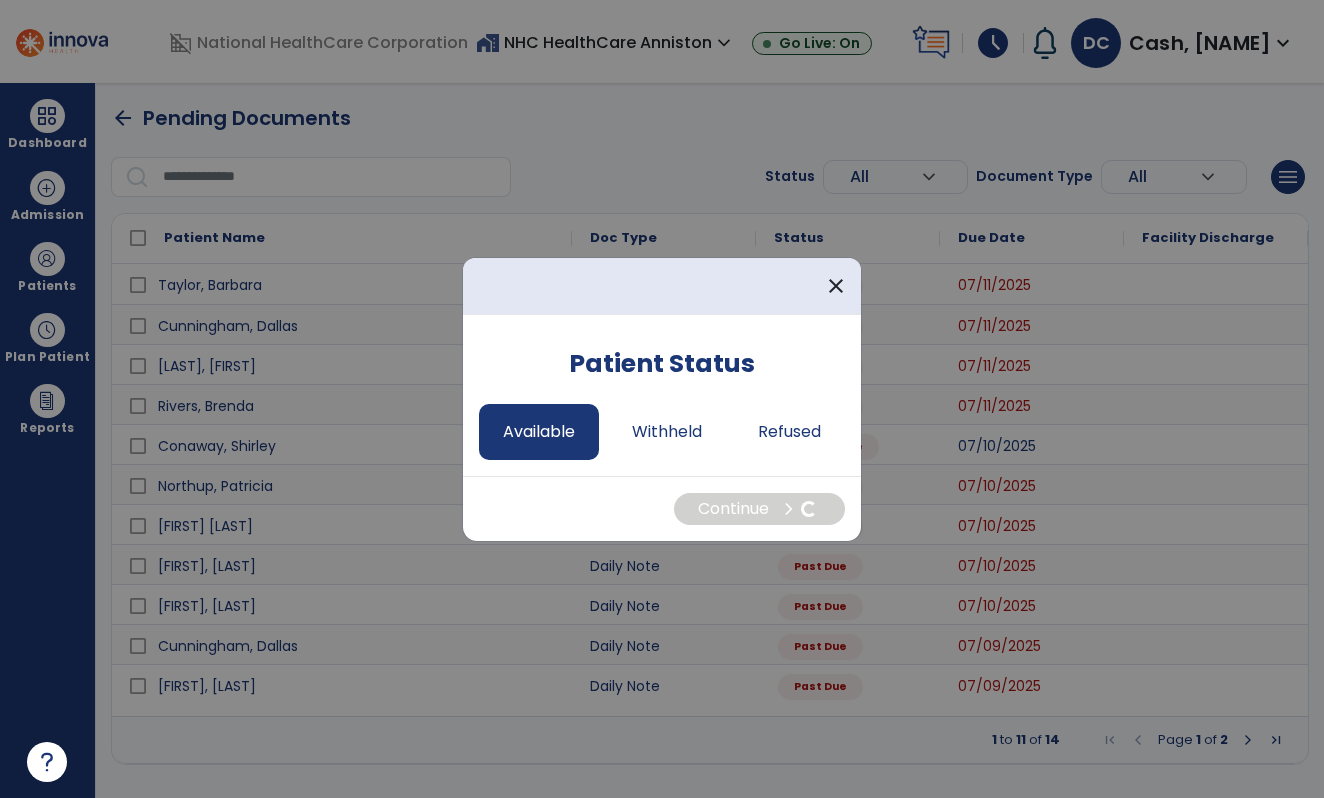 select on "*" 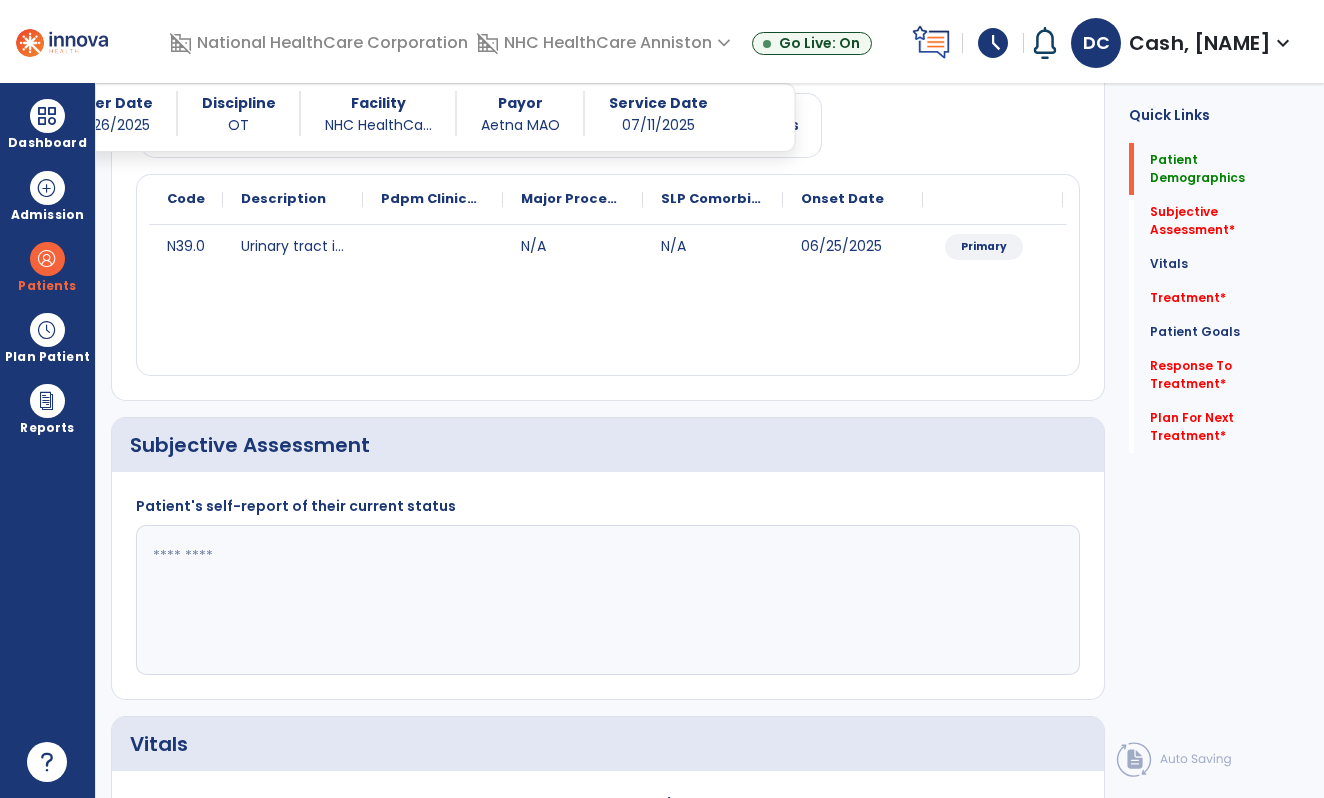 scroll, scrollTop: 223, scrollLeft: 0, axis: vertical 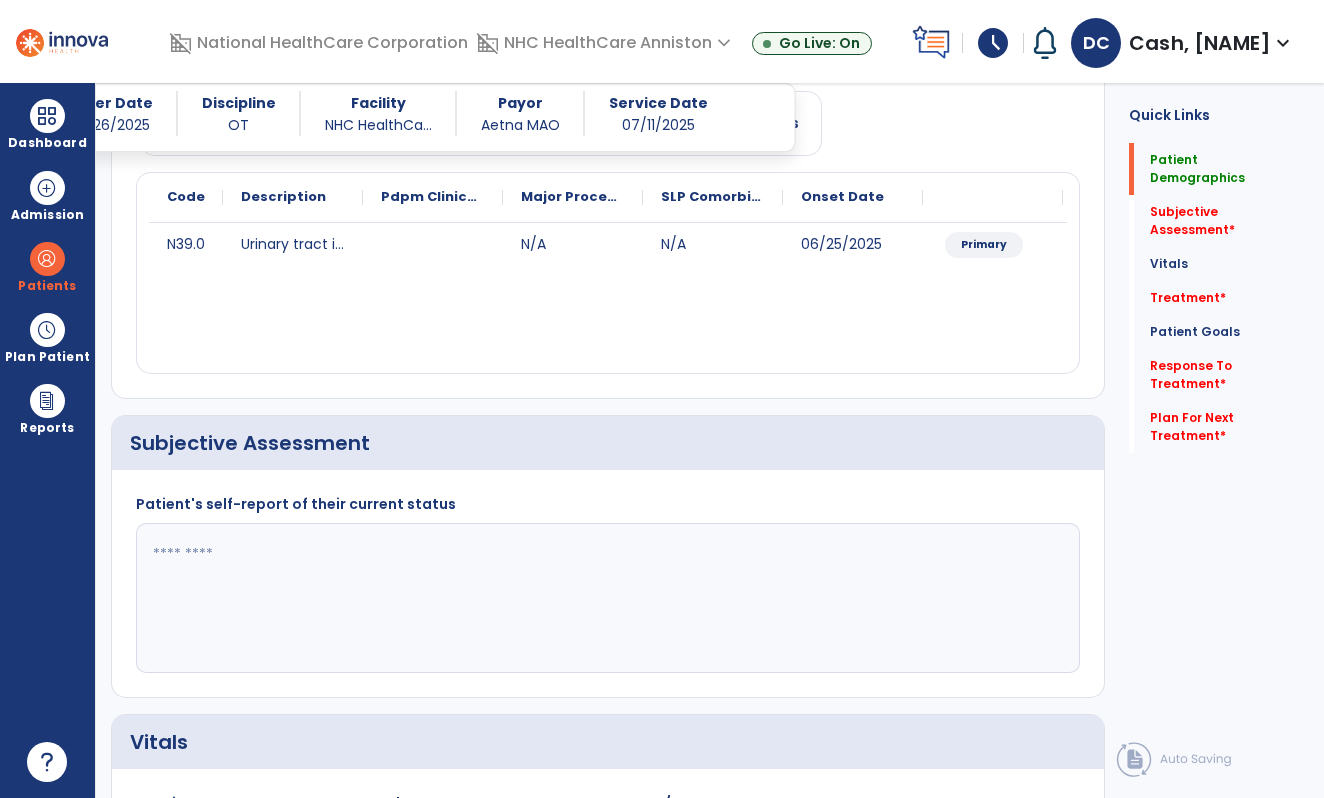 click 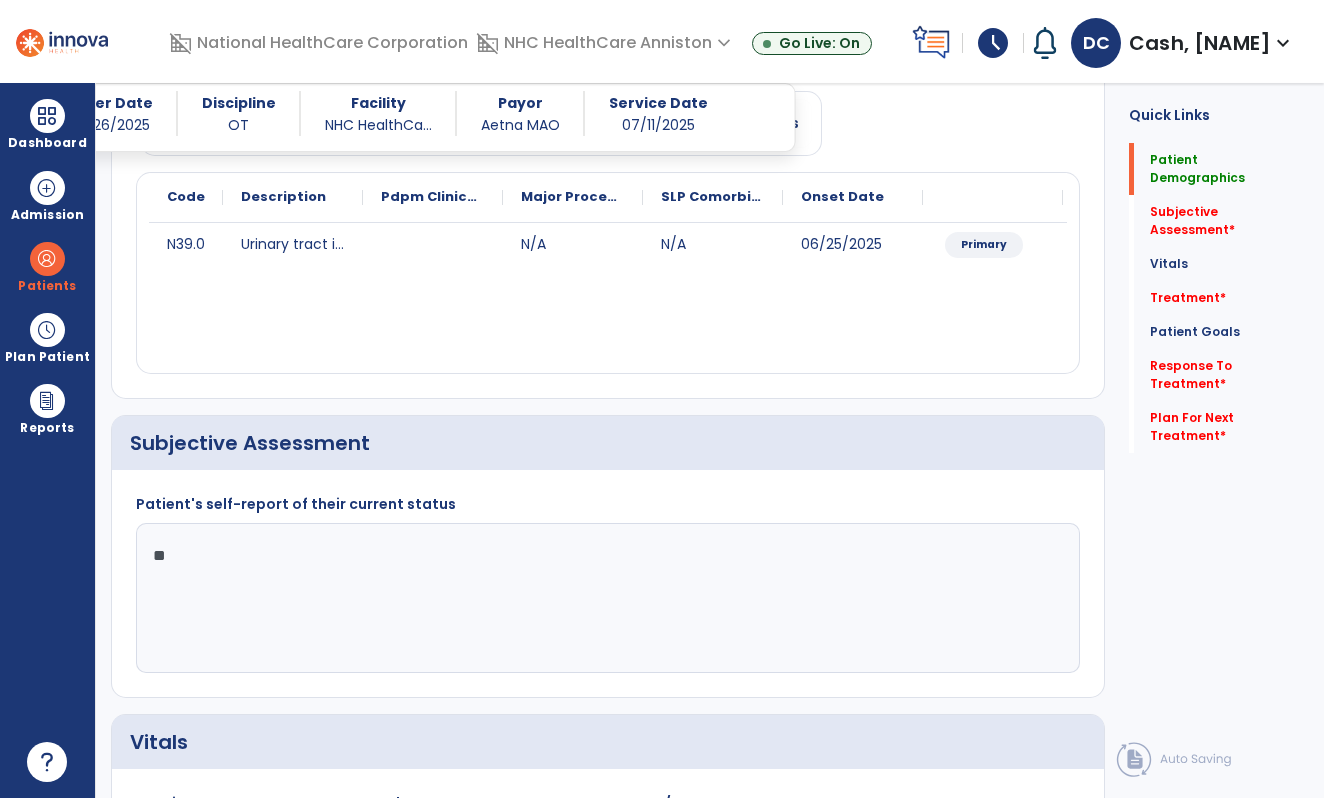 type on "*" 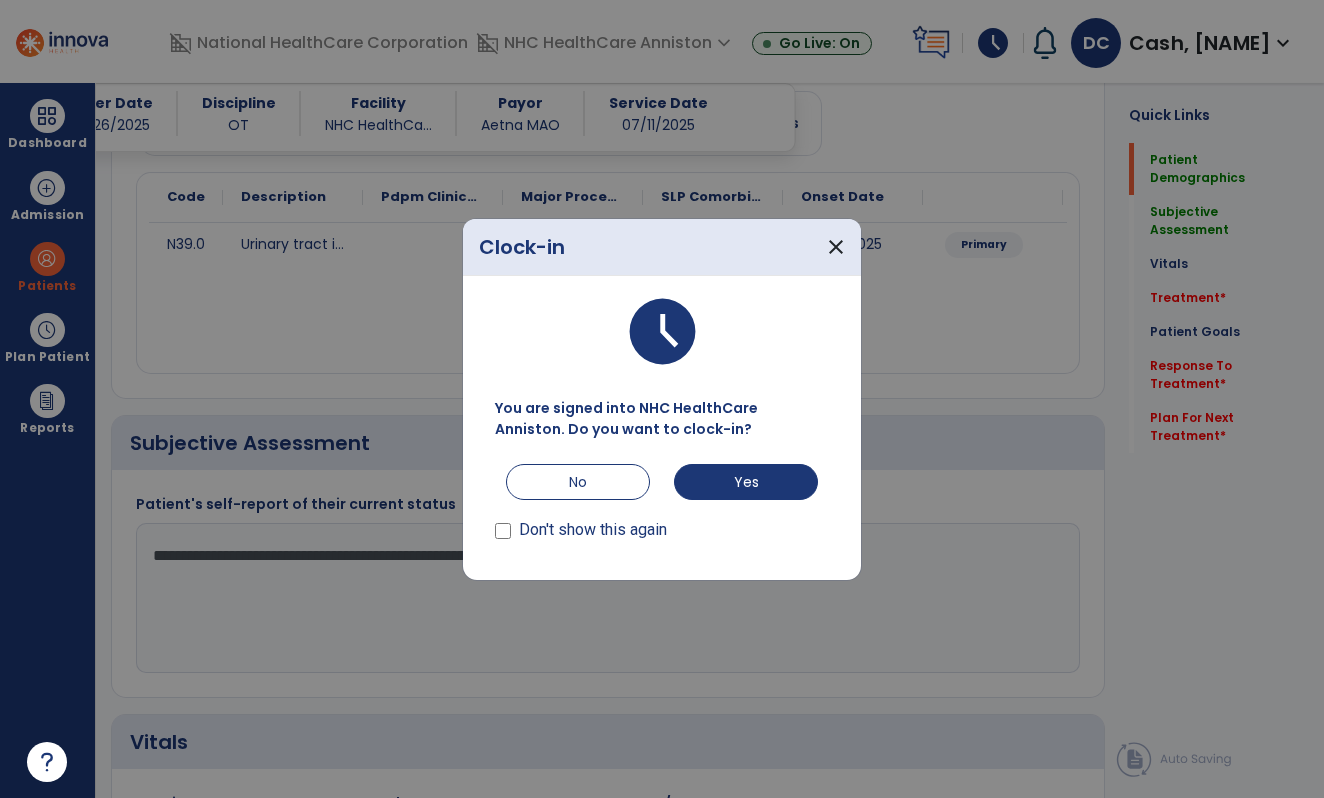 type on "**********" 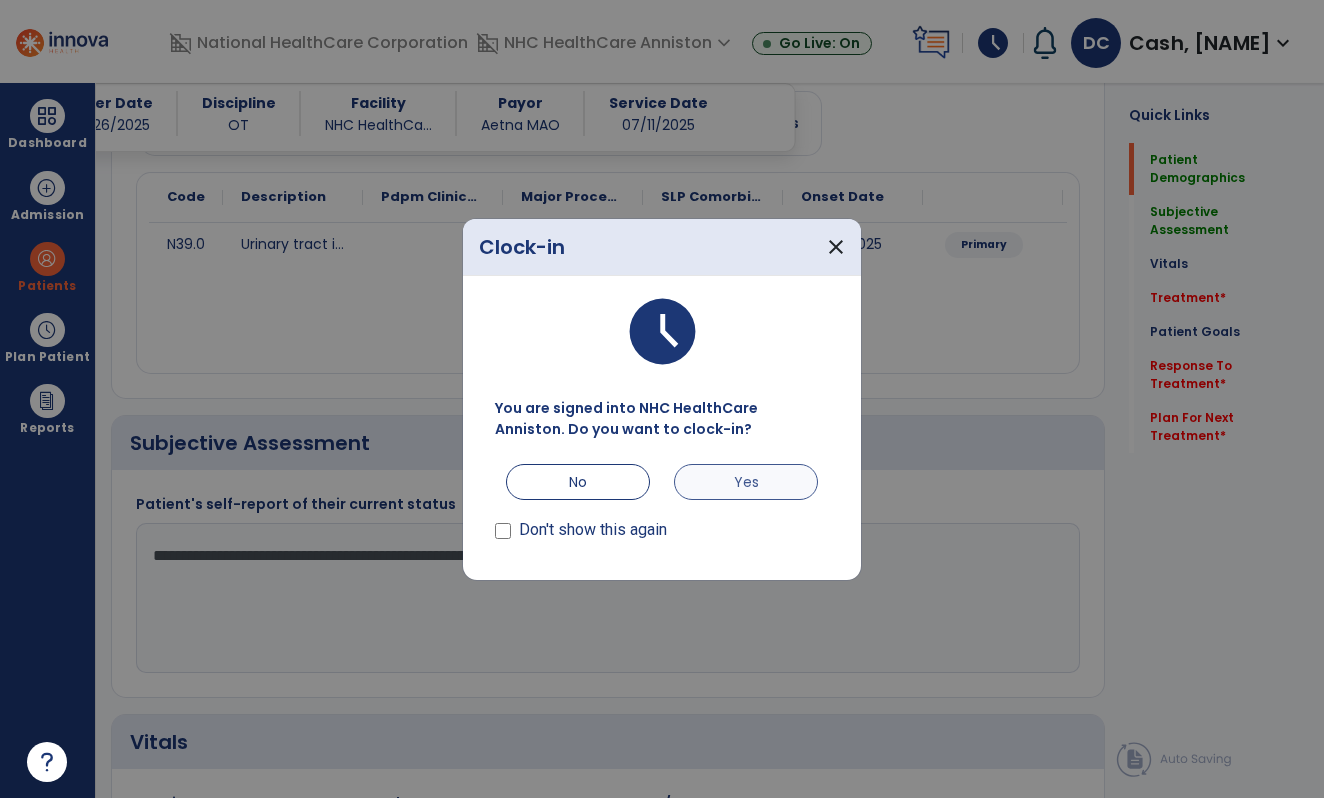 drag, startPoint x: 698, startPoint y: 483, endPoint x: 674, endPoint y: 483, distance: 24 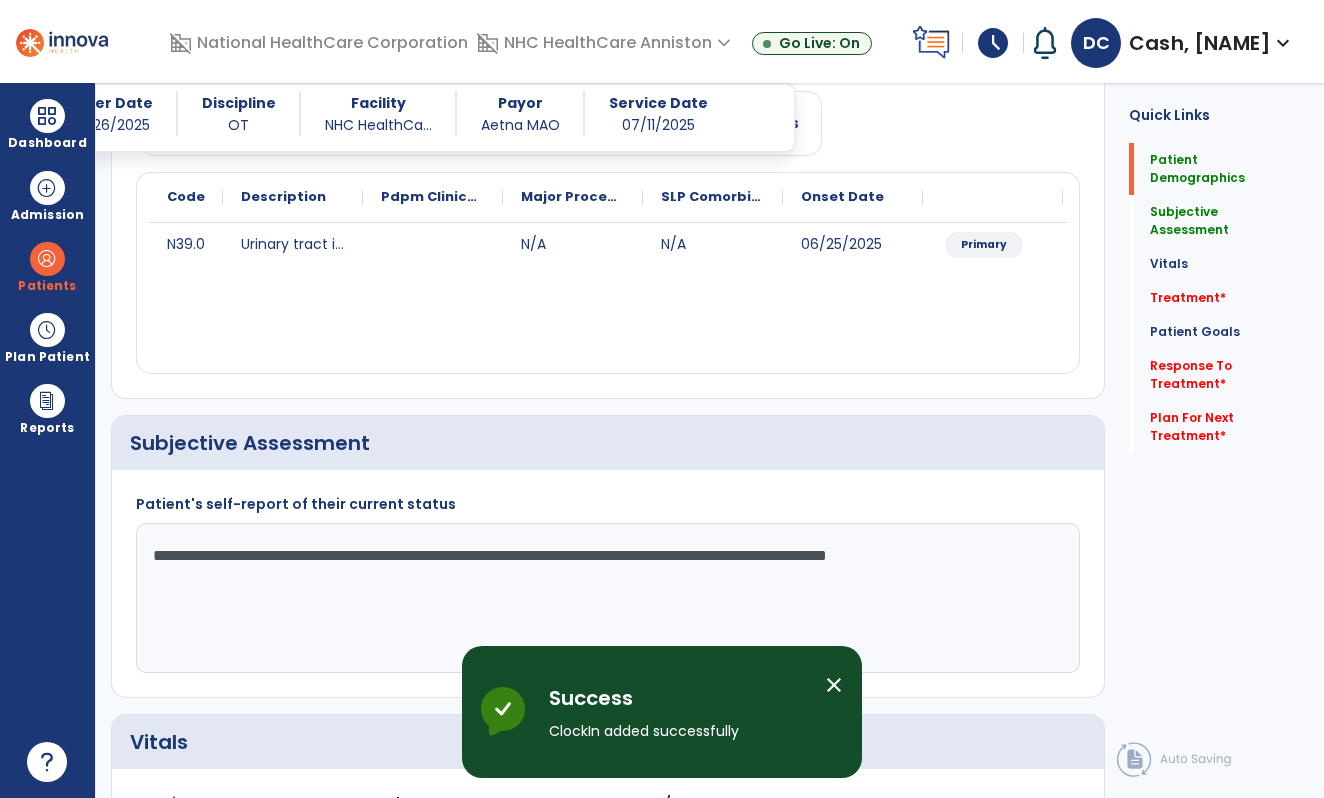 type on "*****" 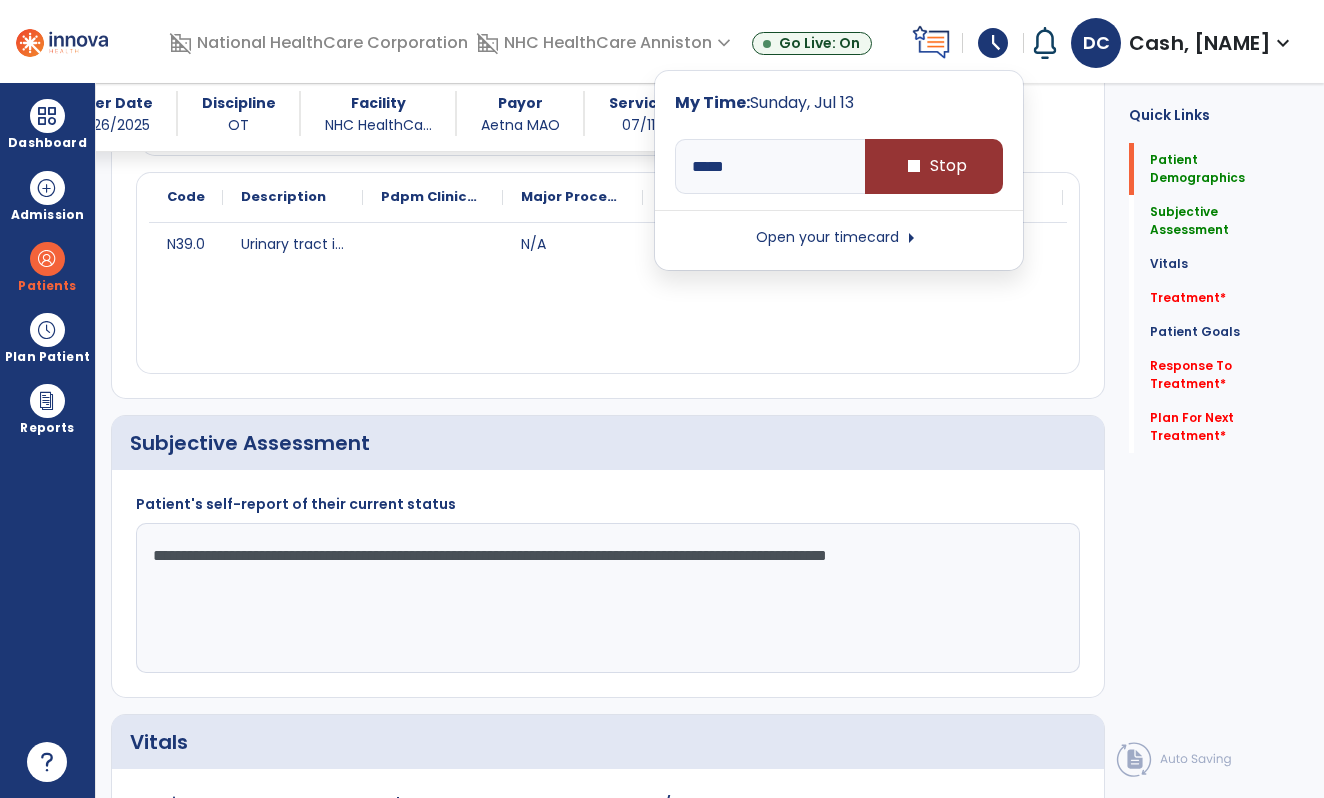 click on "stop  Stop" at bounding box center [934, 166] 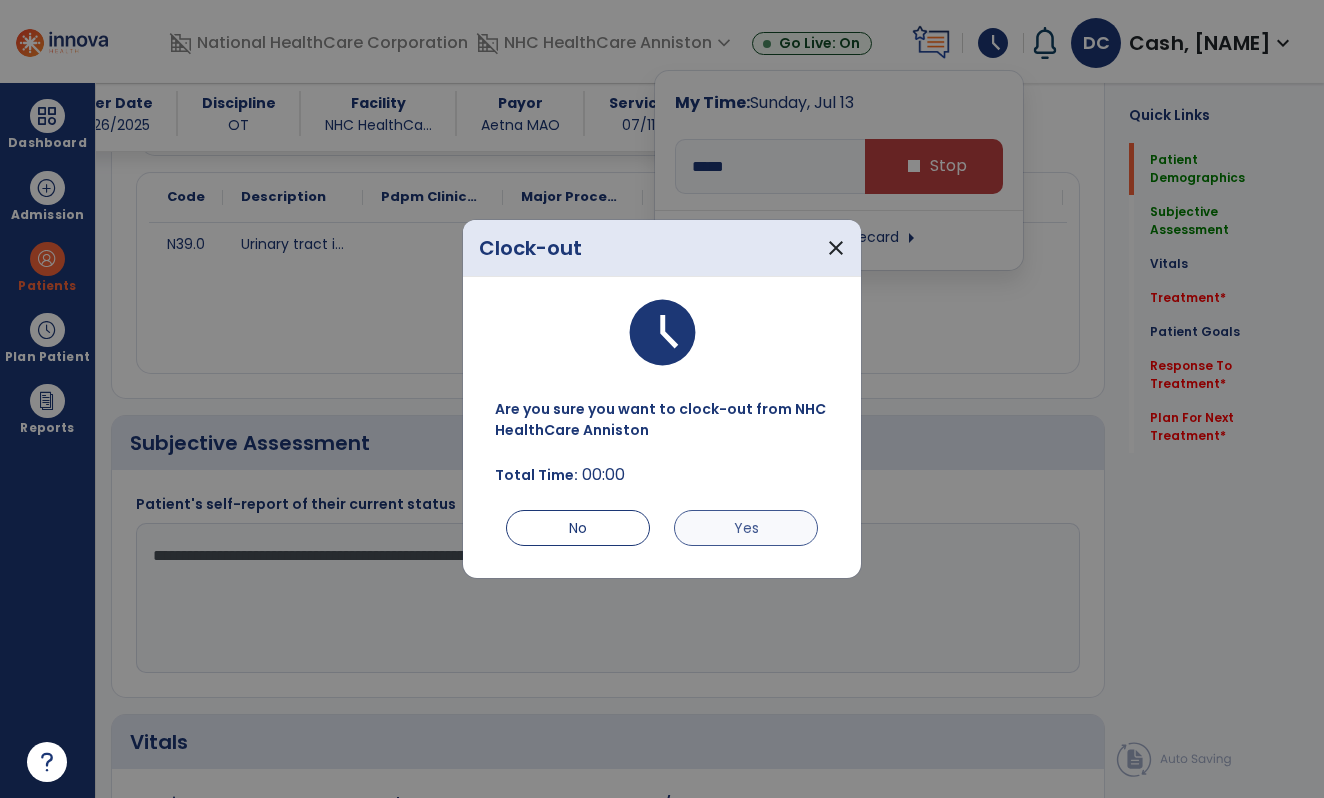 click on "Yes" at bounding box center (746, 528) 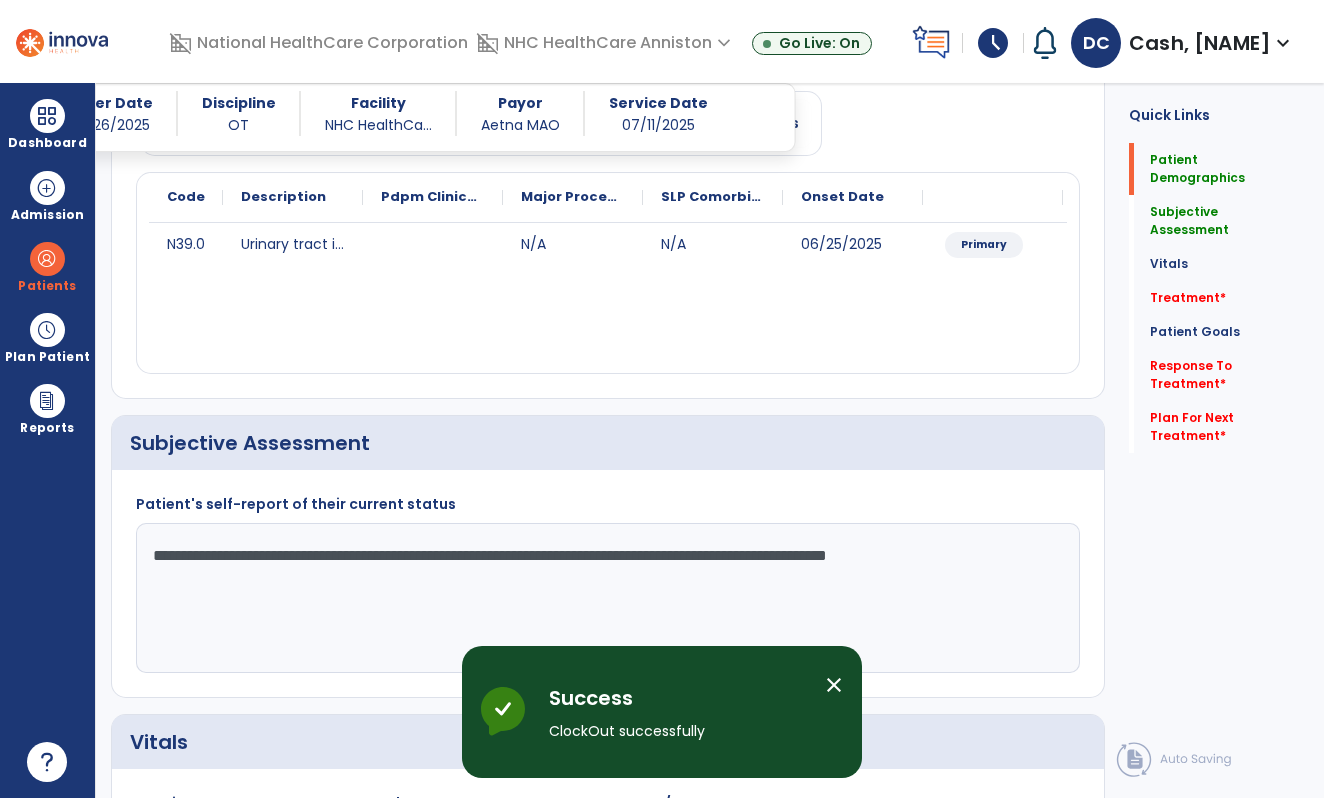 click on "**********" 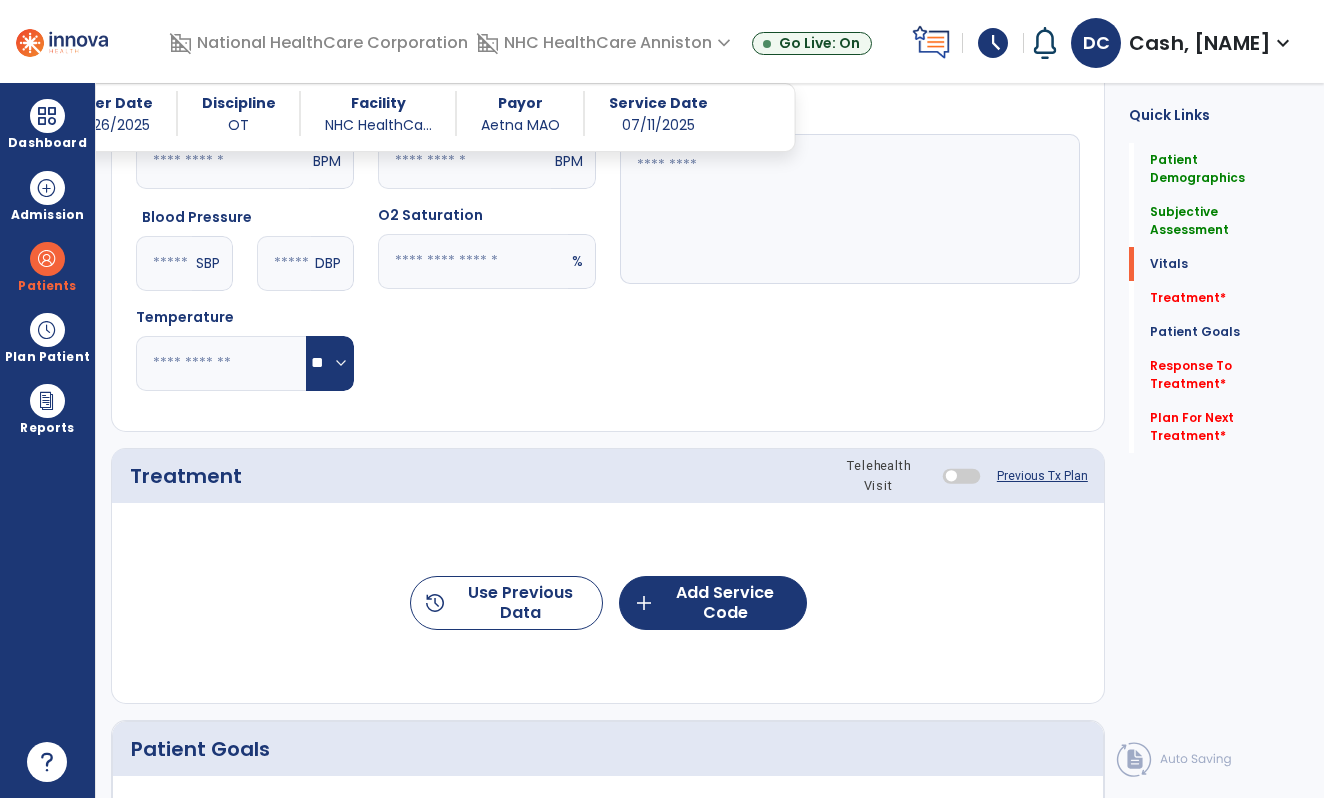 scroll, scrollTop: 909, scrollLeft: 0, axis: vertical 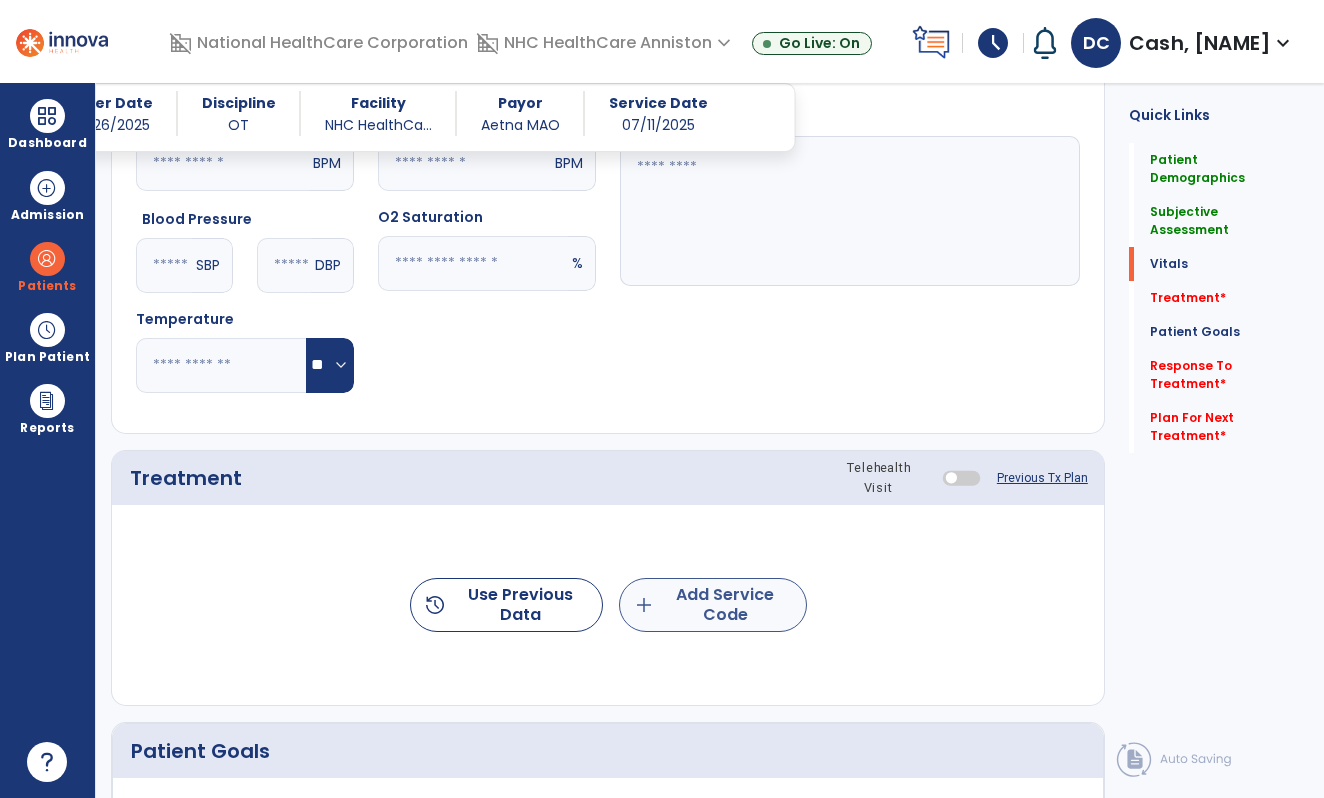 type on "**********" 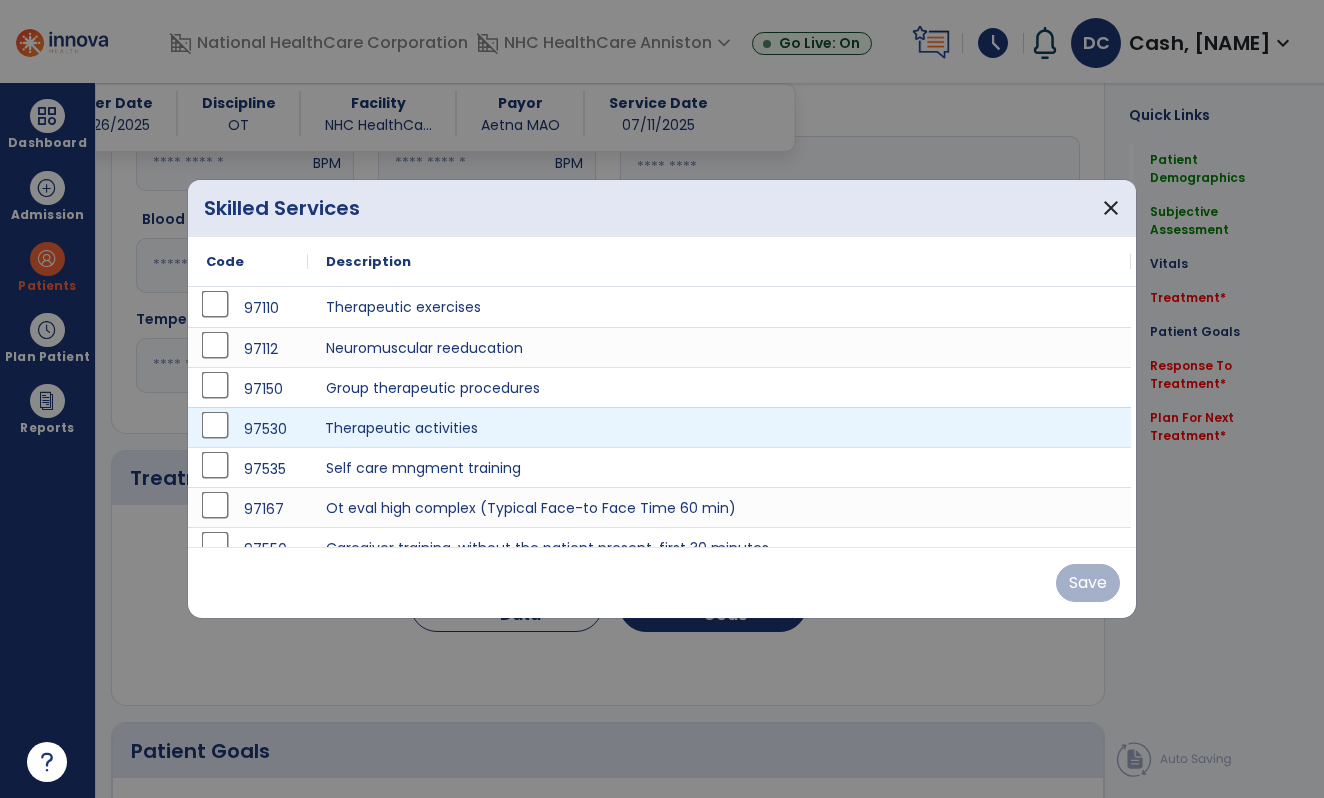 click on "Therapeutic activities" at bounding box center (719, 427) 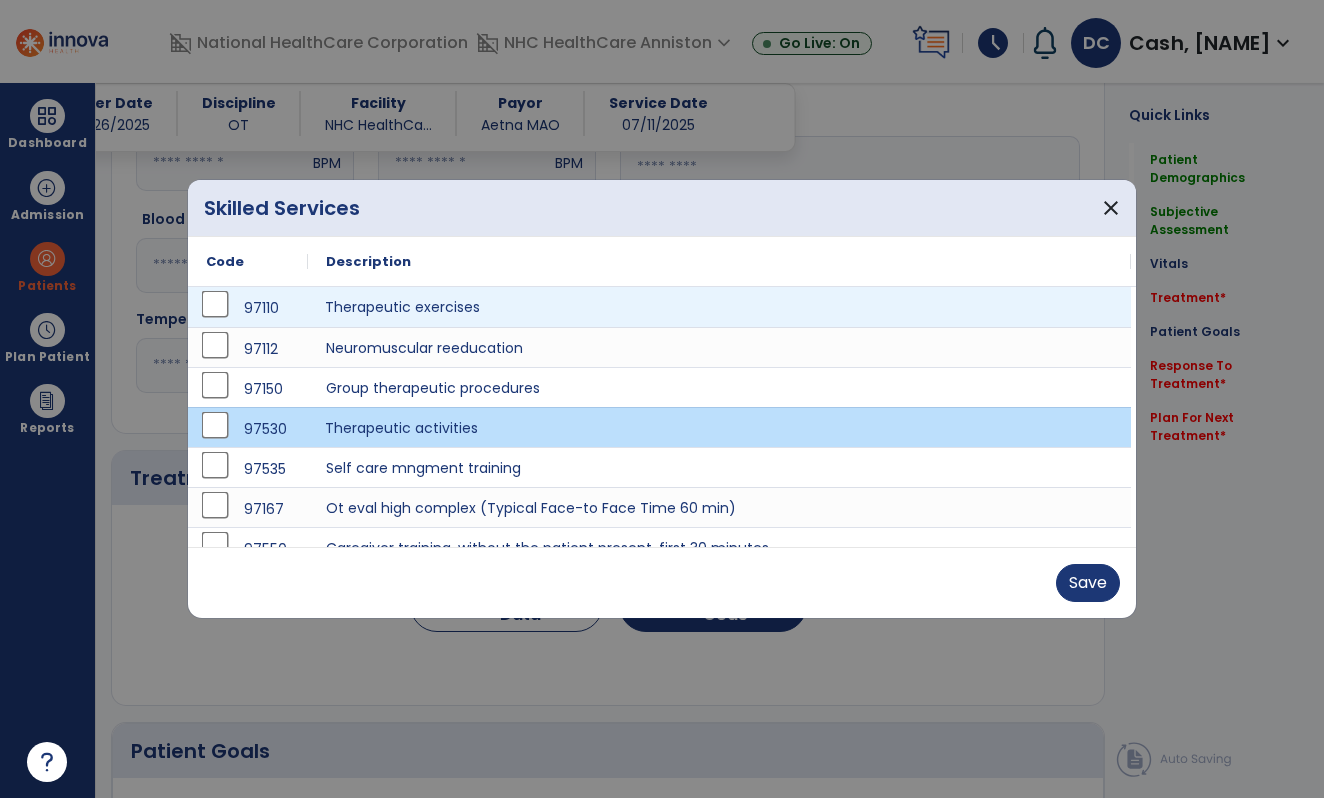 click on "Therapeutic exercises" at bounding box center [719, 307] 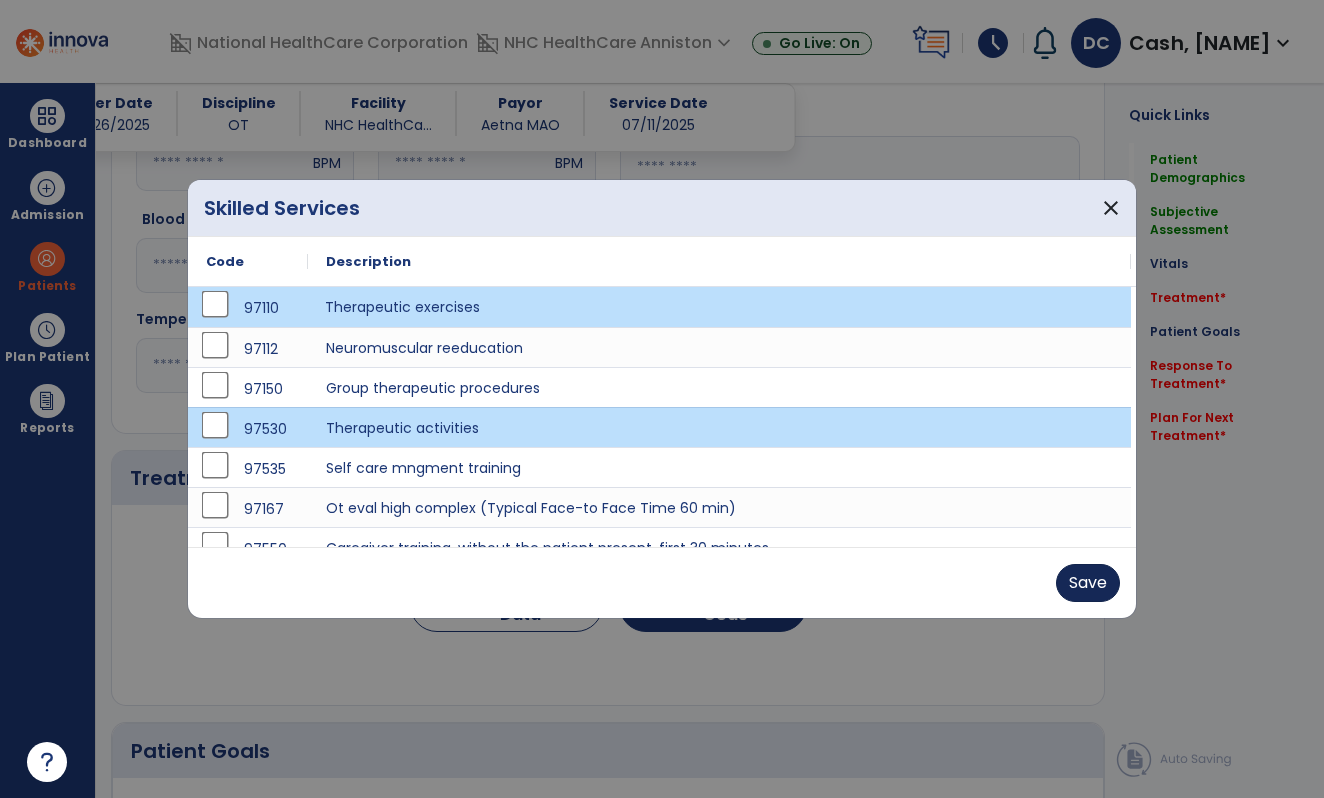 click on "Save" at bounding box center [1088, 583] 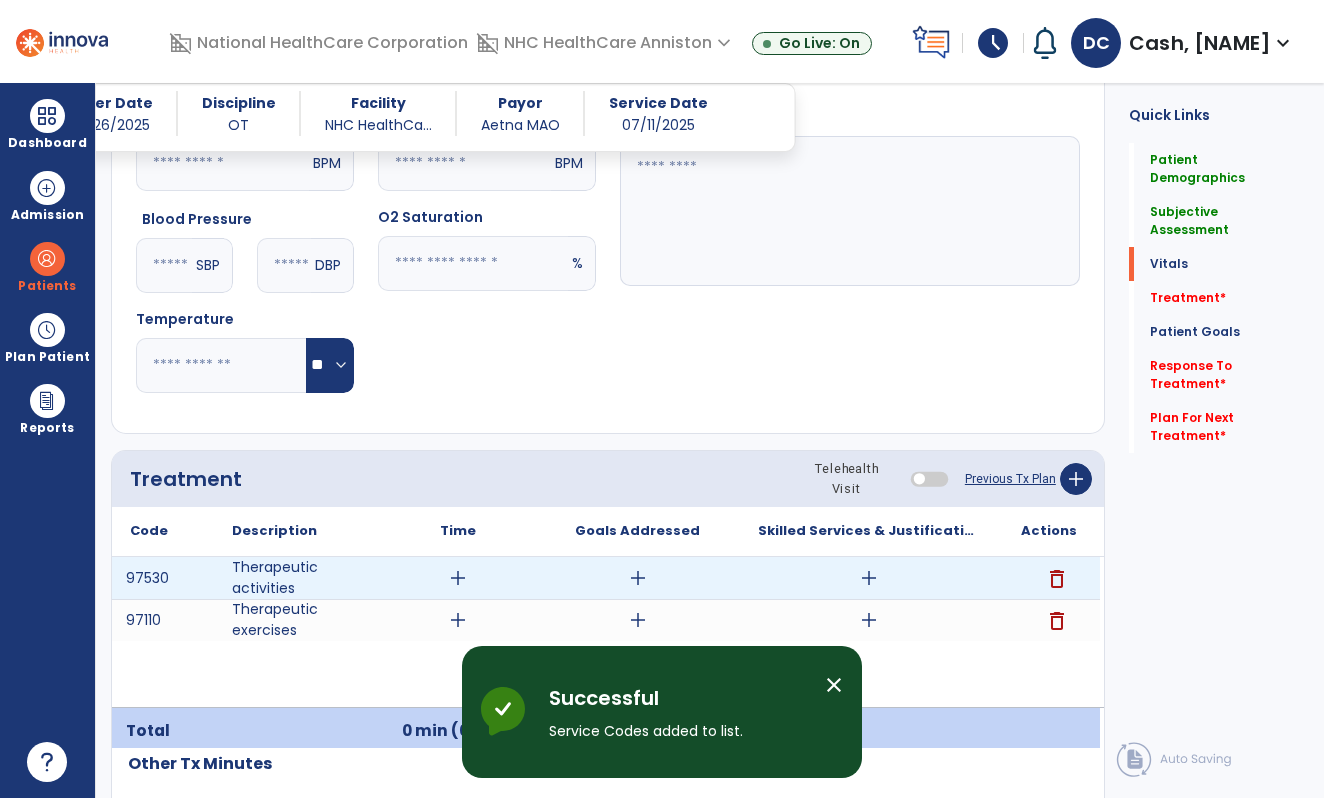 click on "add" at bounding box center [458, 578] 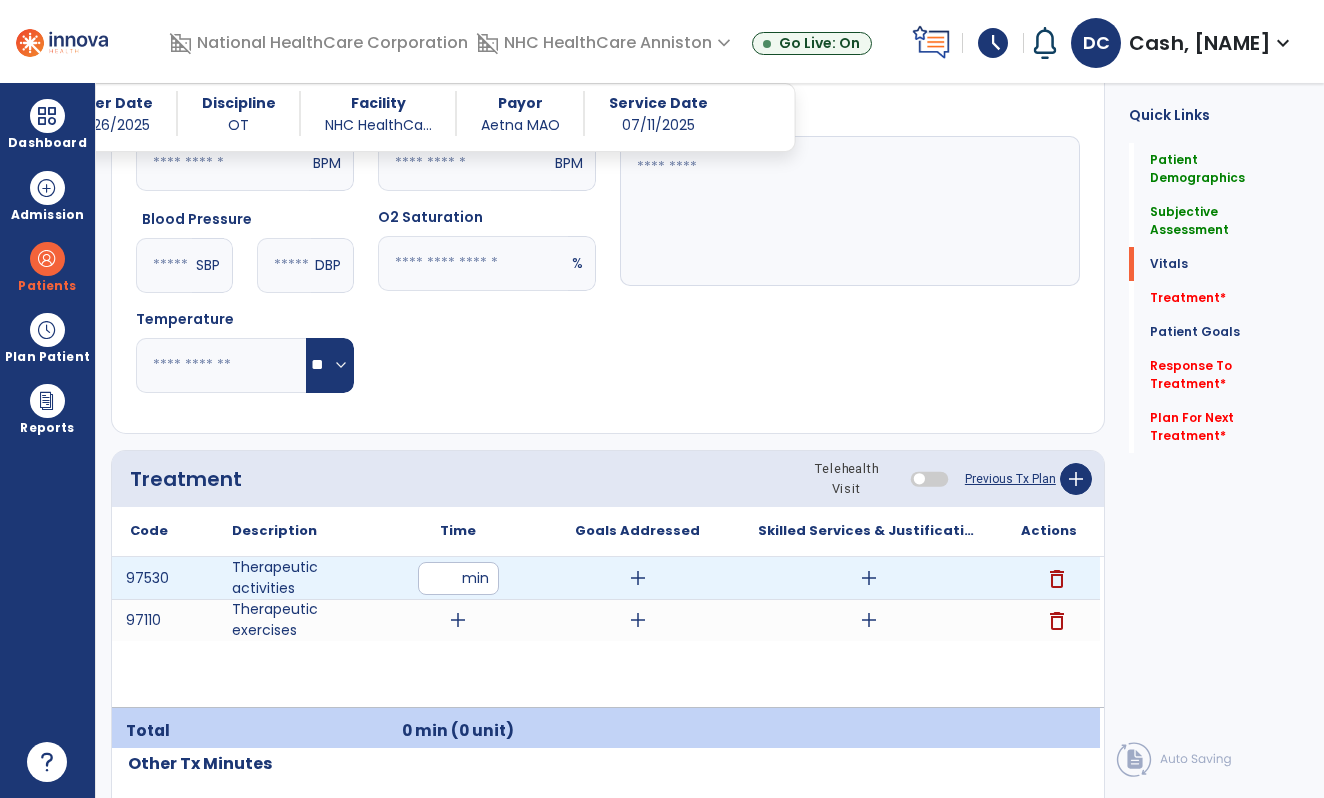 scroll, scrollTop: 1, scrollLeft: 0, axis: vertical 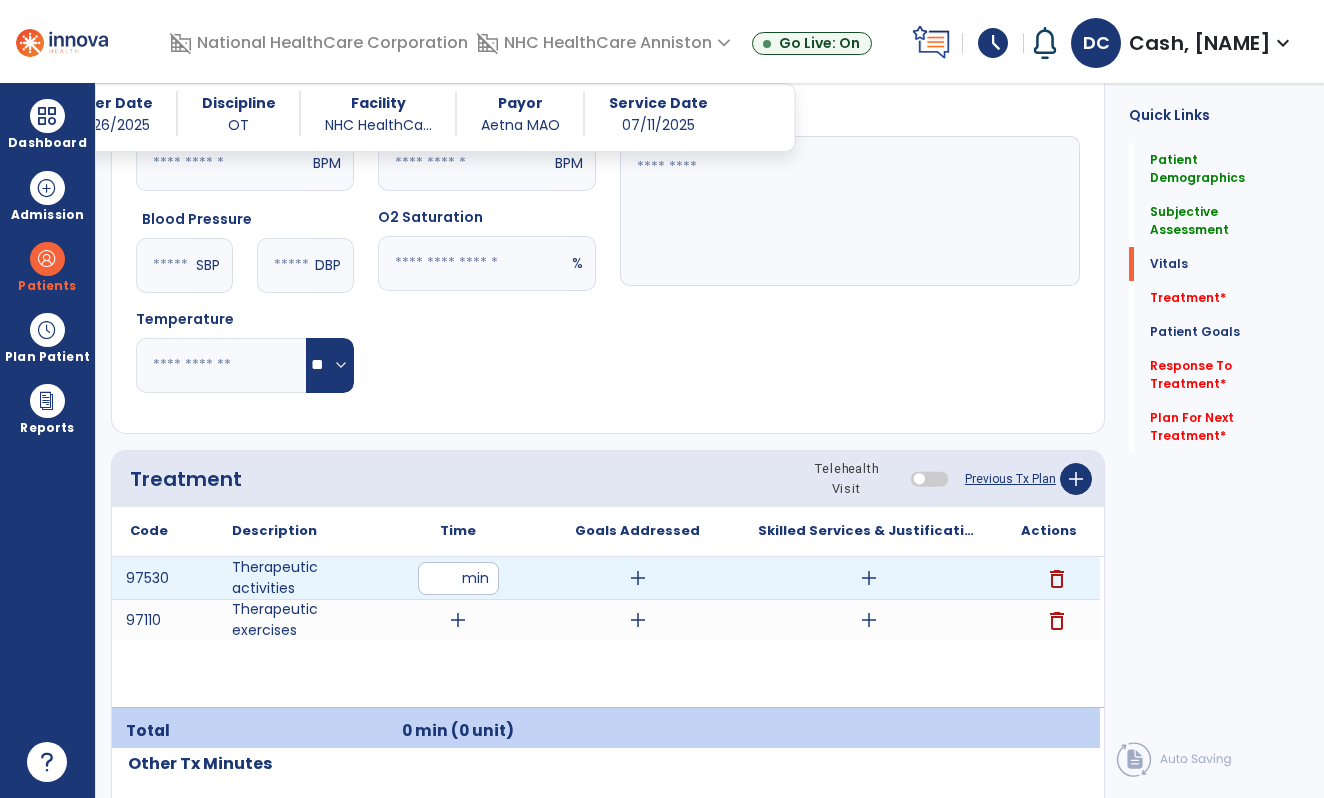 type on "**" 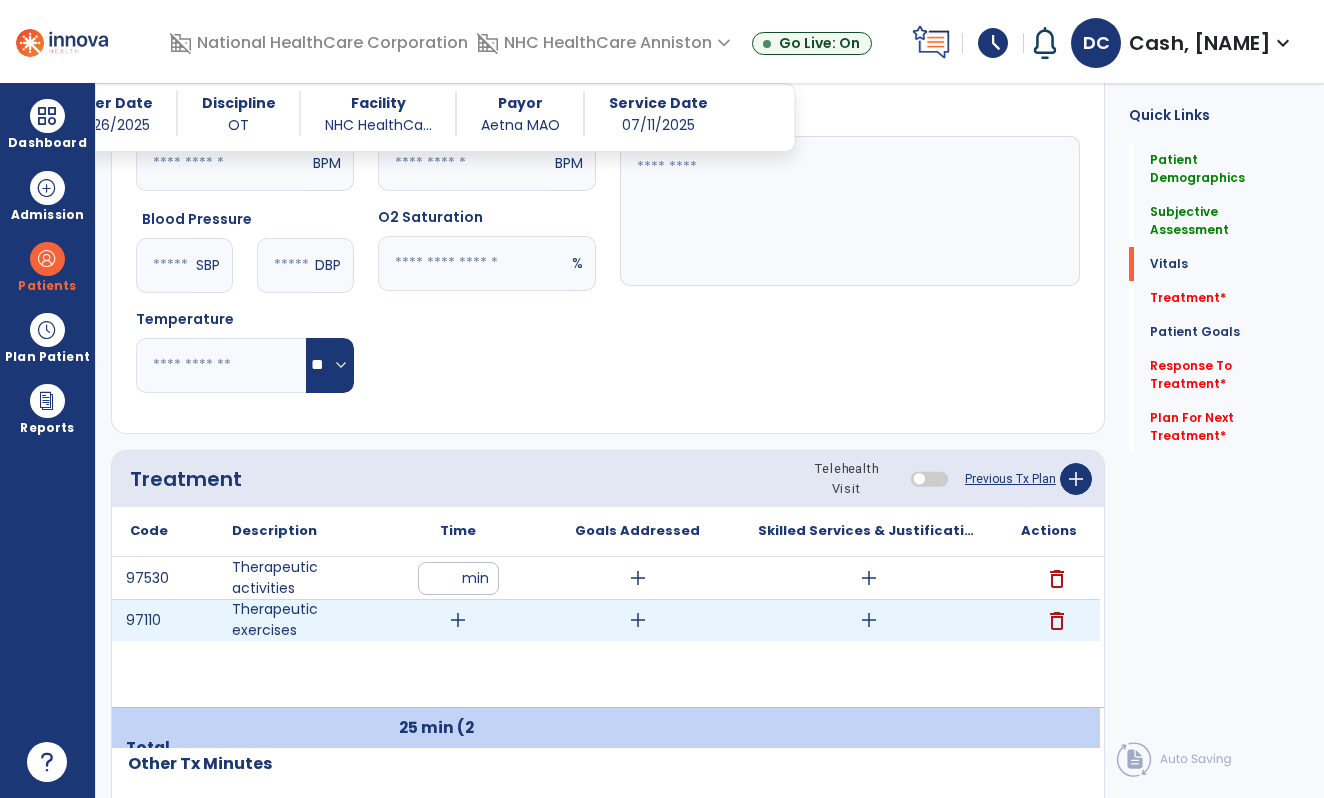 click on "add" at bounding box center (458, 620) 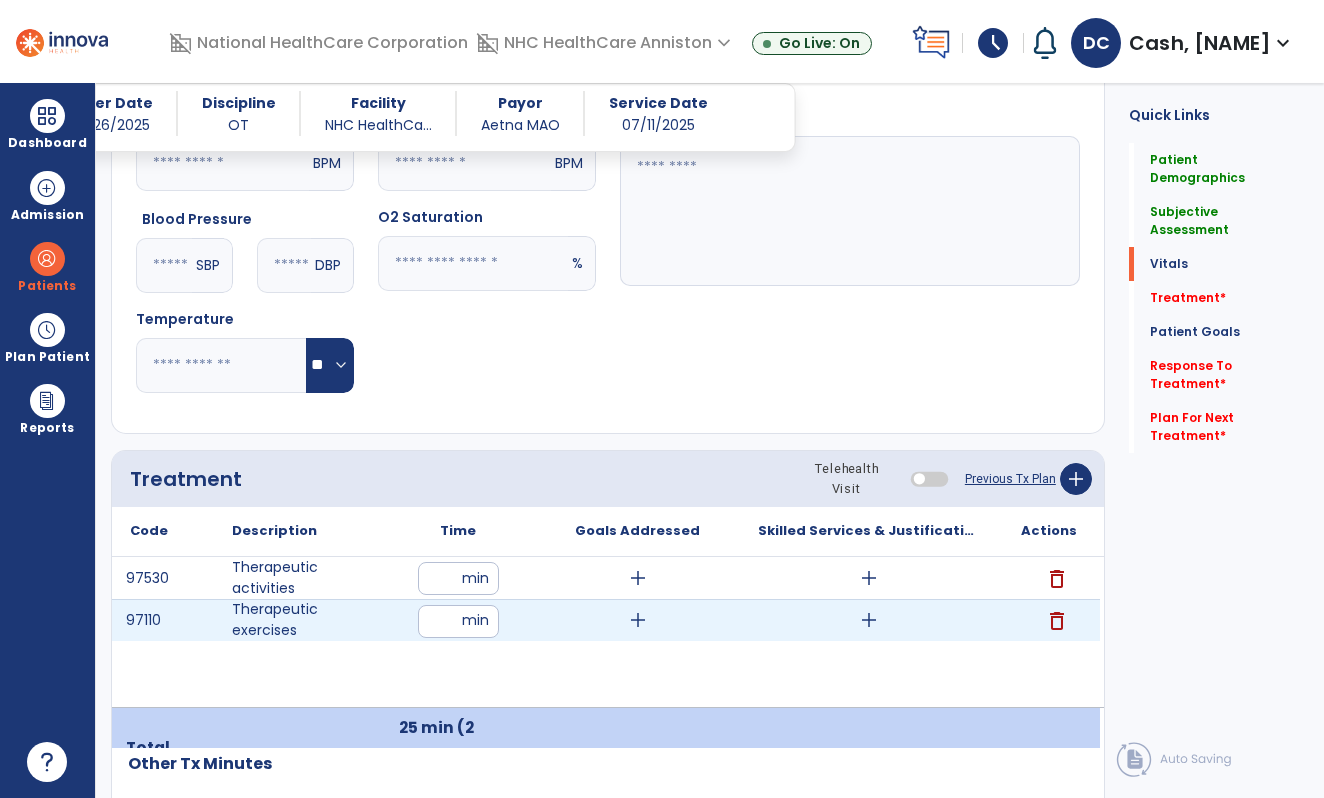 scroll, scrollTop: 2, scrollLeft: 0, axis: vertical 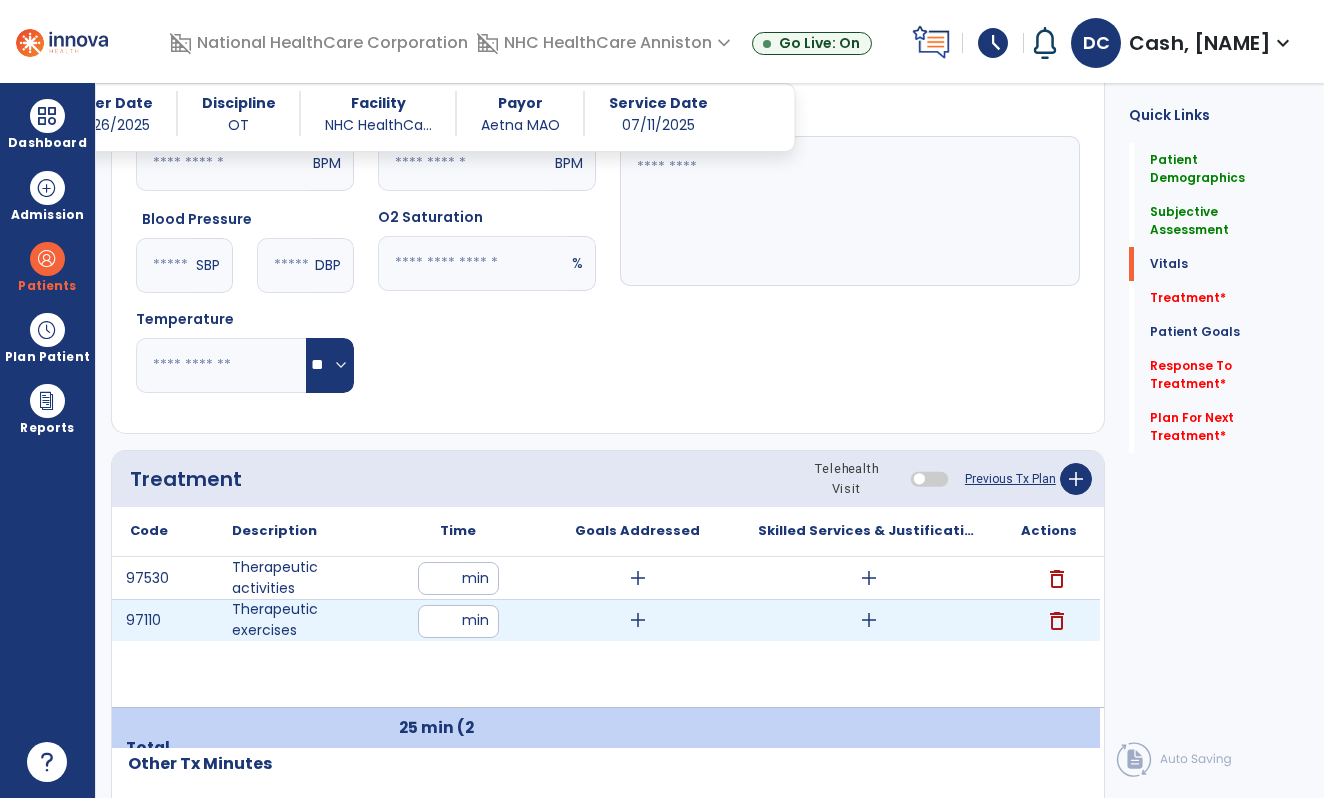 type on "**" 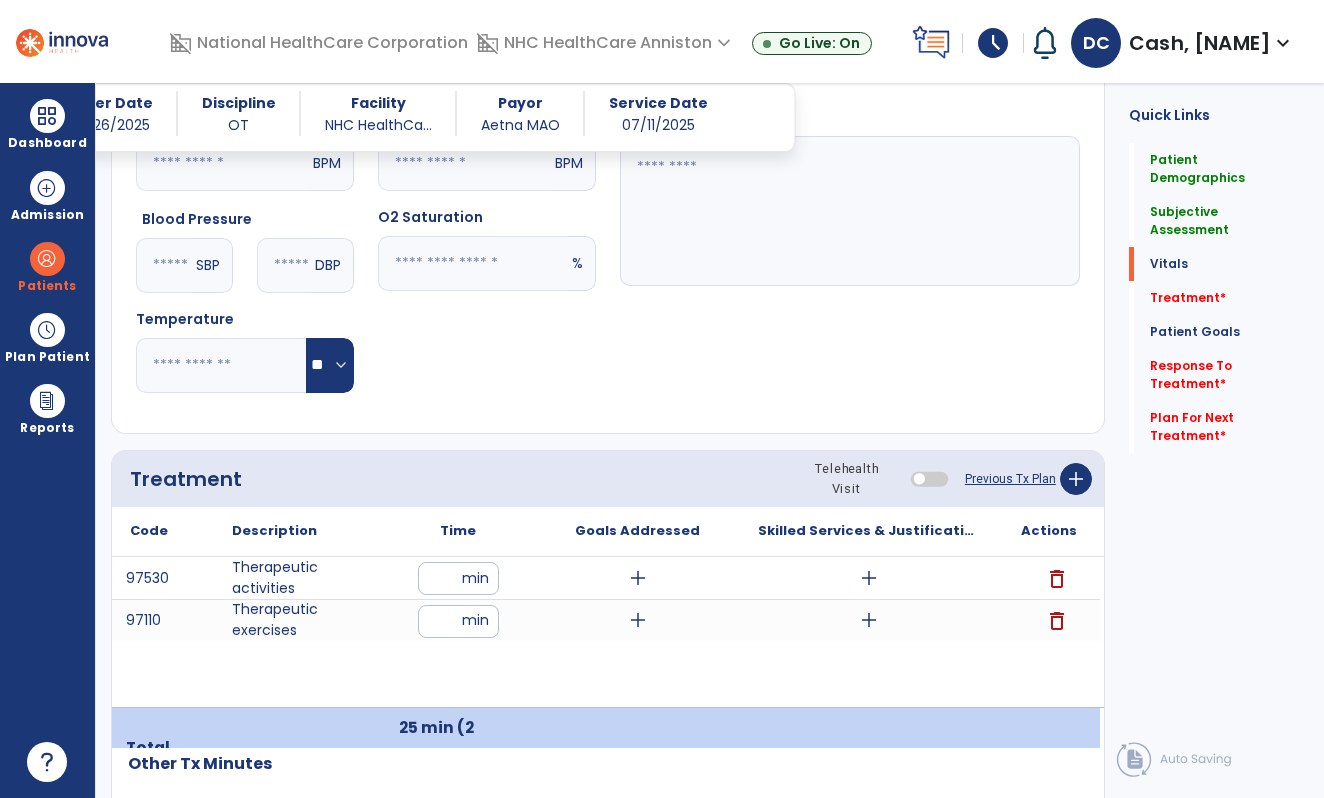 click on "97530  Therapeutic activities  ** min add add delete 97110  Therapeutic exercises  ** min add add delete" at bounding box center [606, 632] 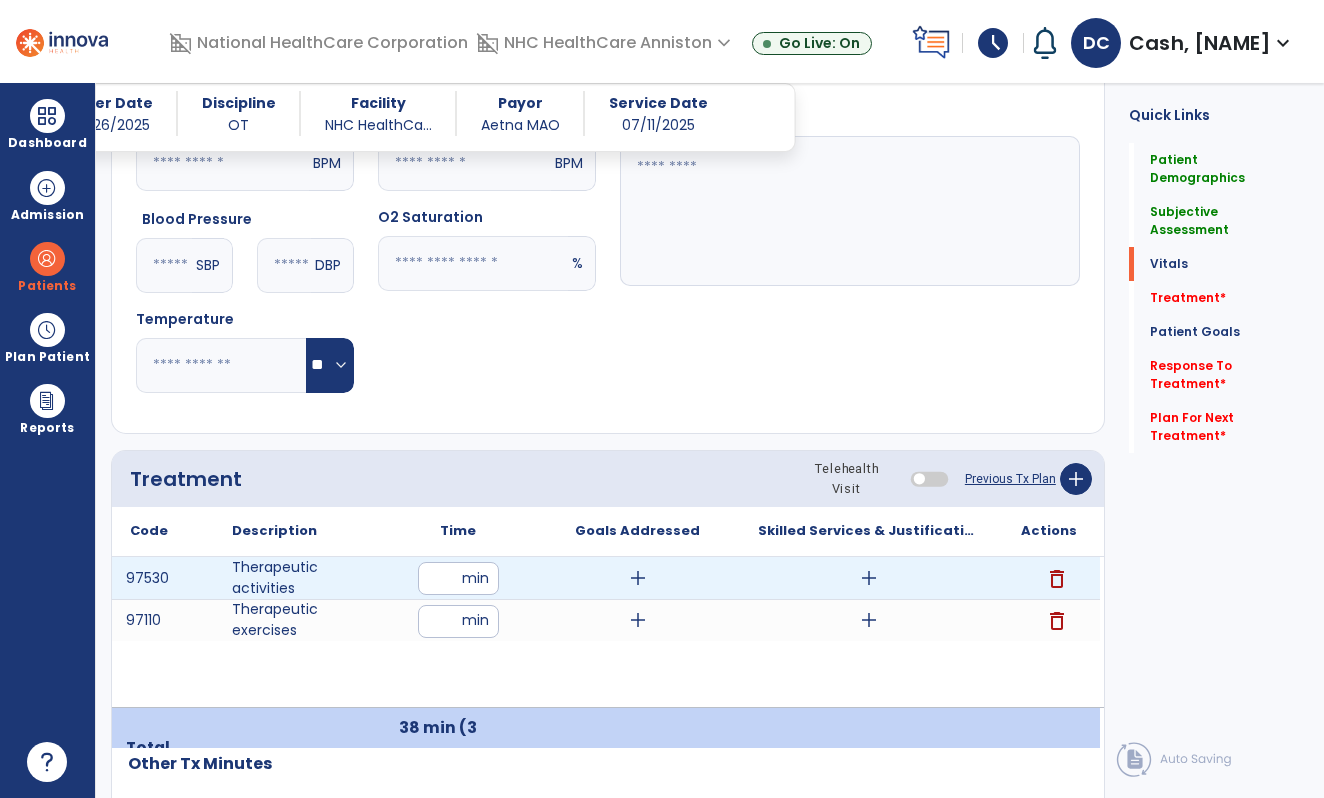 click on "add" at bounding box center [869, 578] 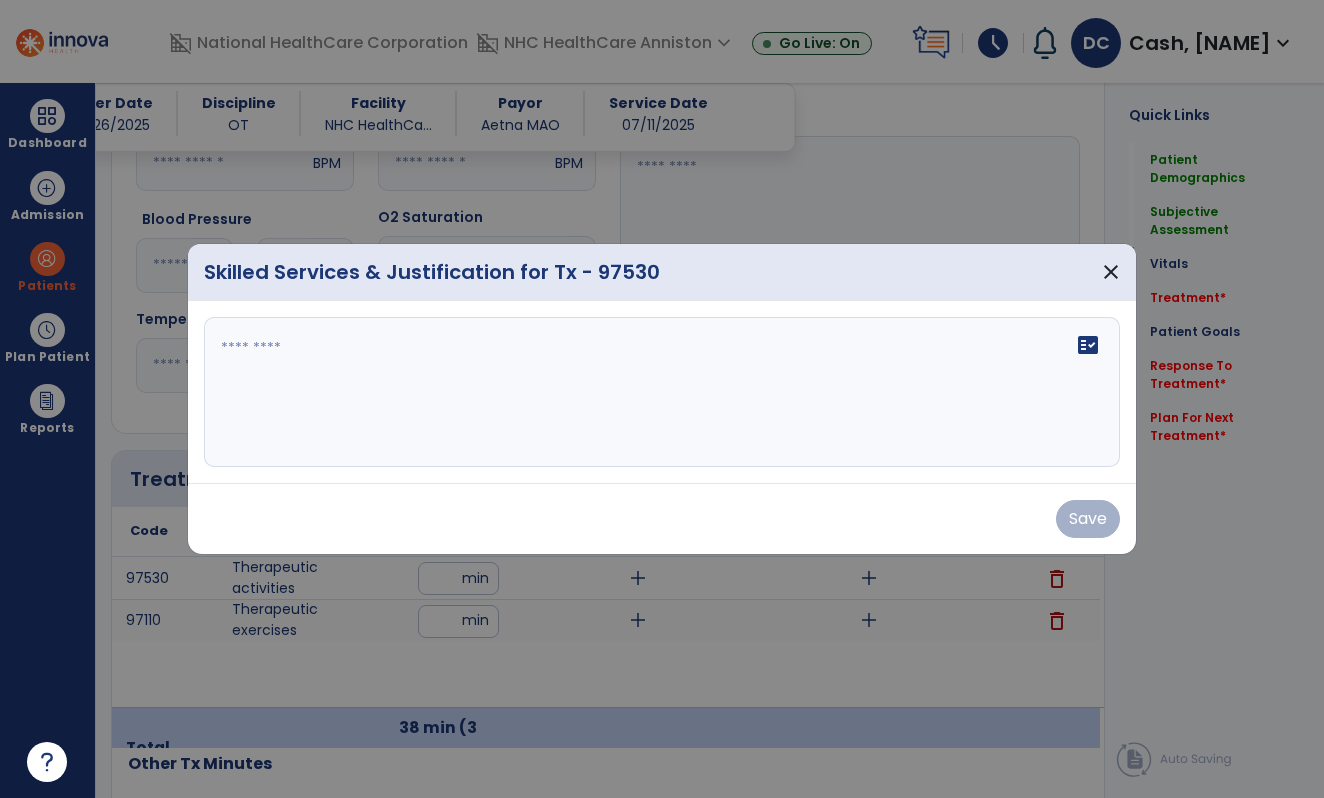 click on "fact_check" at bounding box center [662, 392] 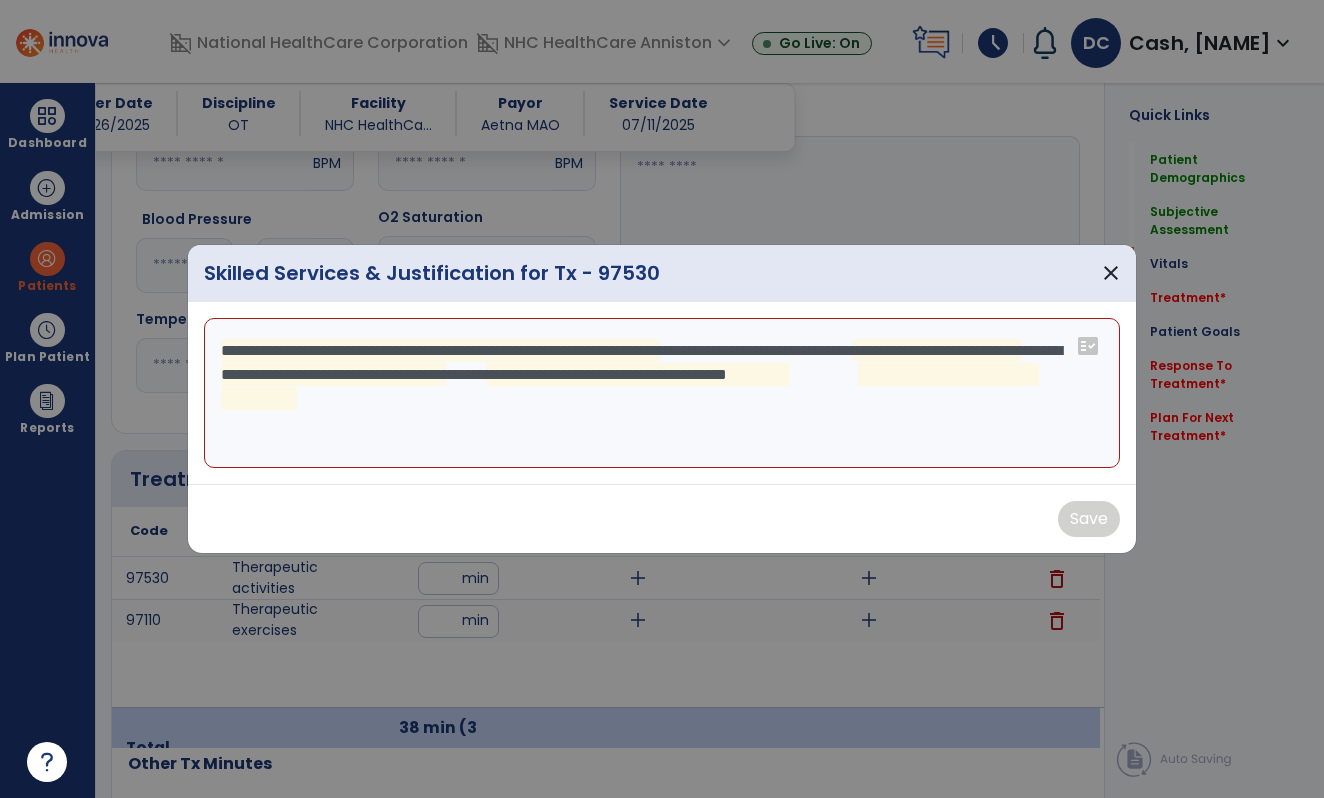 click on "**********" at bounding box center [662, 393] 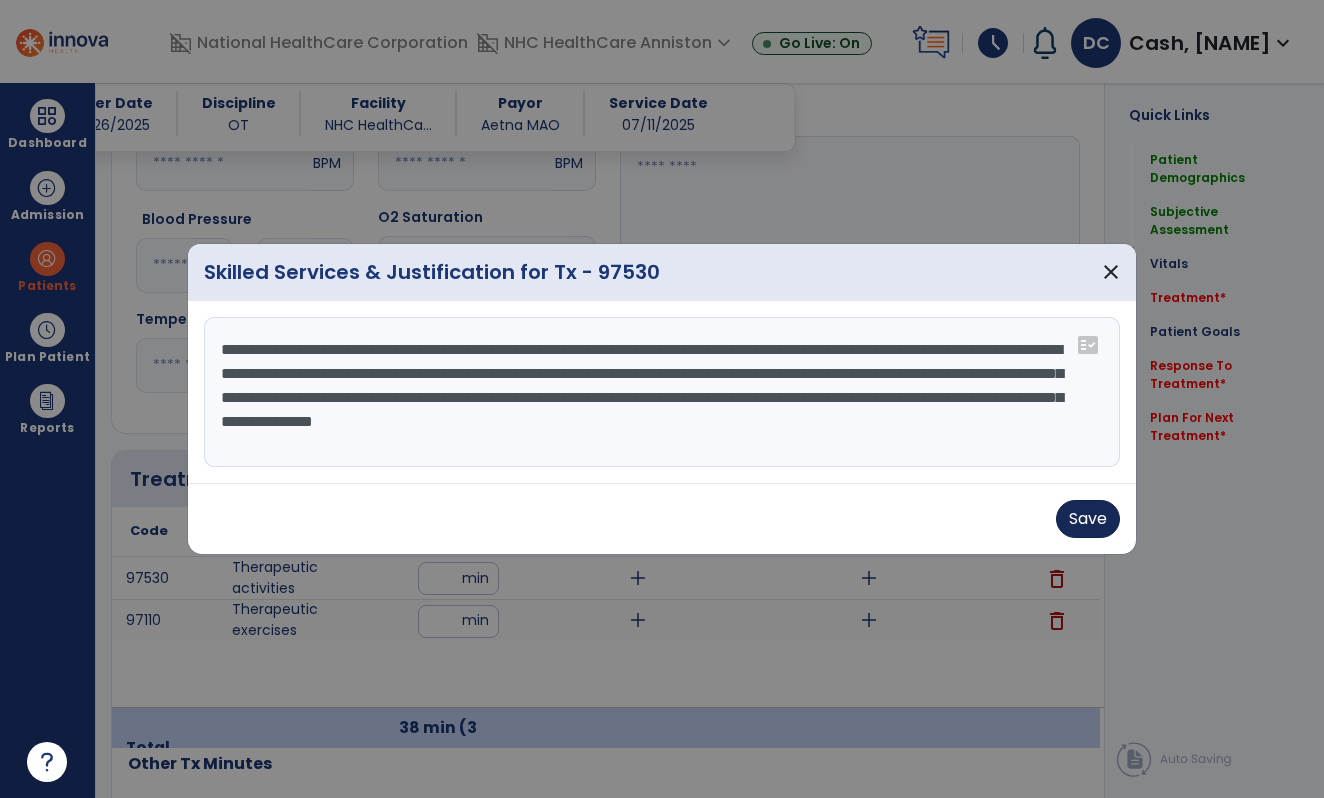 type on "**********" 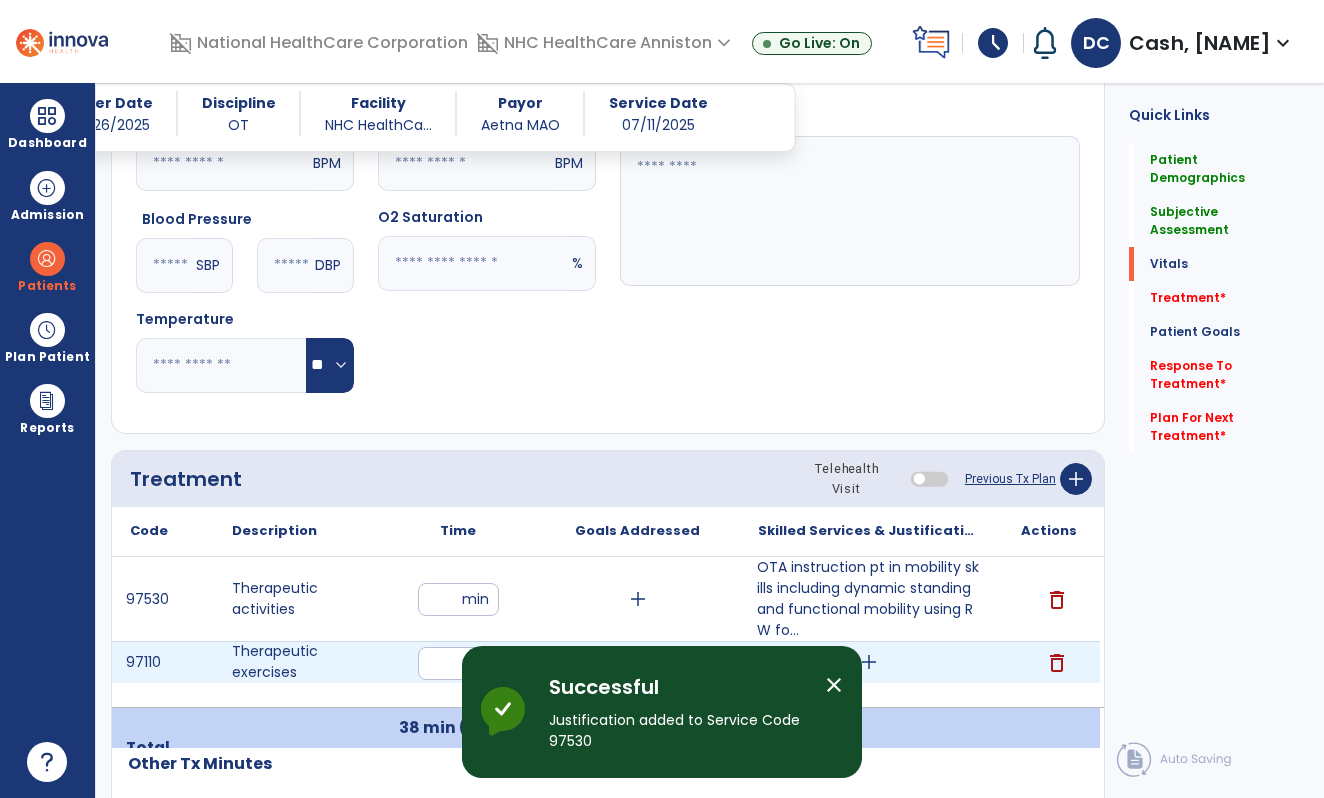click on "add" at bounding box center [869, 662] 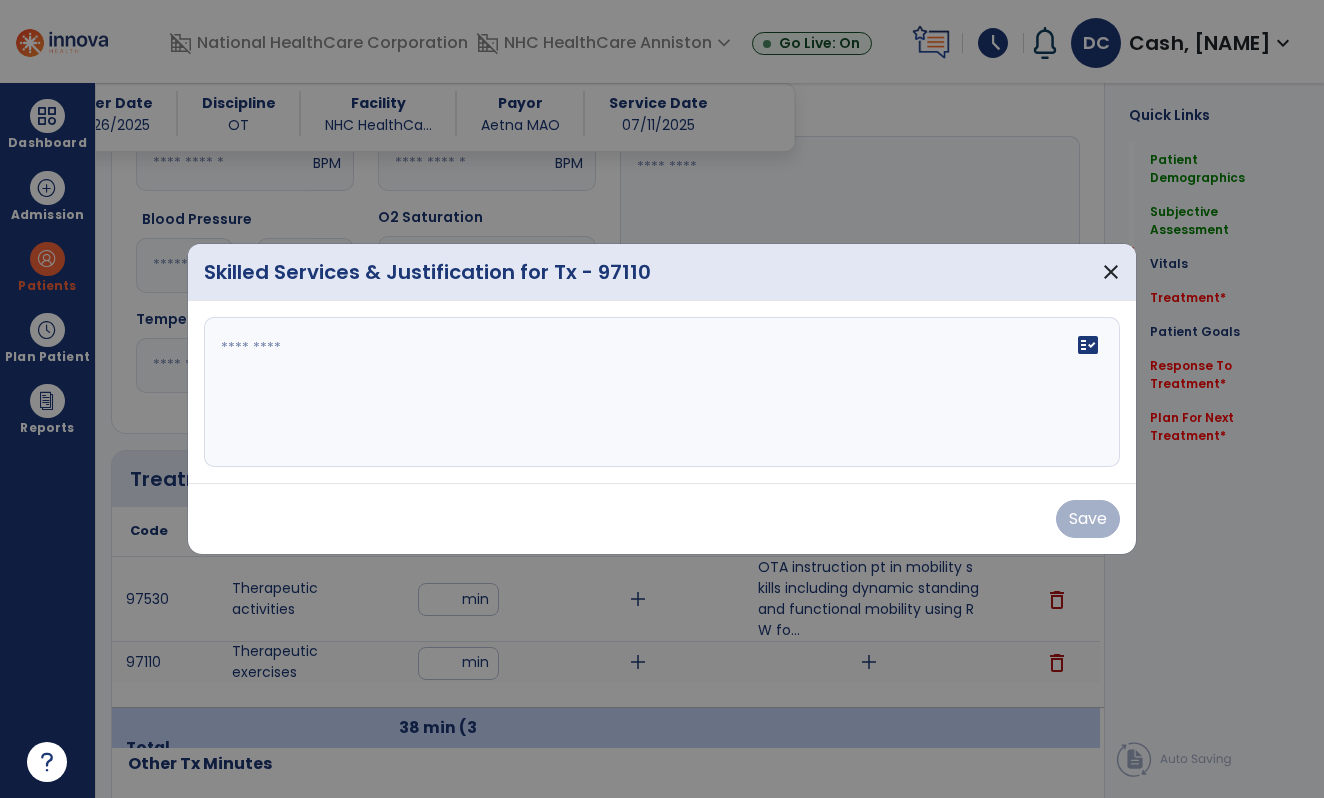 click on "fact_check" at bounding box center [662, 392] 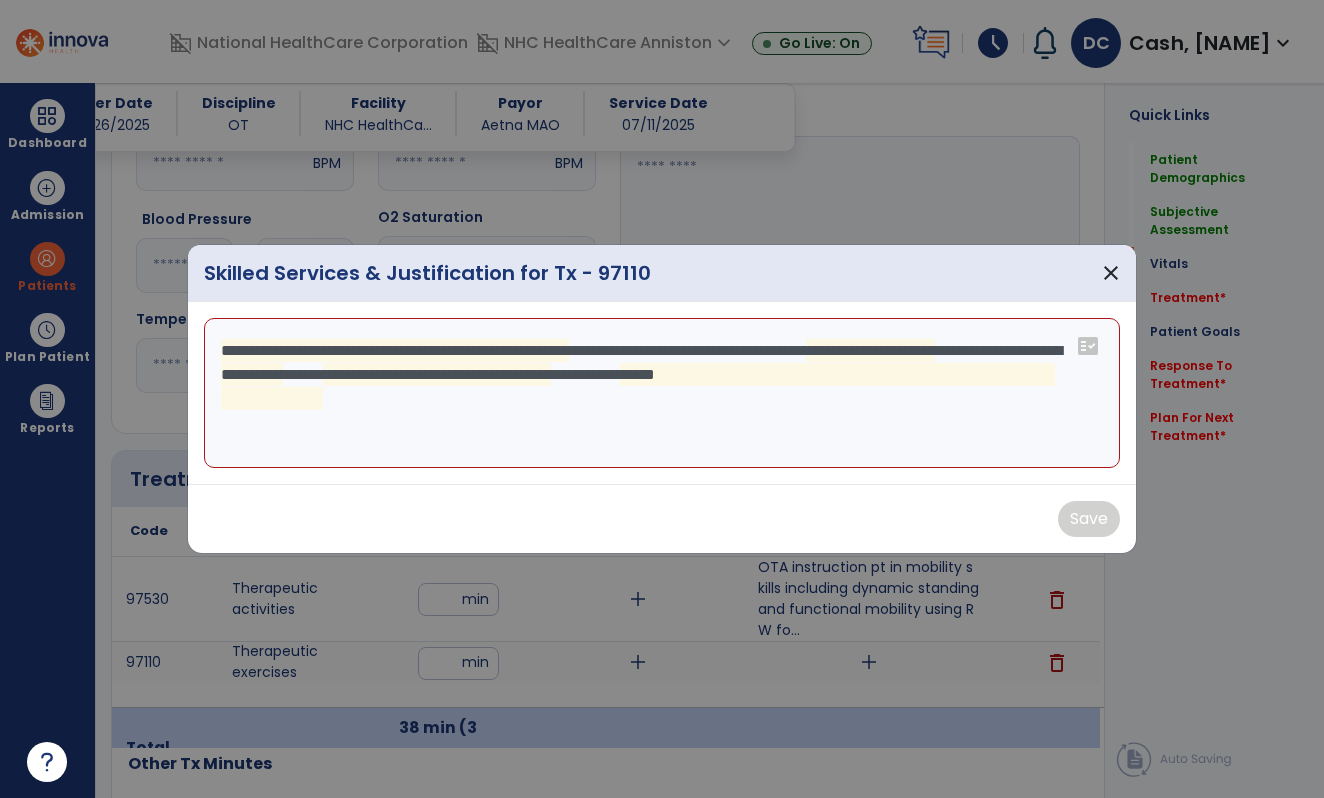 click on "**********" at bounding box center (662, 393) 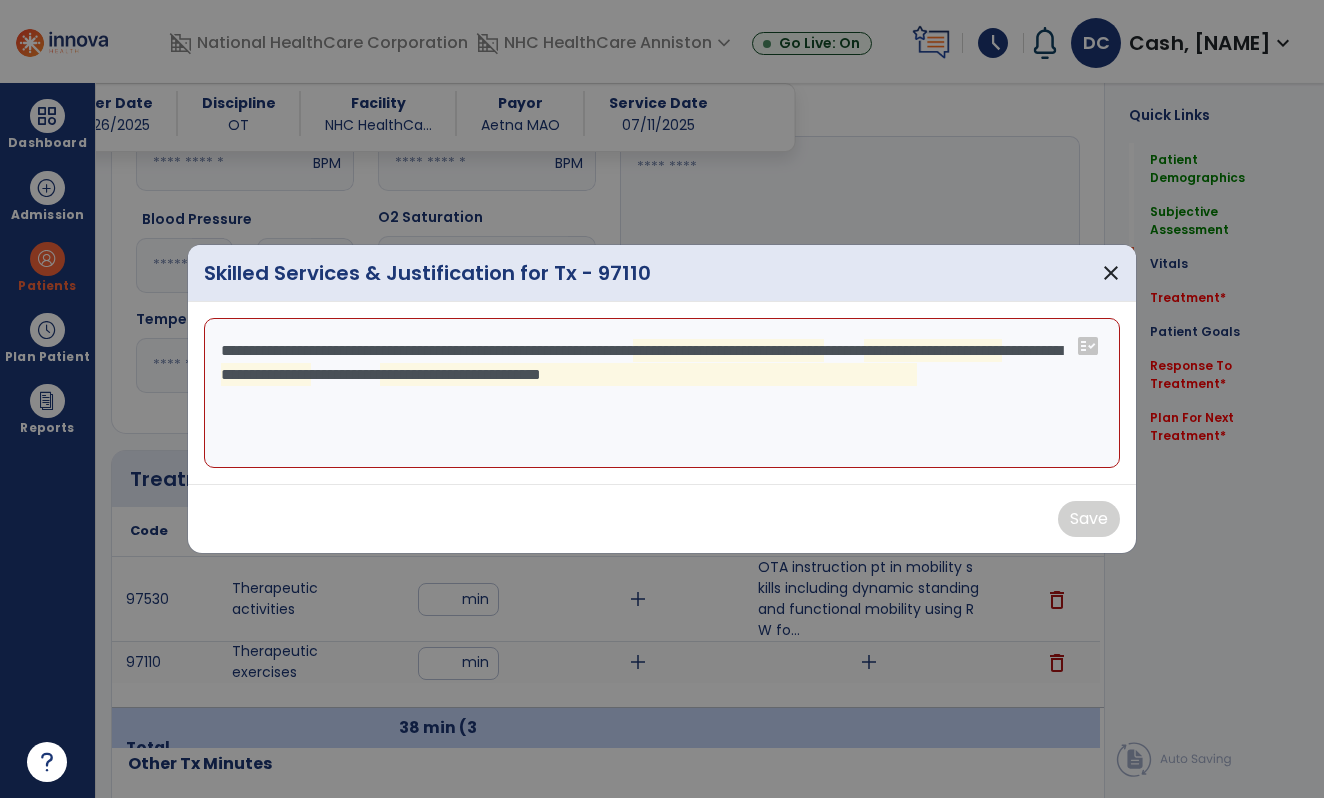 click on "**********" at bounding box center (662, 393) 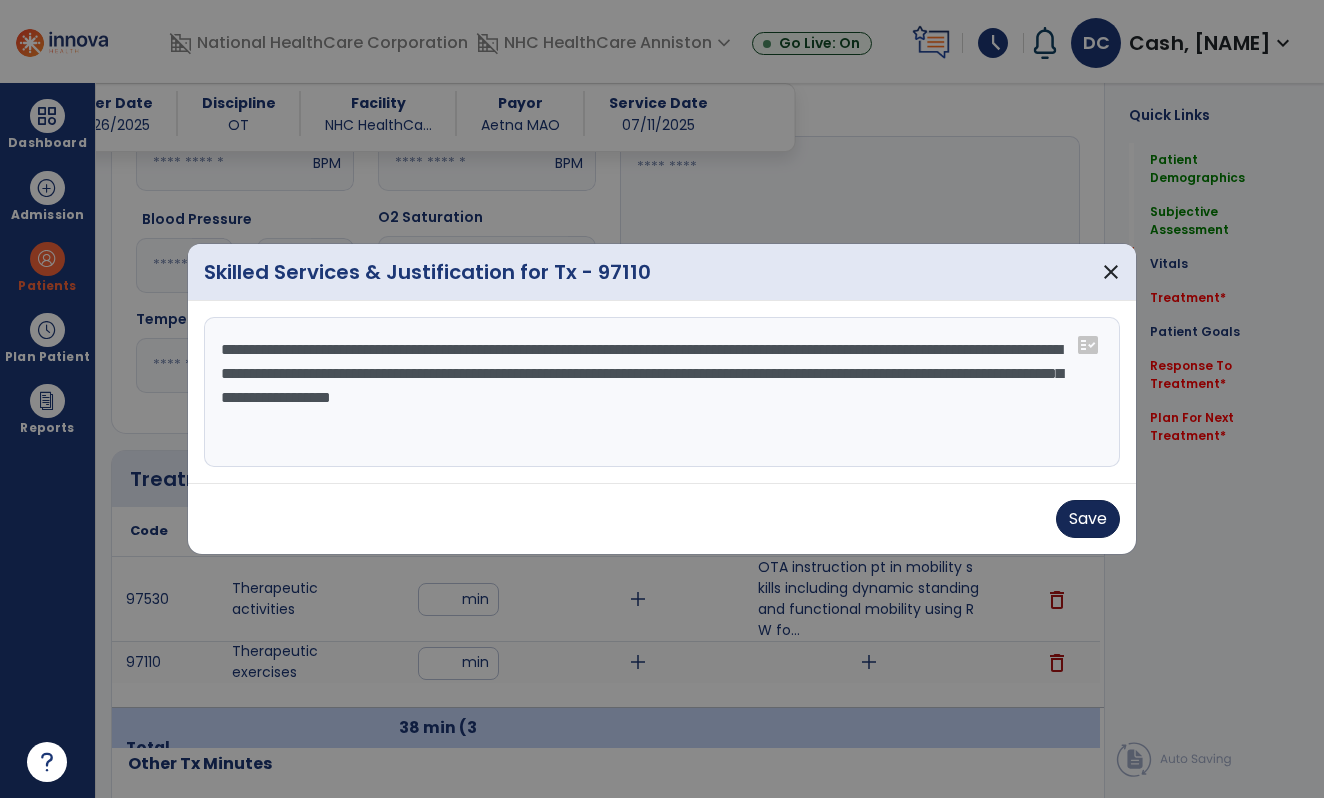 type on "**********" 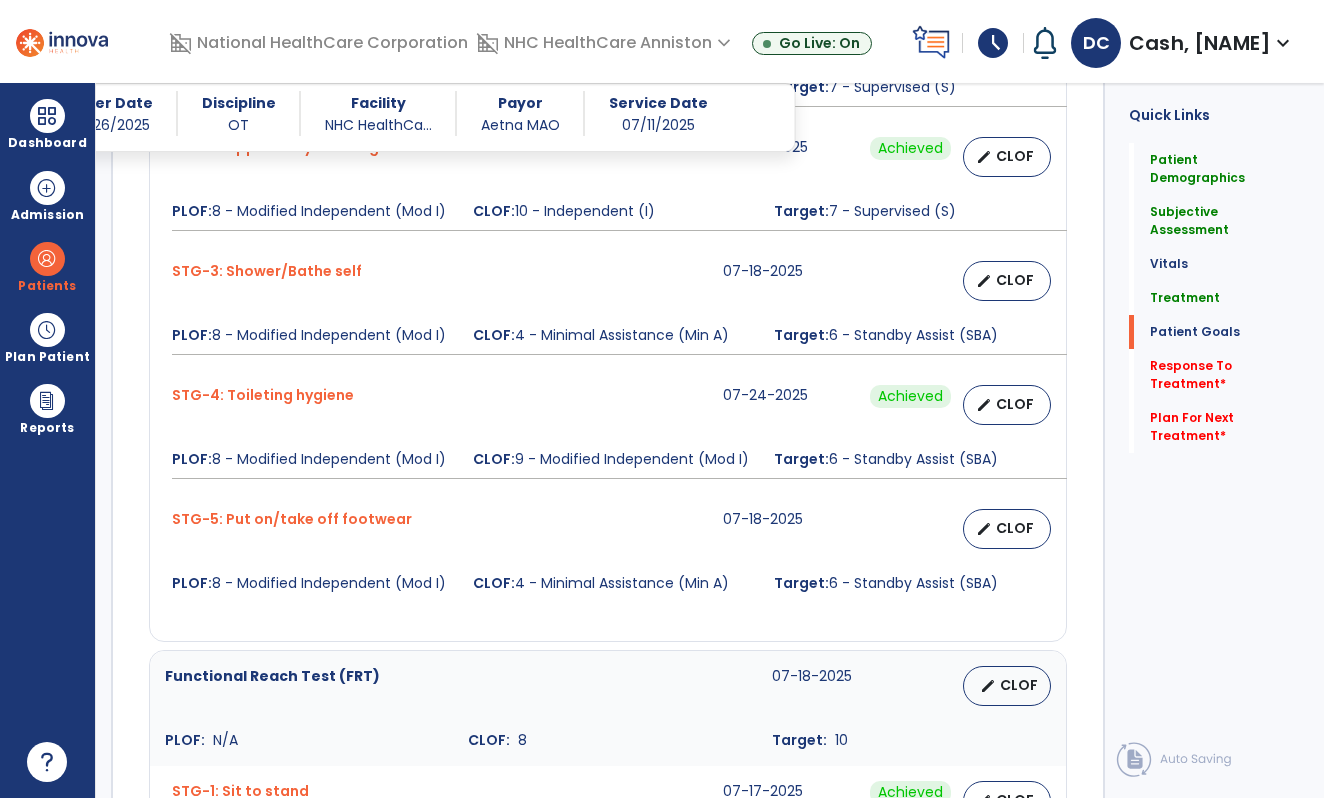 scroll, scrollTop: 2031, scrollLeft: 0, axis: vertical 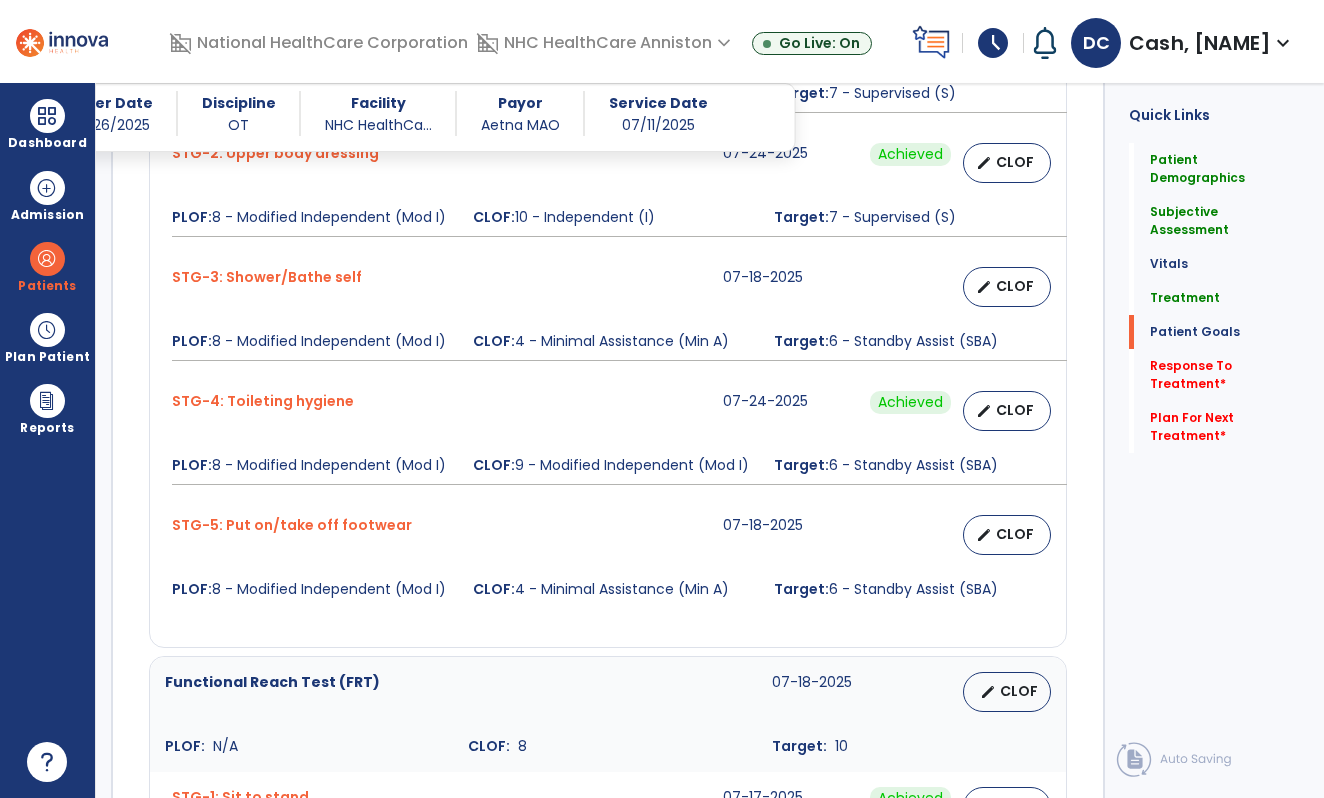 click on "CLOF" at bounding box center [1015, 286] 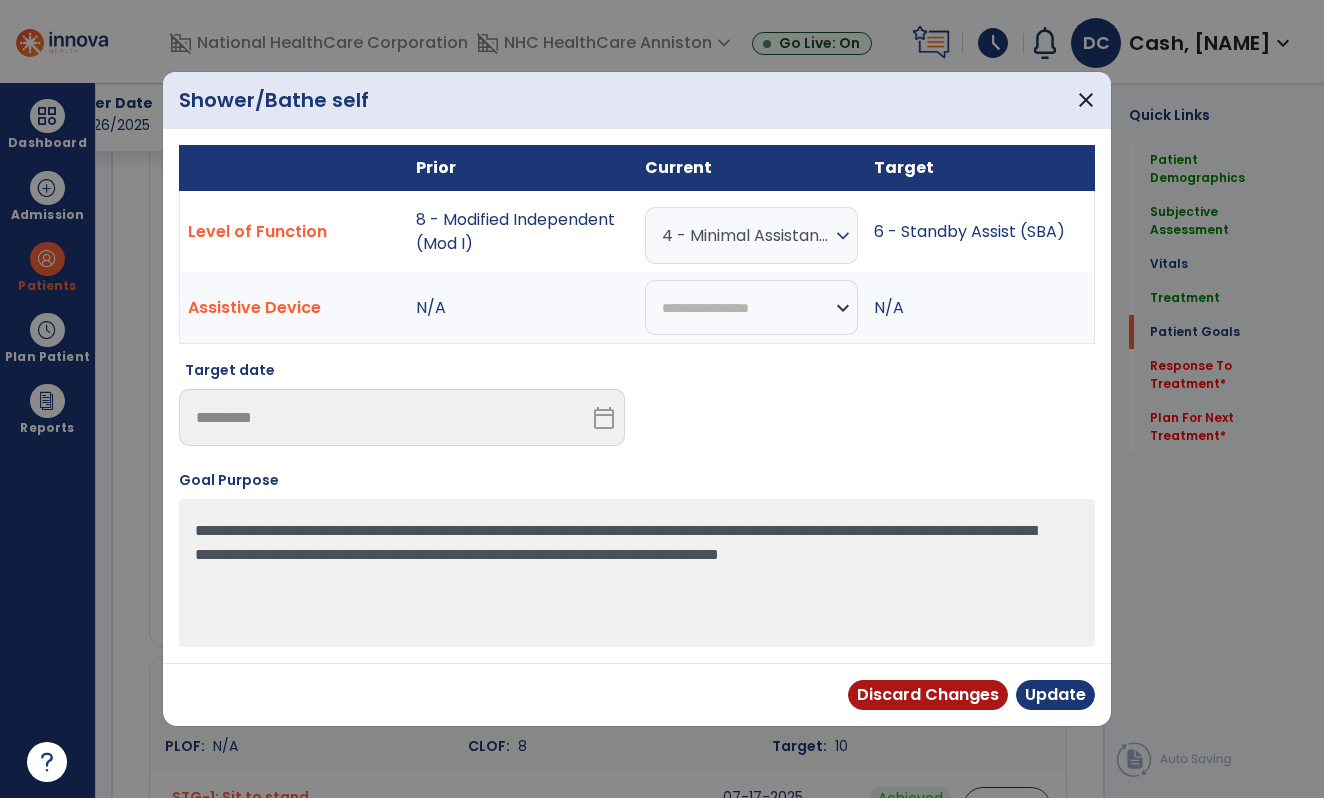 click on "expand_more" at bounding box center [843, 236] 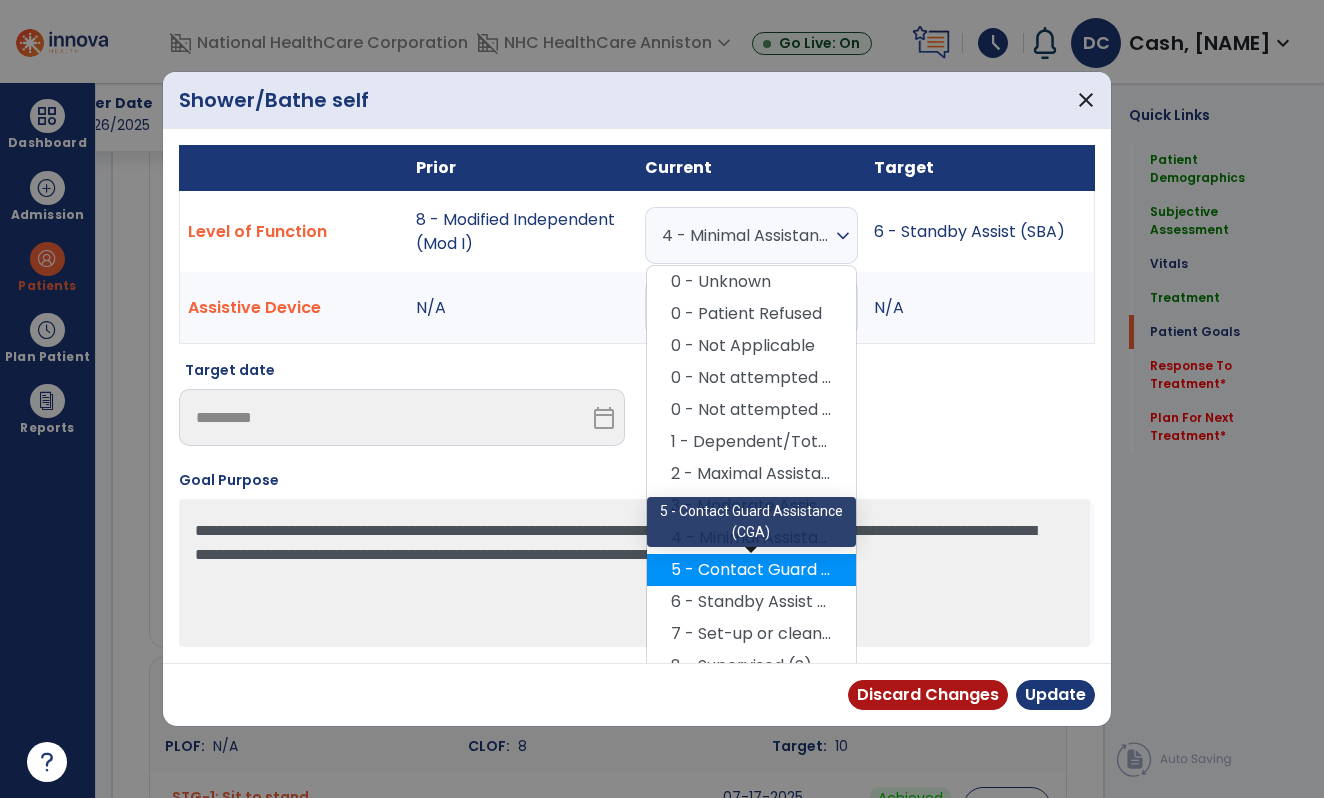 click on "5 - Contact Guard Assistance (CGA)" at bounding box center (751, 570) 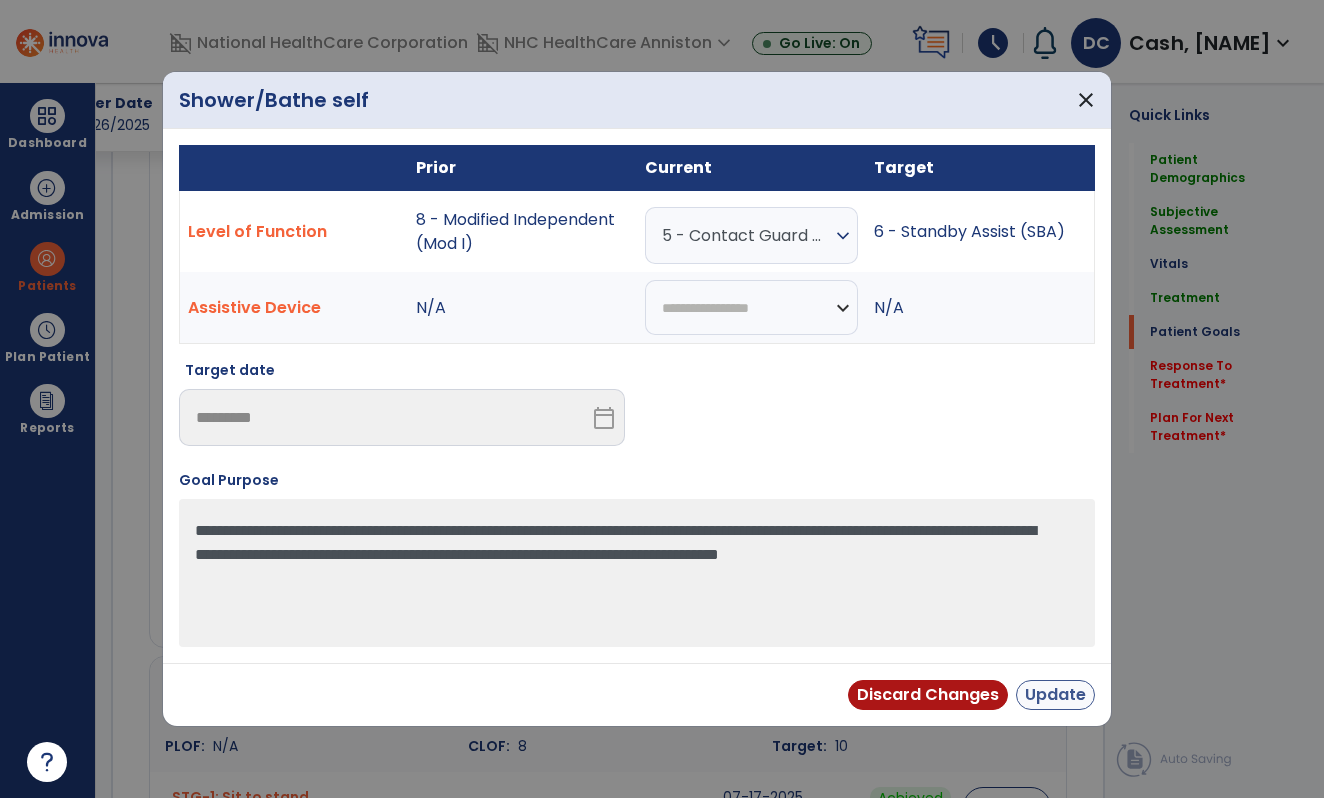 click on "Update" at bounding box center [1055, 695] 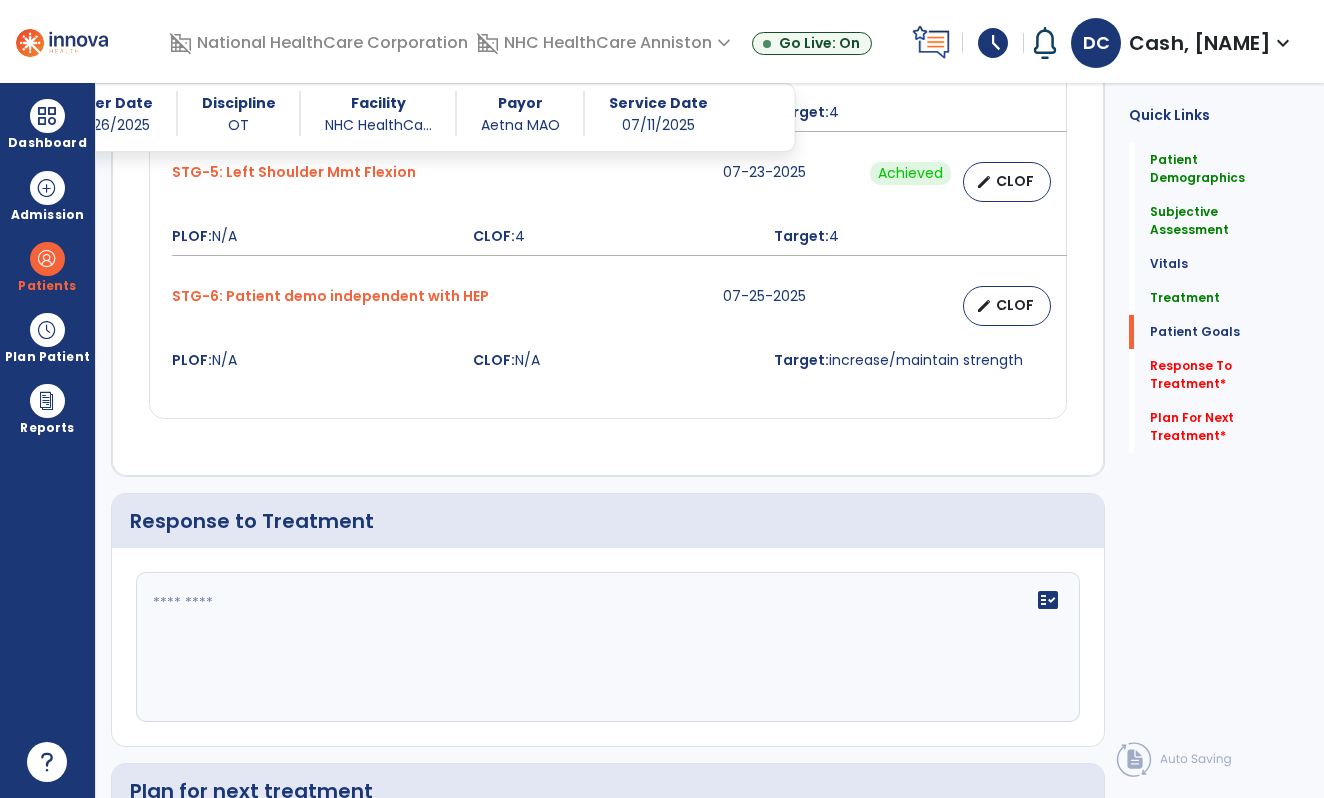 scroll, scrollTop: 3201, scrollLeft: 0, axis: vertical 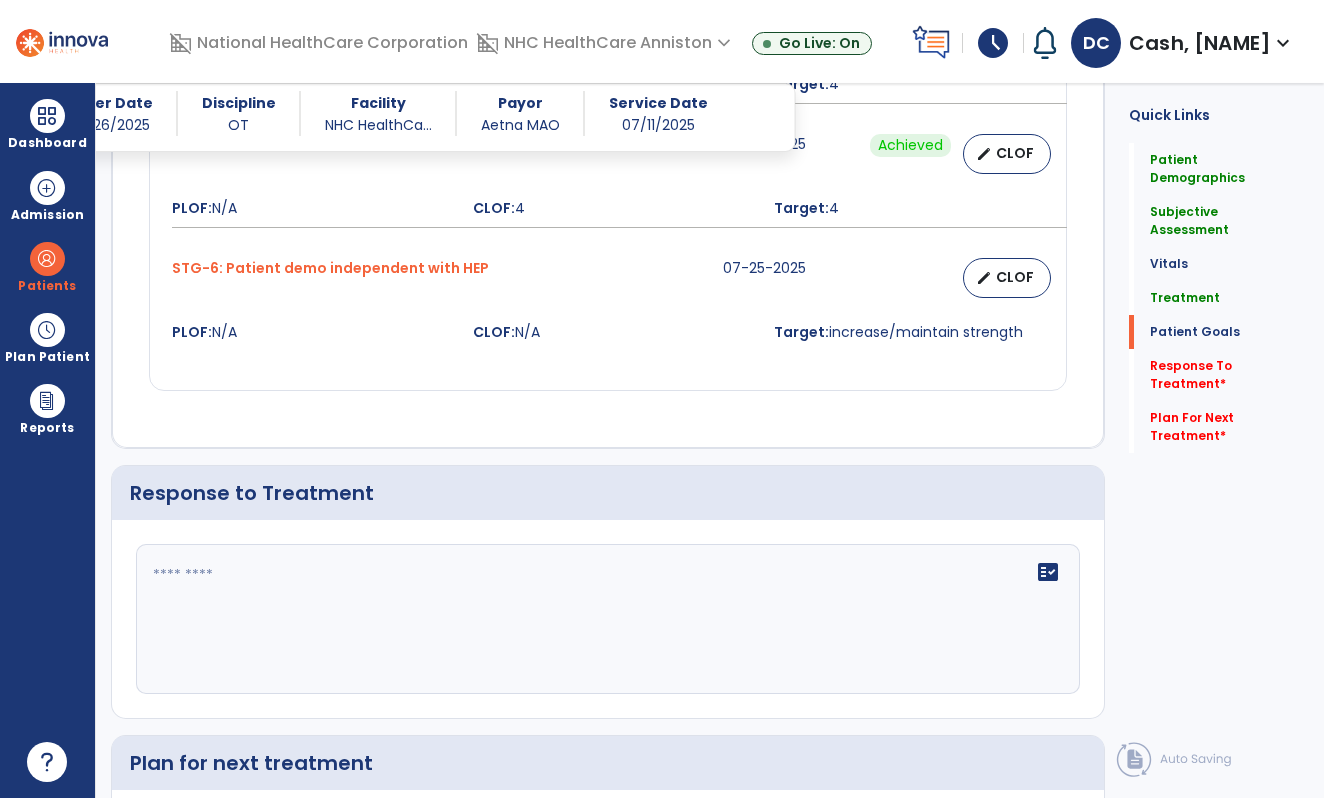 click 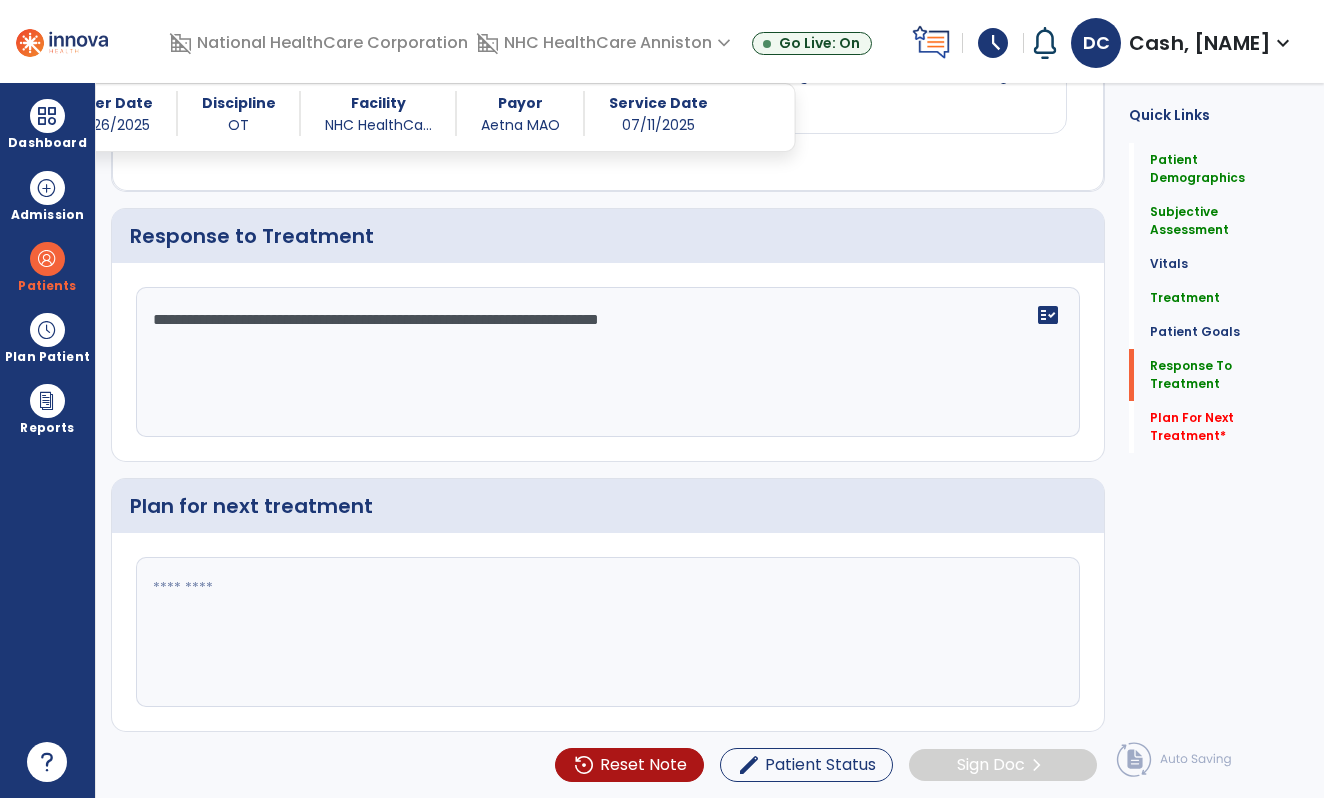 type on "**********" 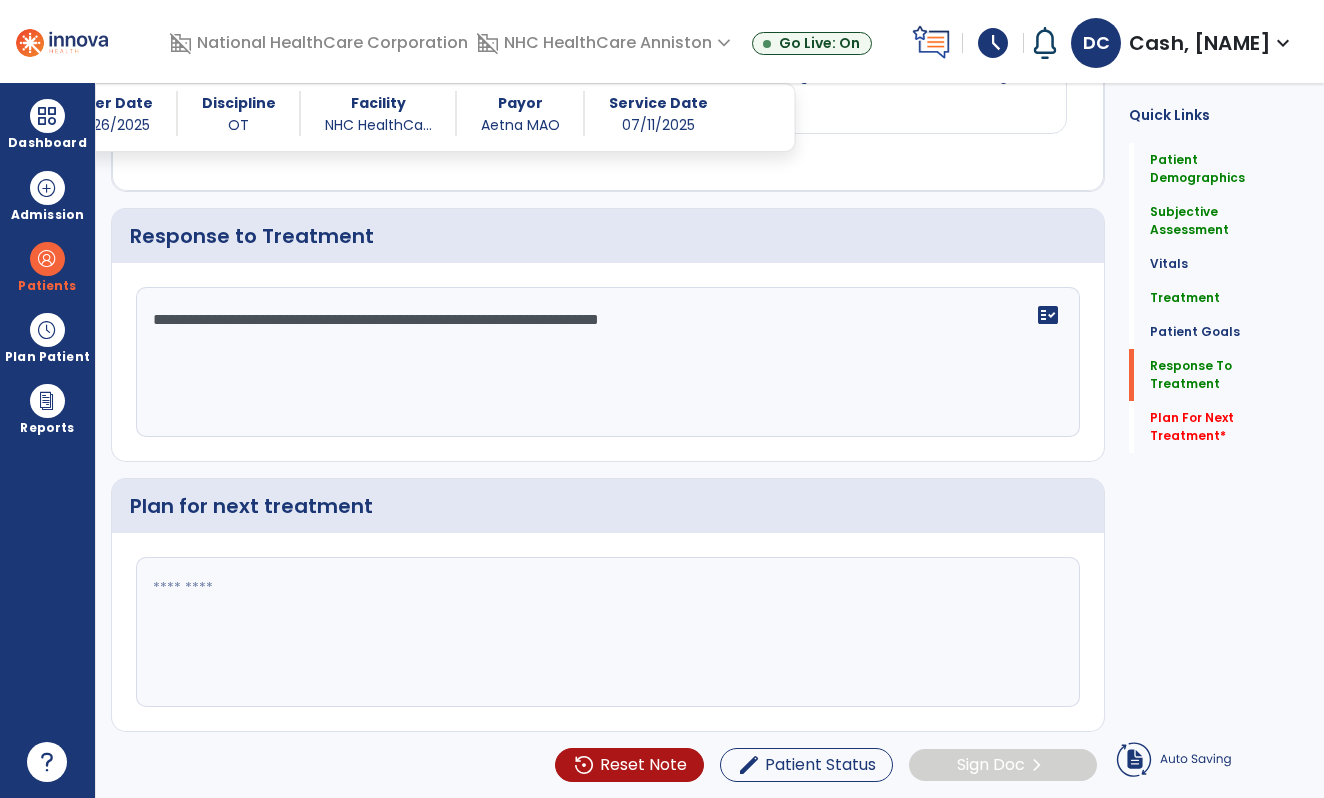 click 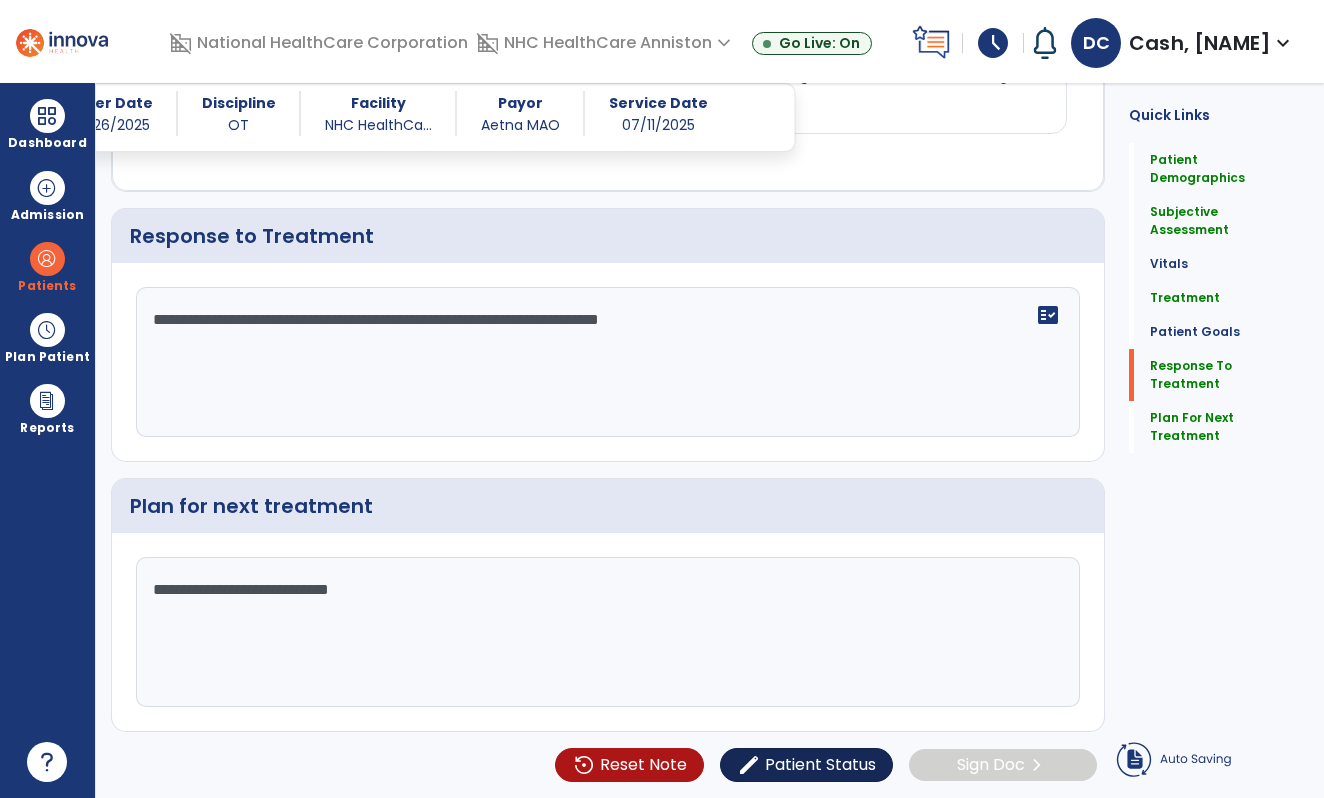 scroll, scrollTop: 3441, scrollLeft: 0, axis: vertical 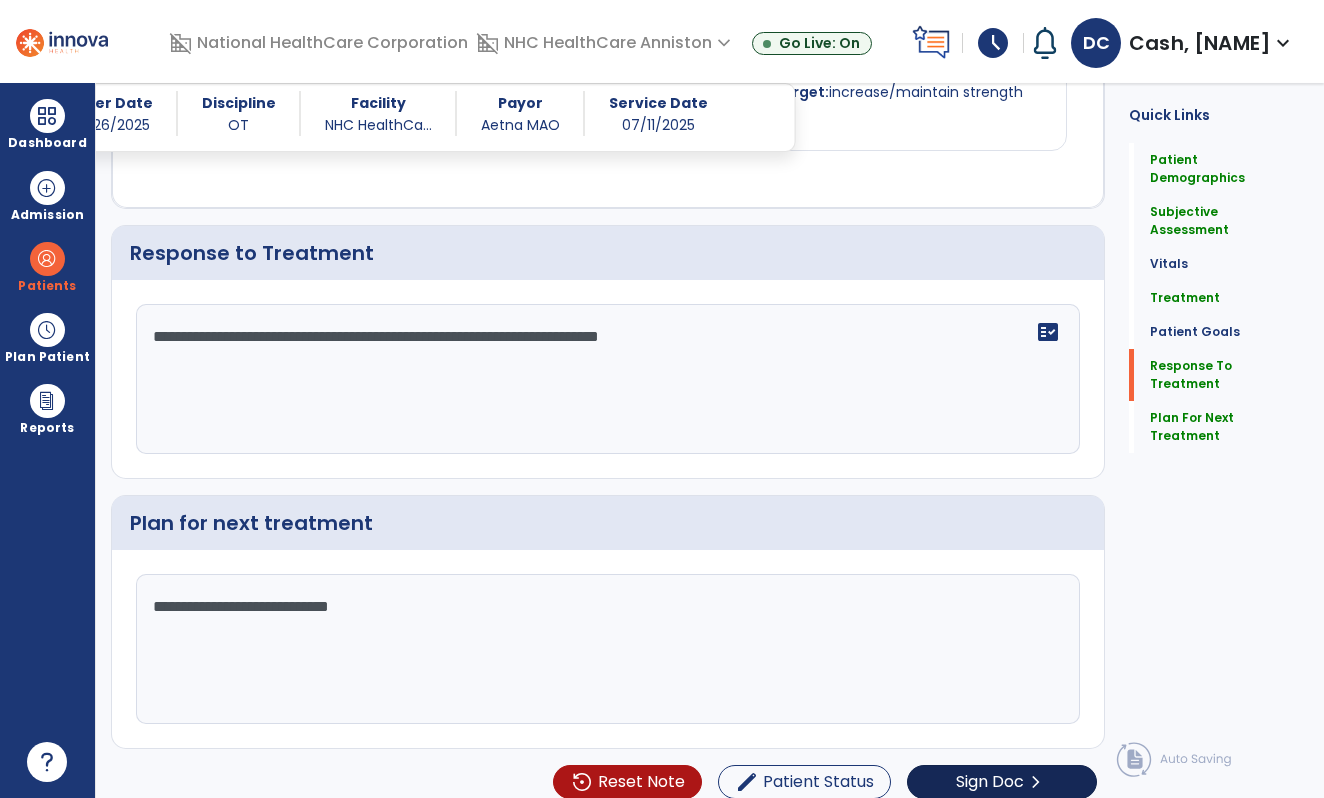 type on "**********" 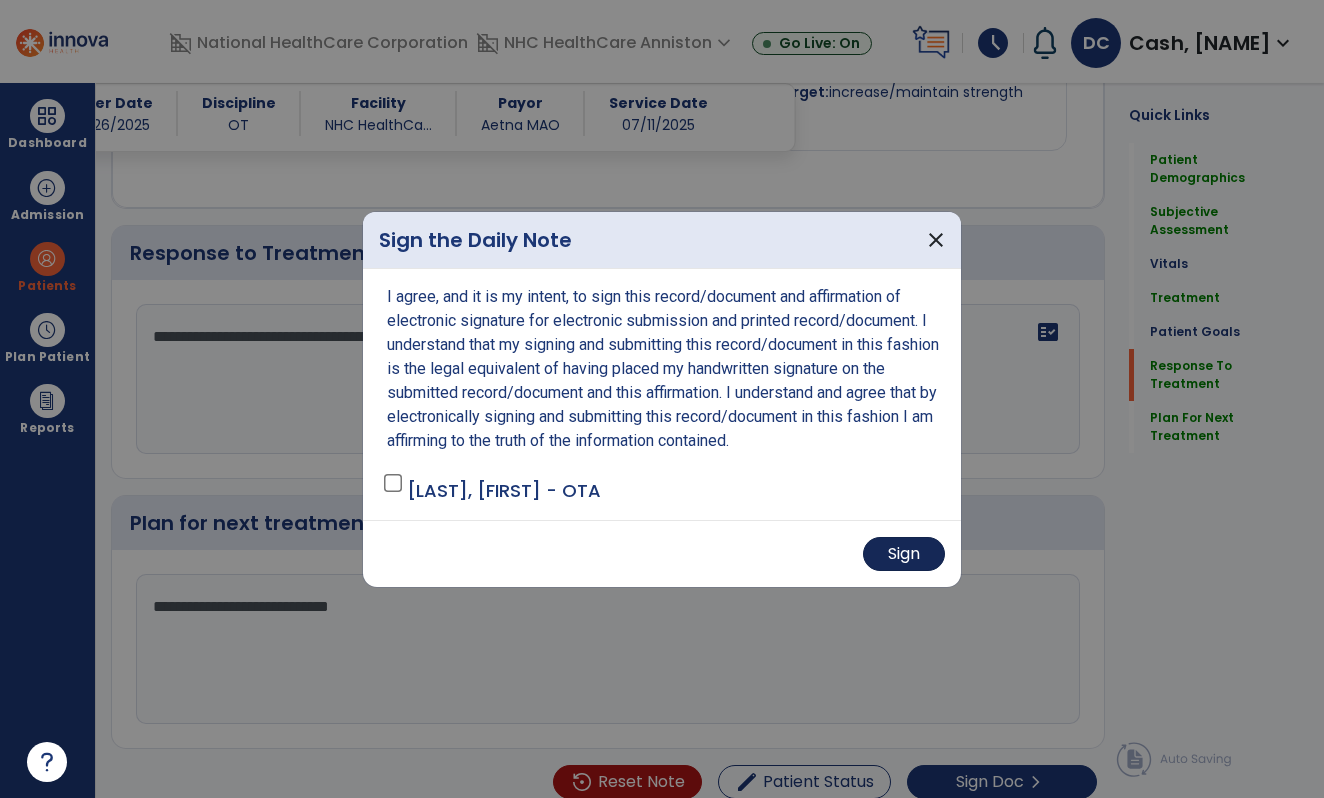 click on "Sign" at bounding box center [904, 554] 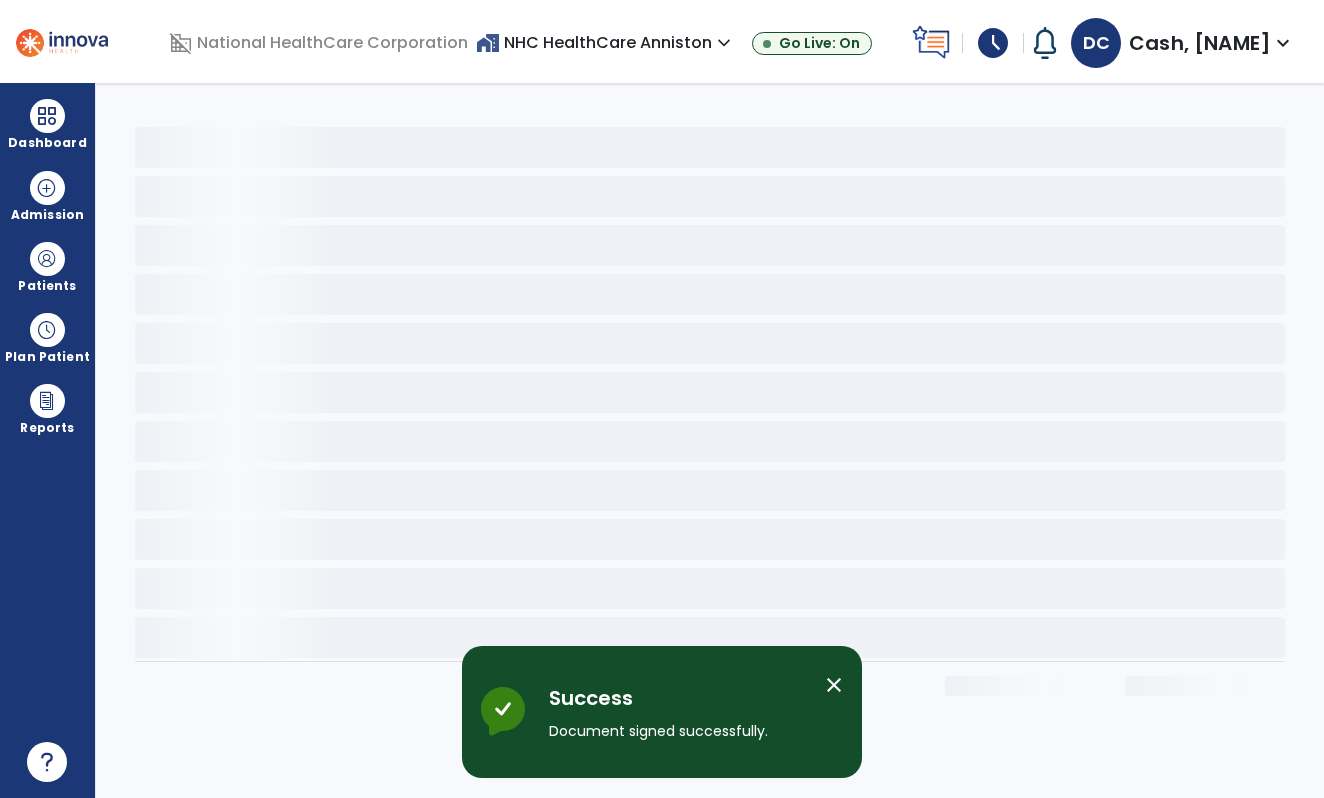 scroll, scrollTop: 0, scrollLeft: 0, axis: both 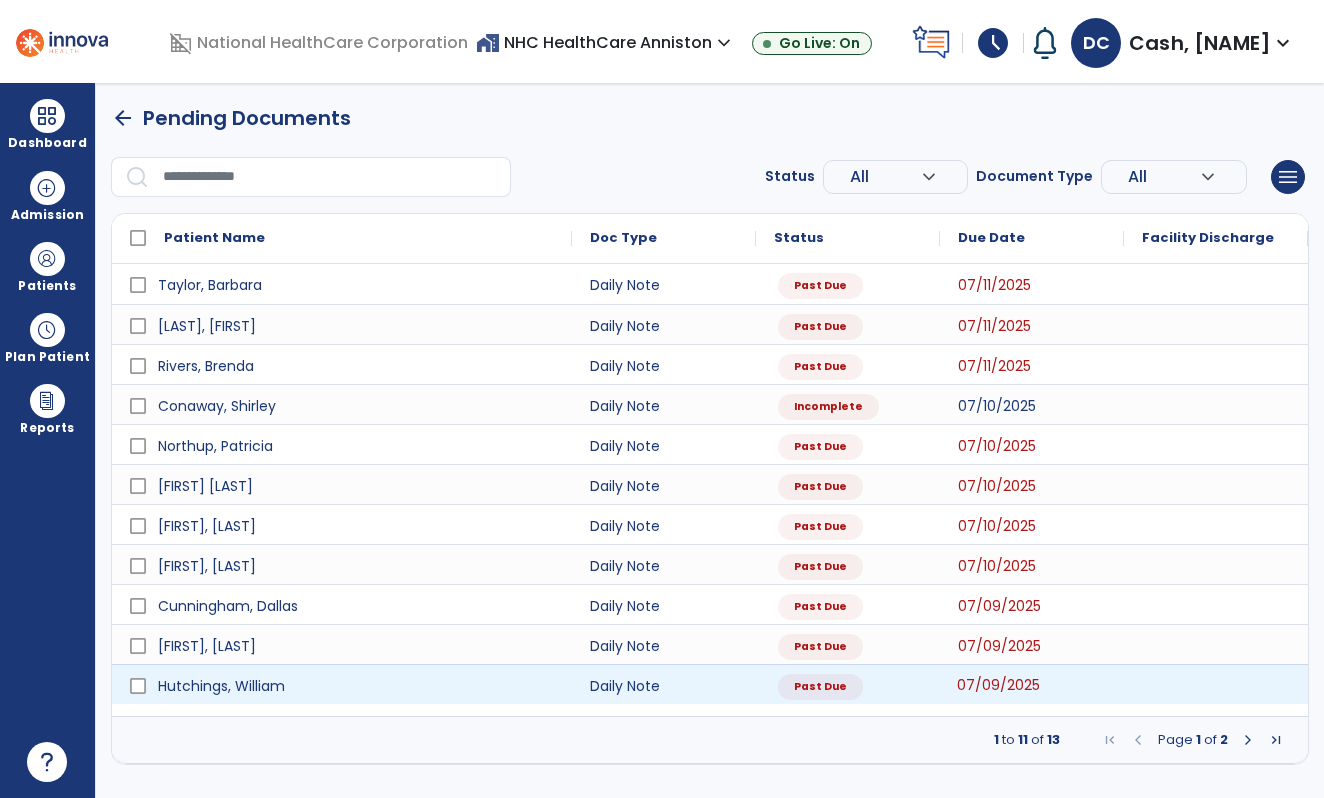 click on "07/09/2025" at bounding box center (1032, 684) 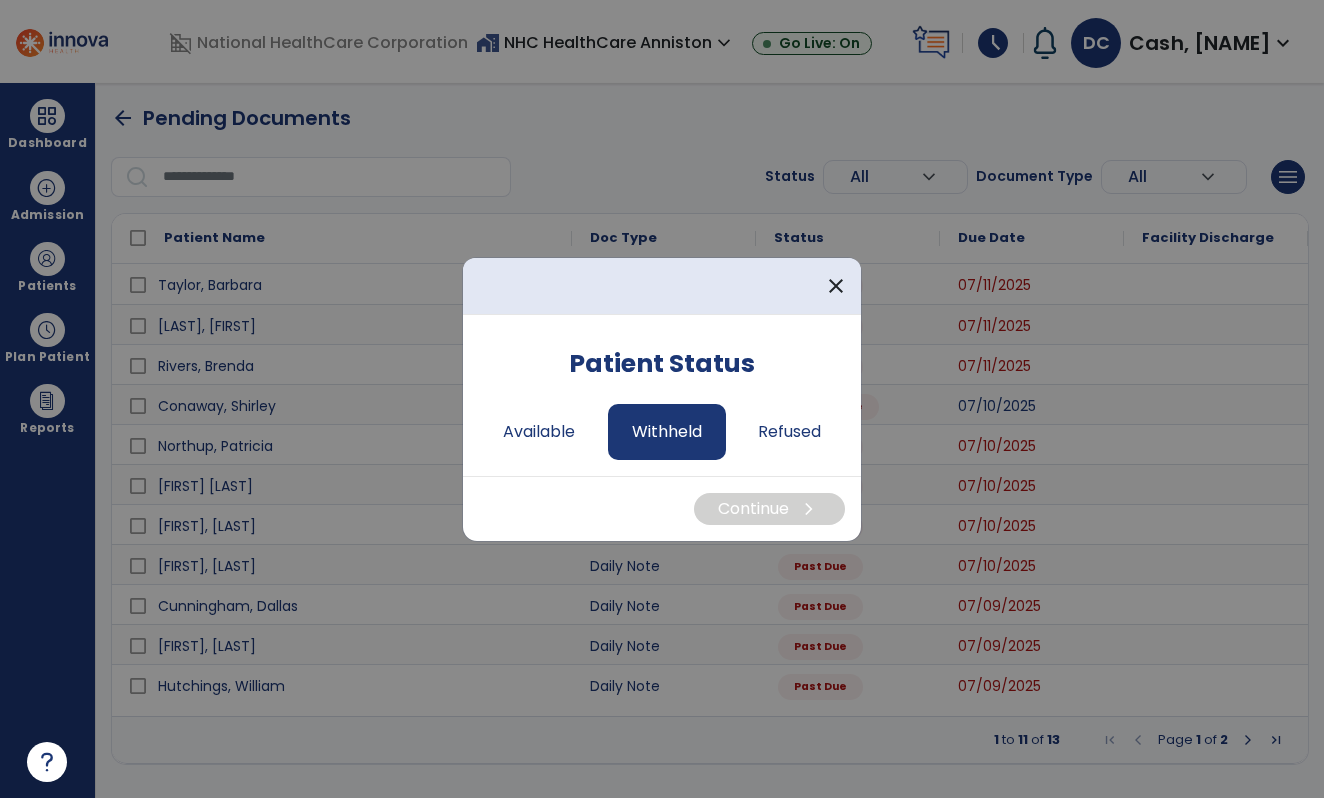 click on "Withheld" at bounding box center (667, 432) 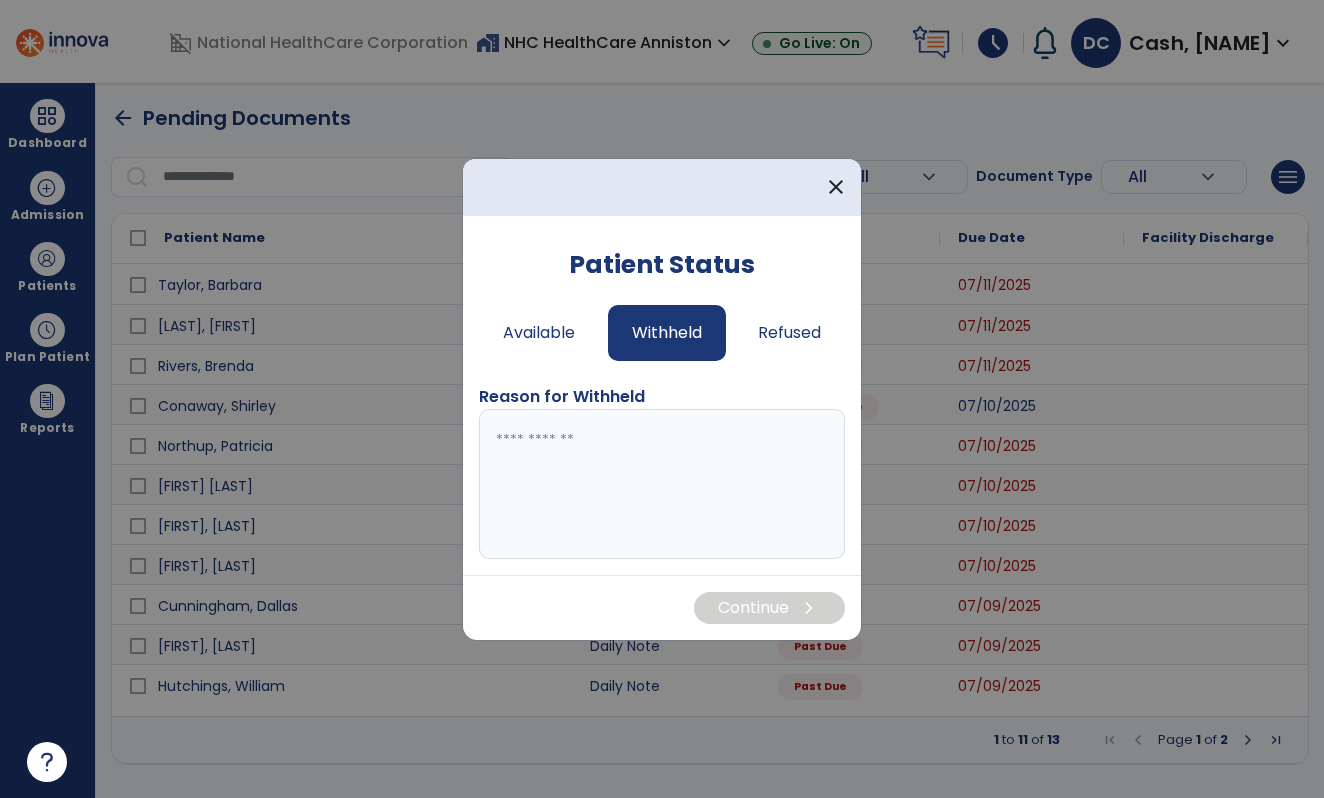 click at bounding box center (662, 484) 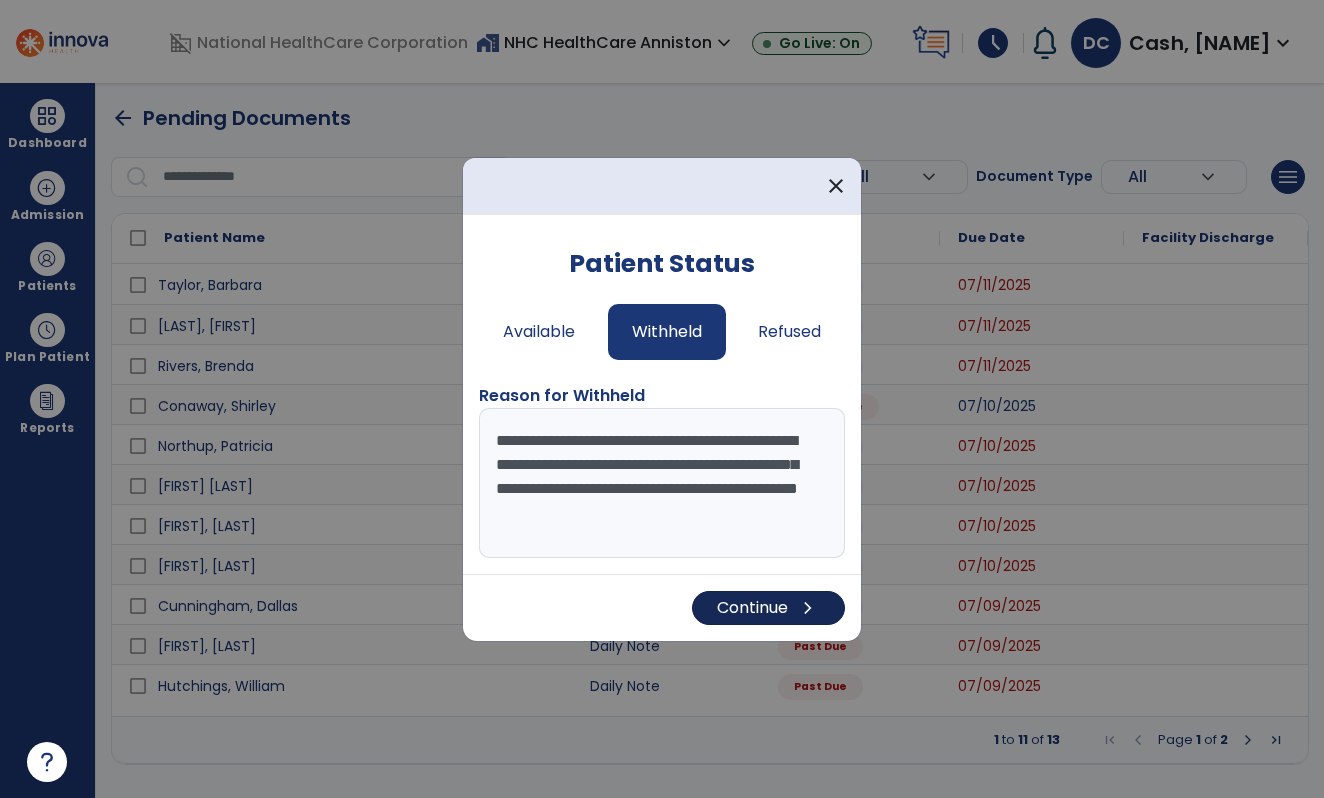 type on "**********" 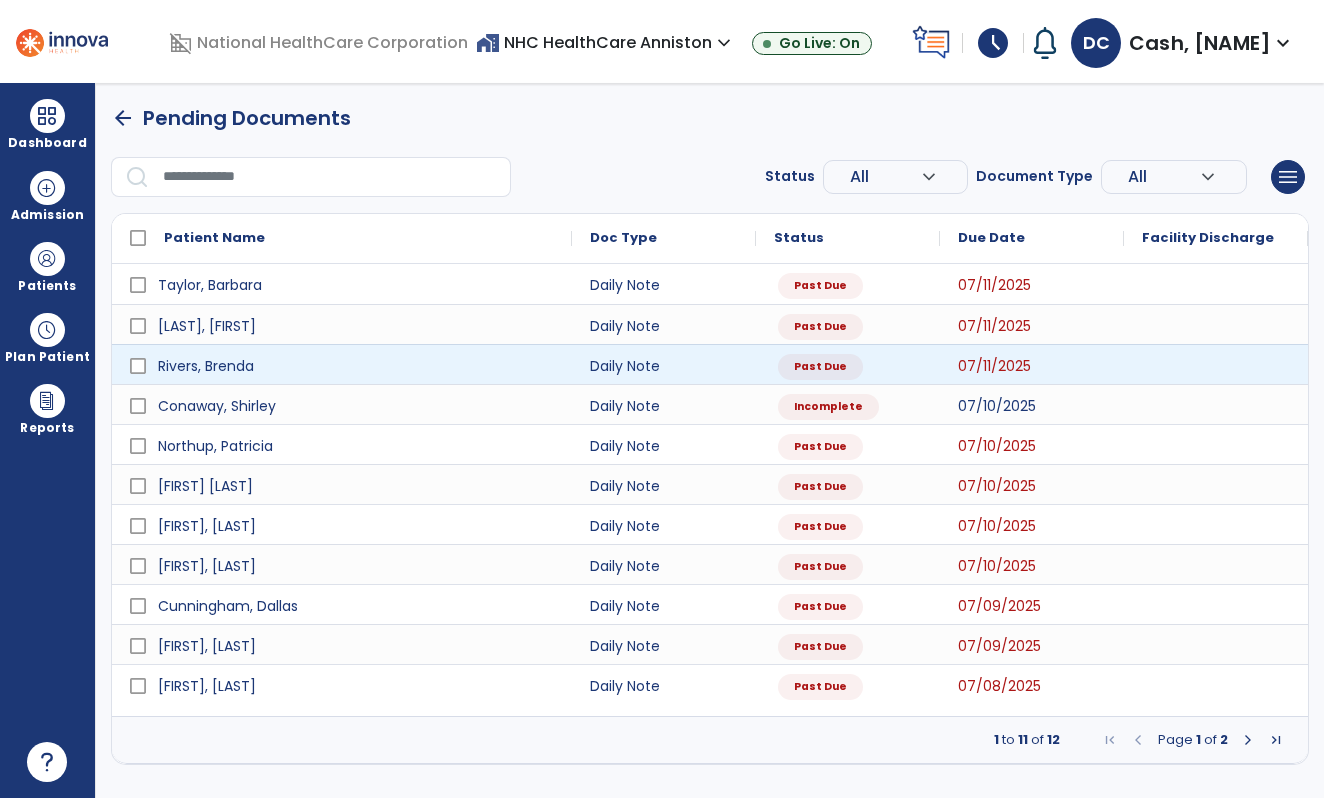 click at bounding box center [1216, 364] 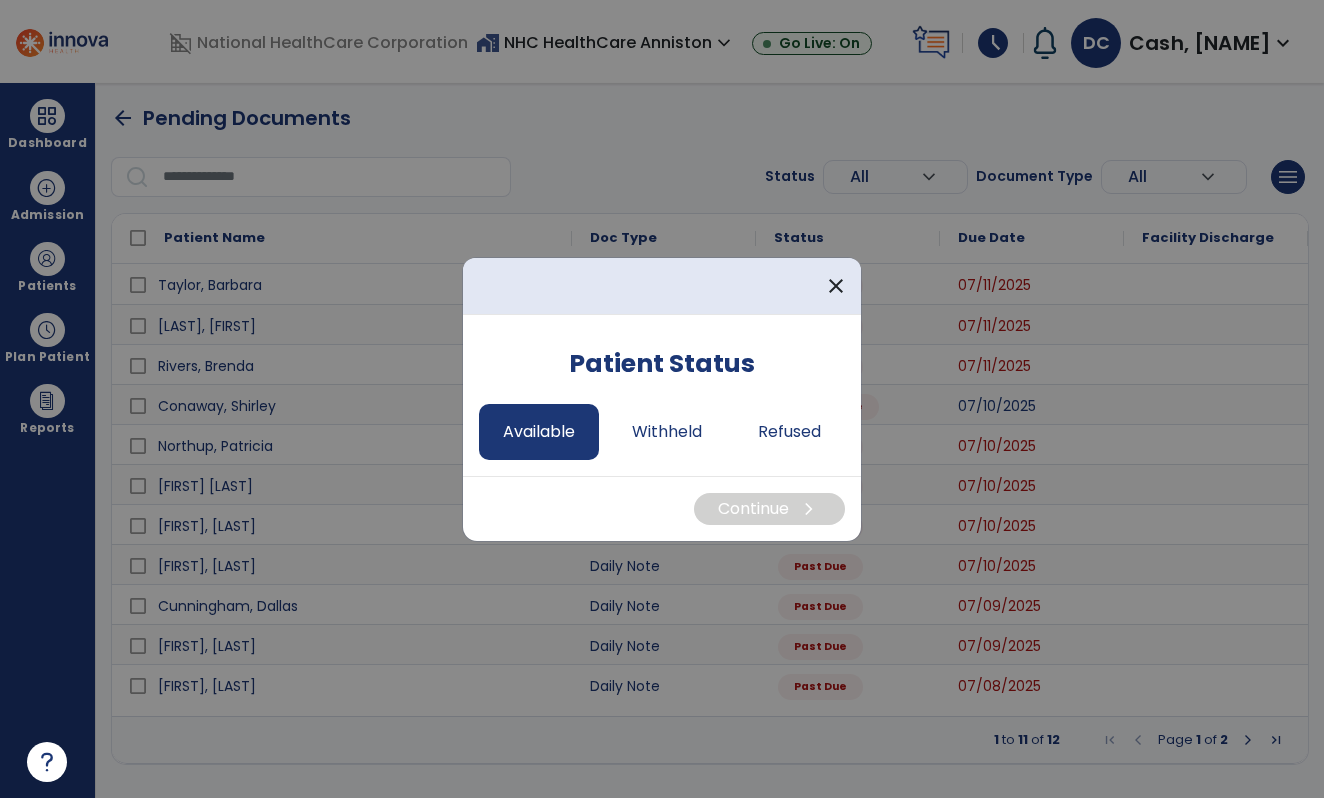 click on "Available" at bounding box center (539, 432) 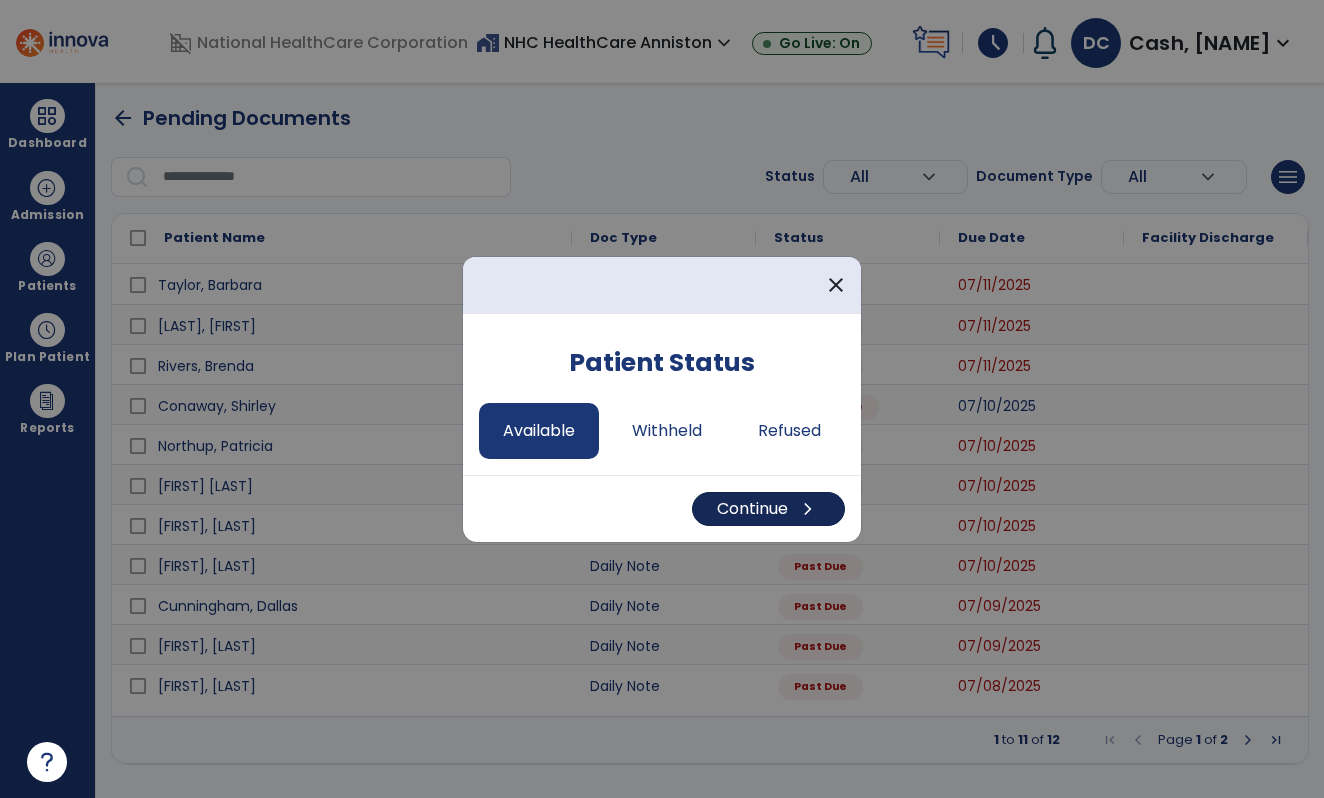 click on "chevron_right" at bounding box center (808, 509) 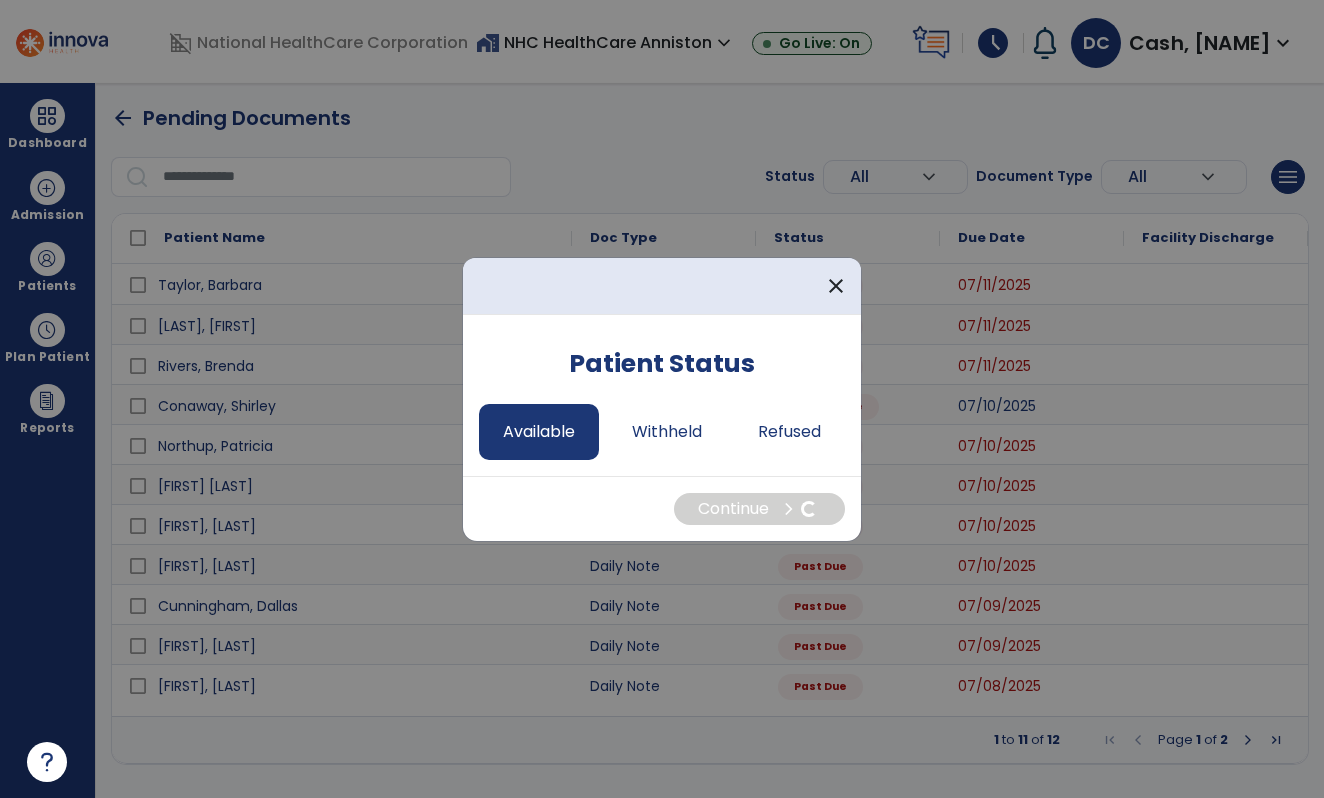 select on "*" 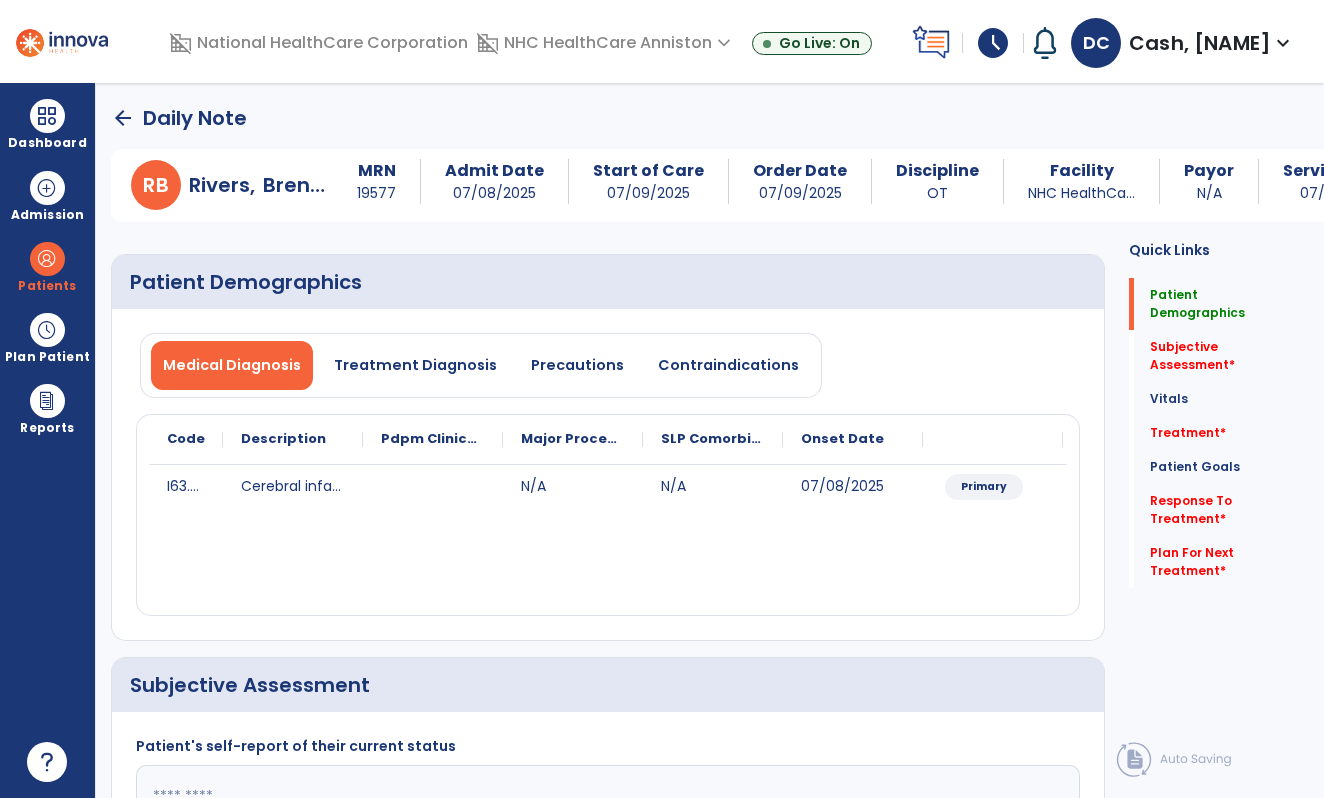 scroll, scrollTop: 107, scrollLeft: 0, axis: vertical 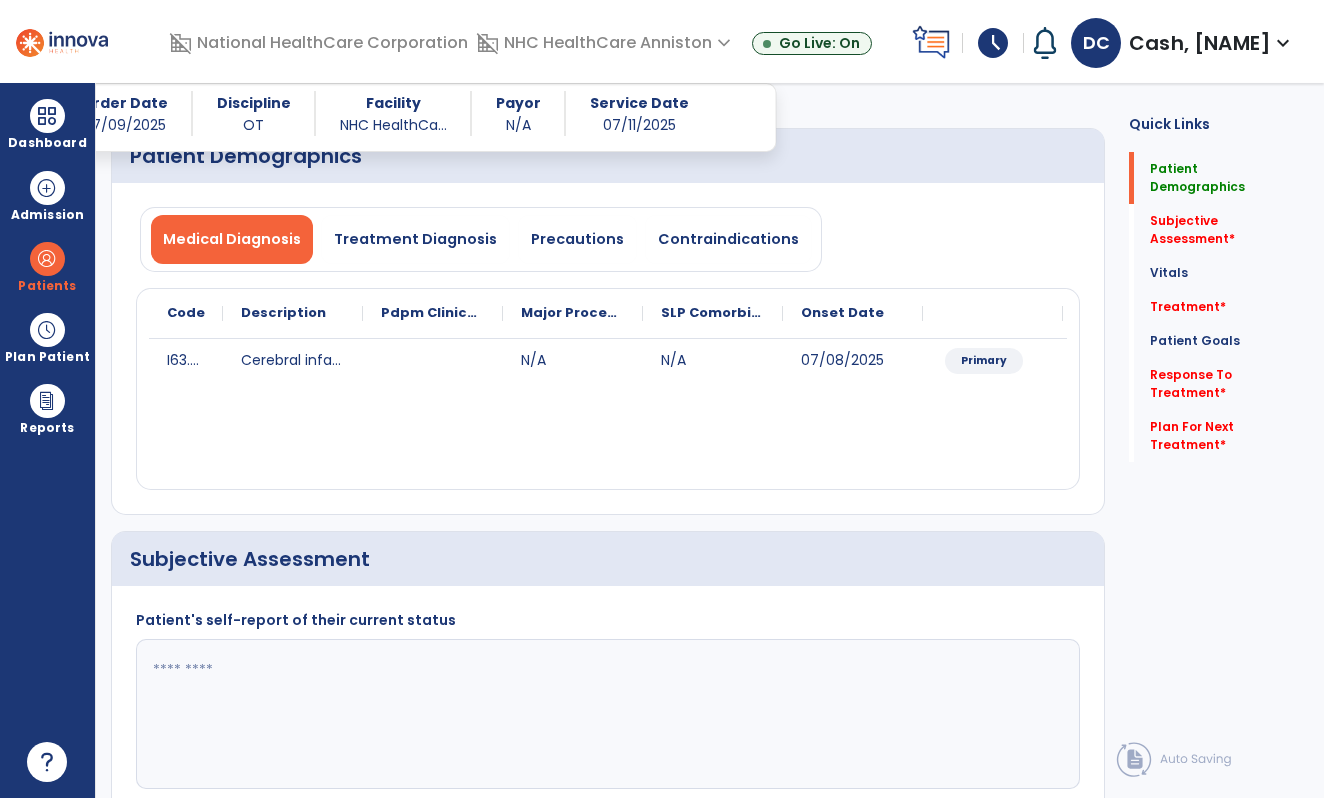 click 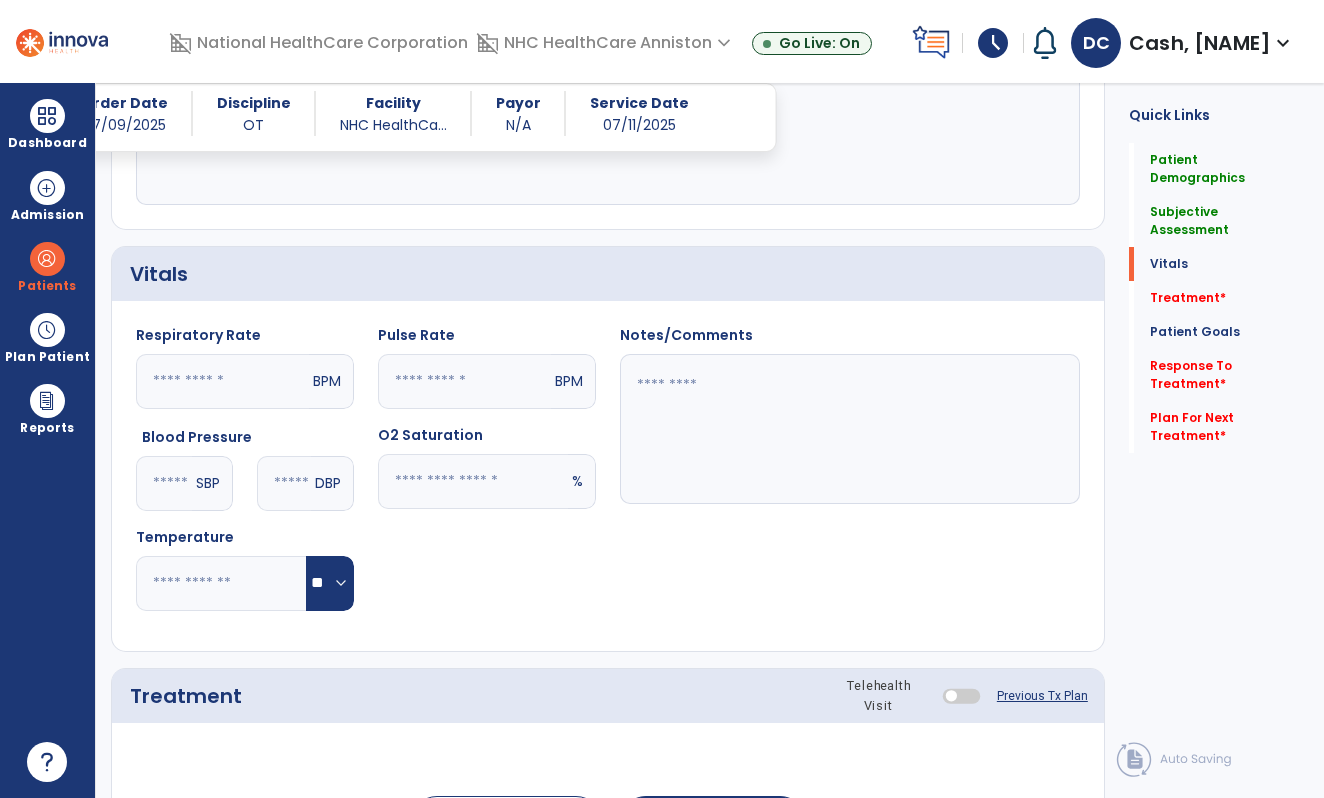 scroll, scrollTop: 795, scrollLeft: 0, axis: vertical 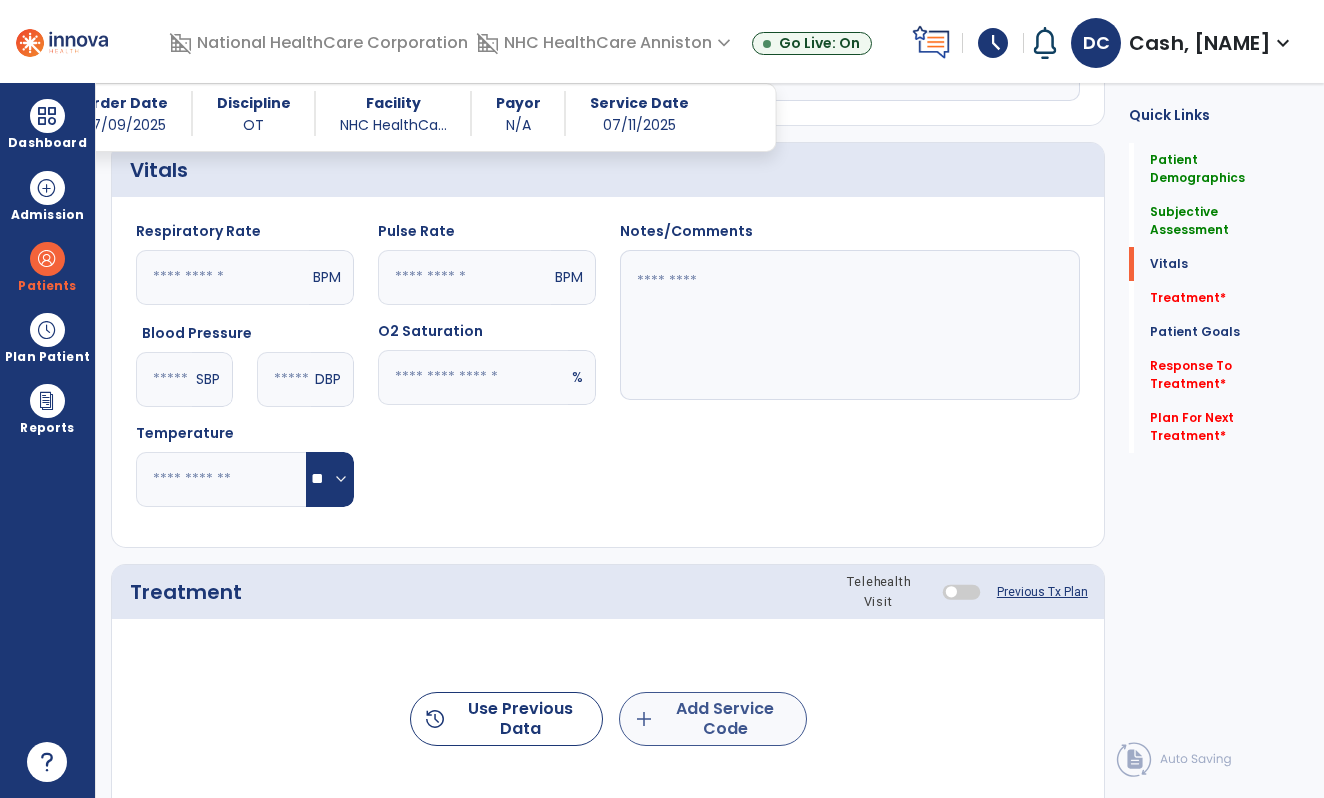 type on "**********" 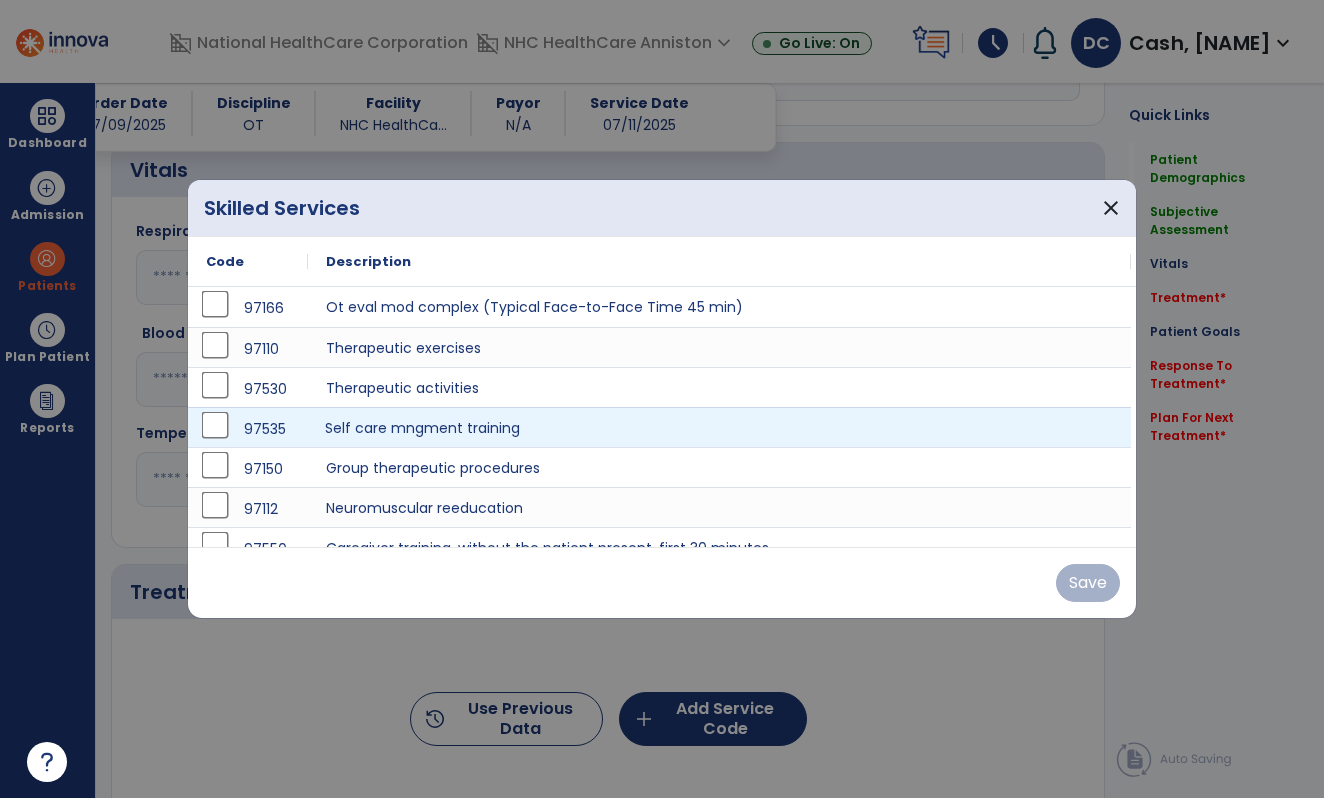 click on "Self care mngment training" at bounding box center [719, 427] 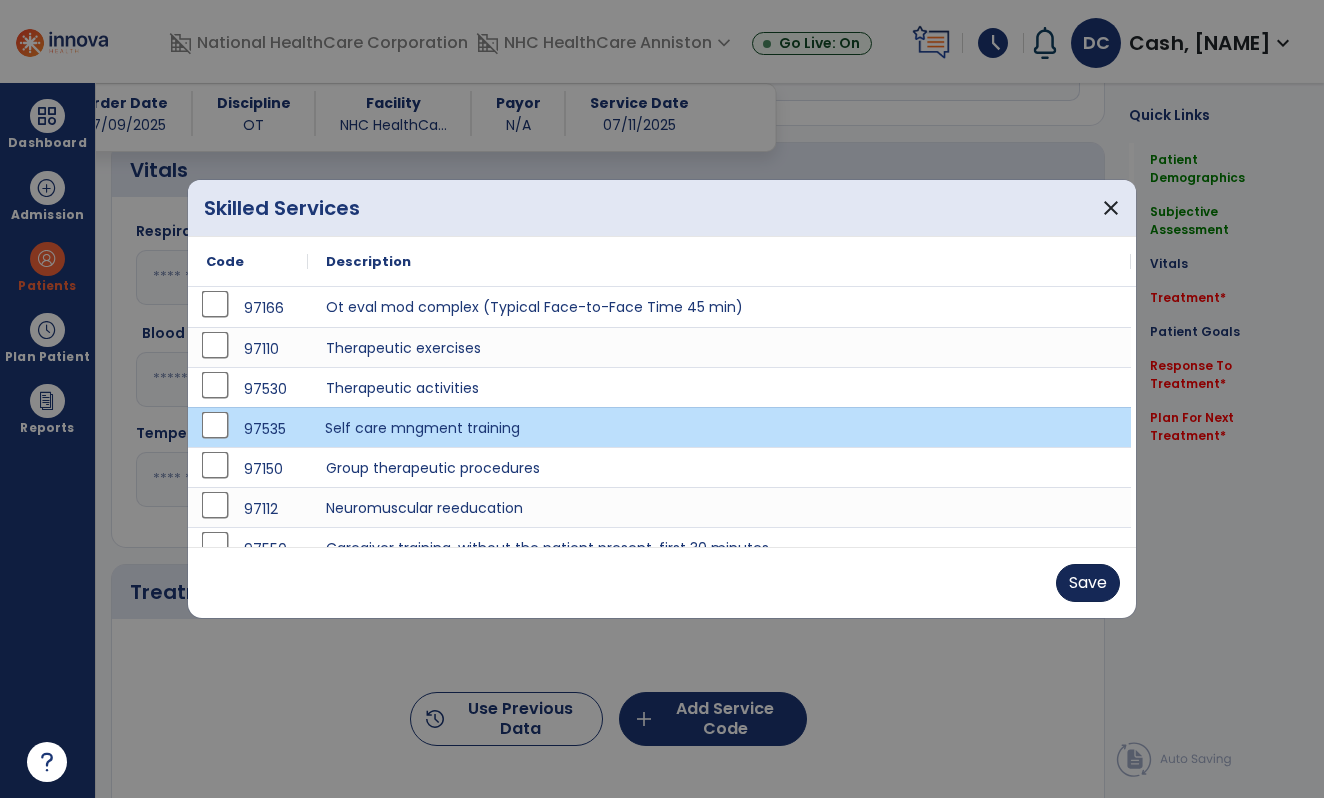 click on "Save" at bounding box center [1088, 583] 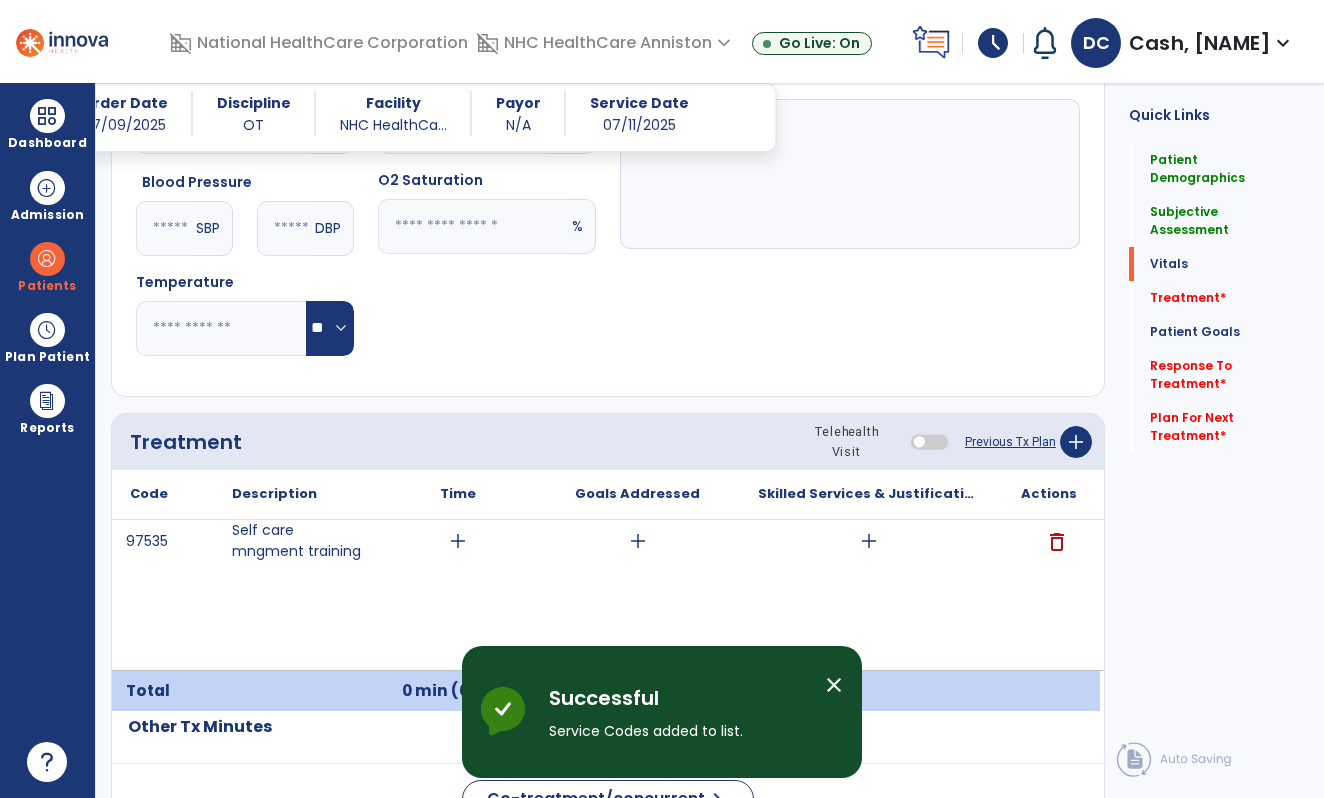 scroll, scrollTop: 953, scrollLeft: 0, axis: vertical 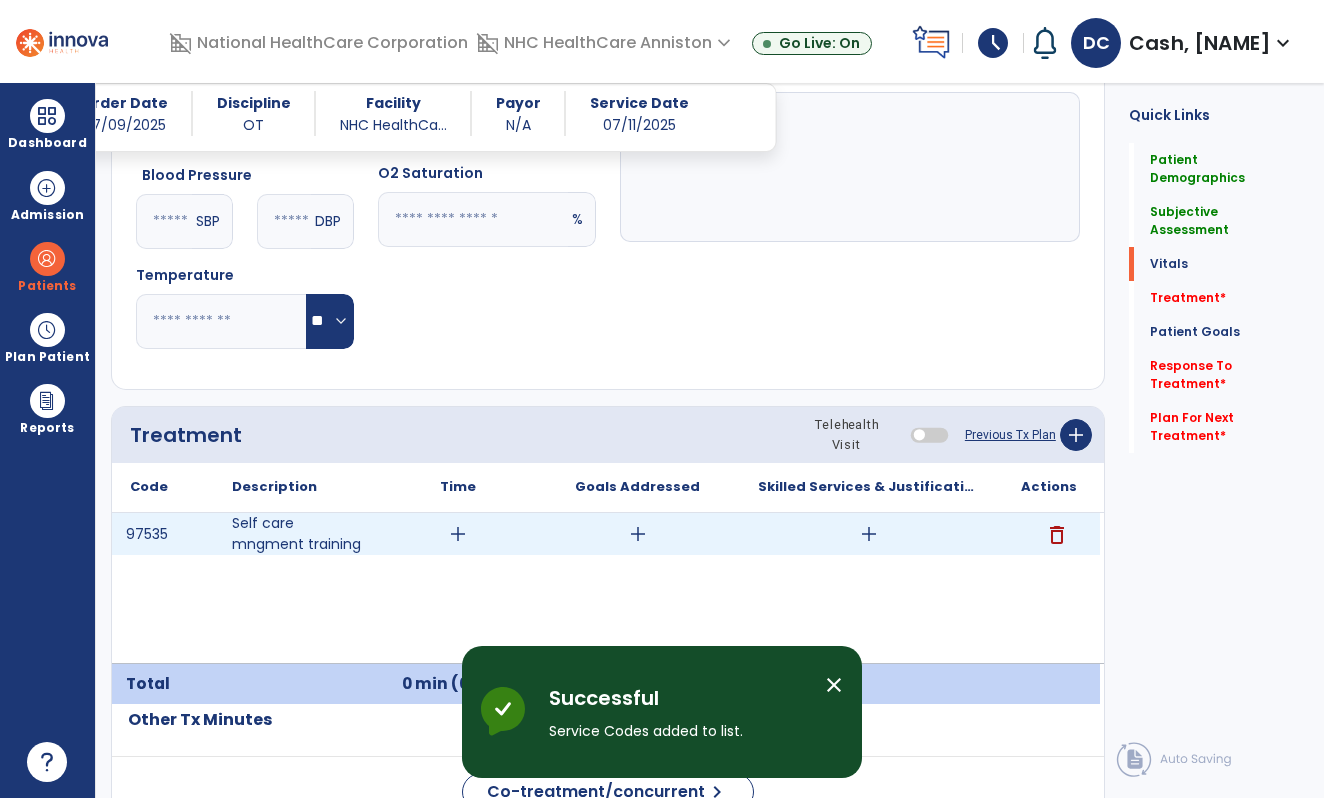 click on "add" at bounding box center (458, 534) 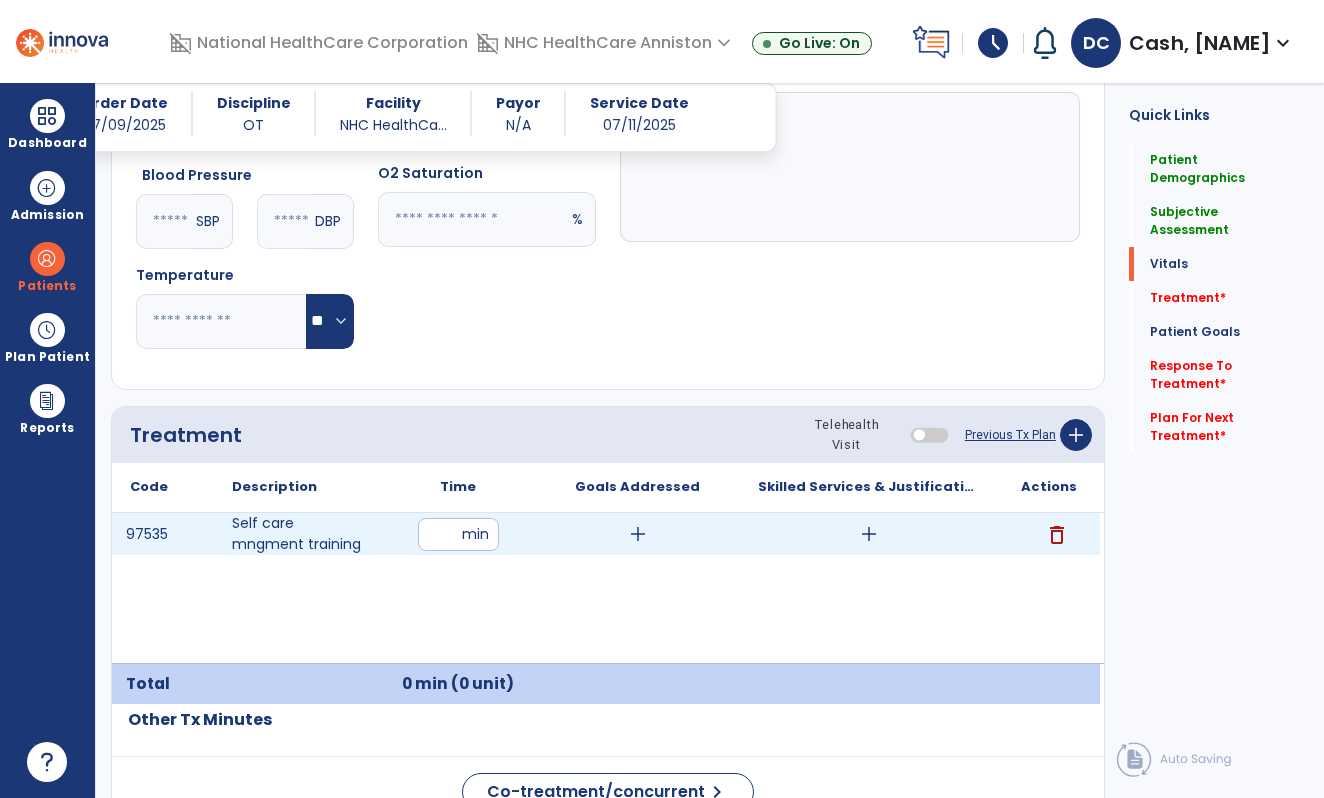 scroll, scrollTop: 1, scrollLeft: 0, axis: vertical 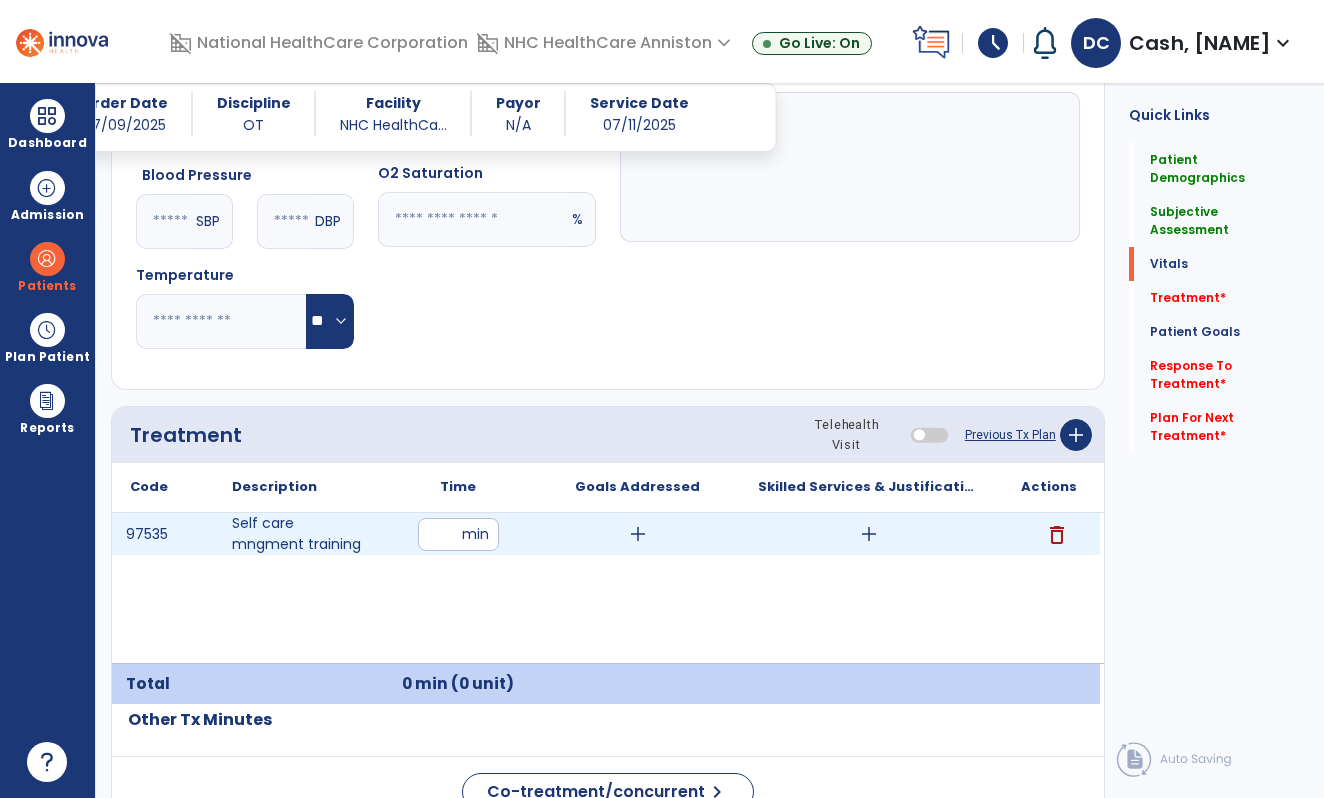 type on "**" 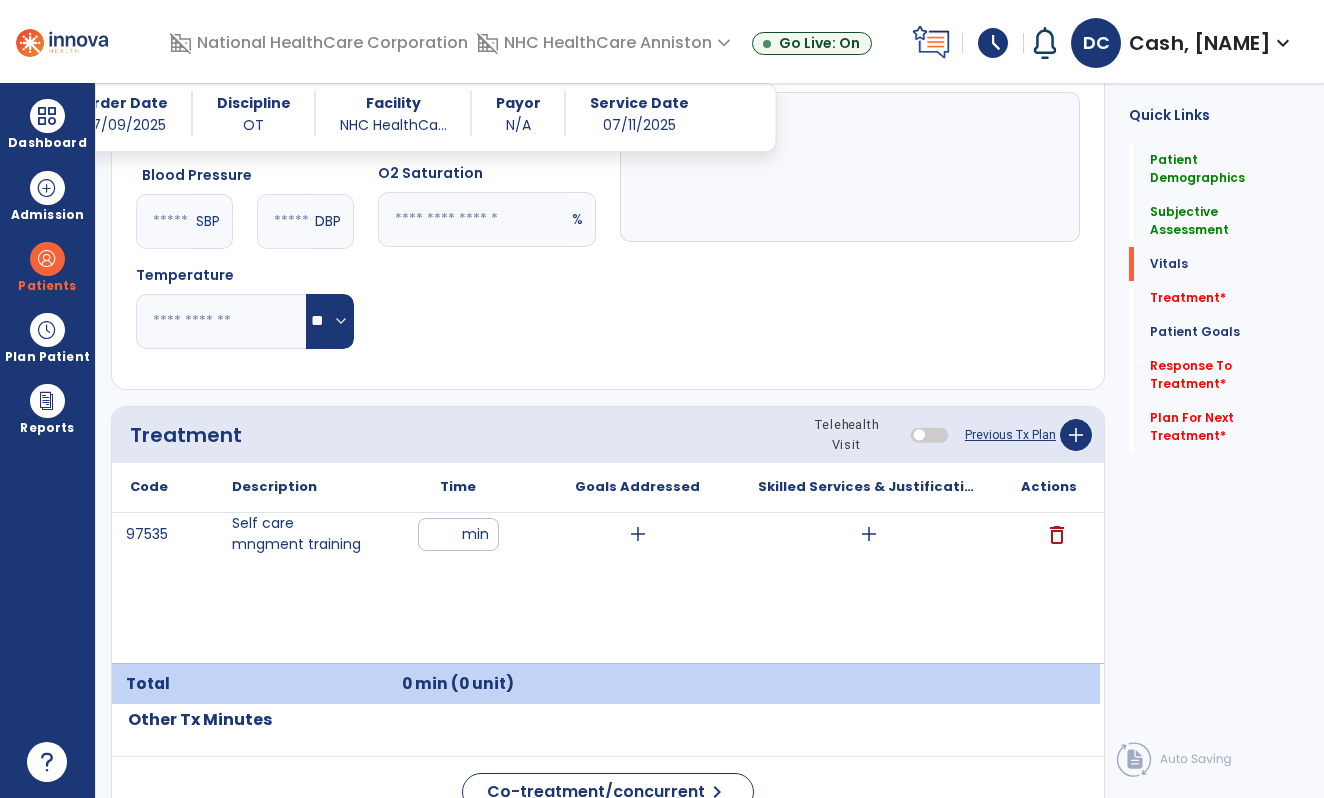 click on "97535  Self care mngment training  ** min add add delete" at bounding box center [606, 588] 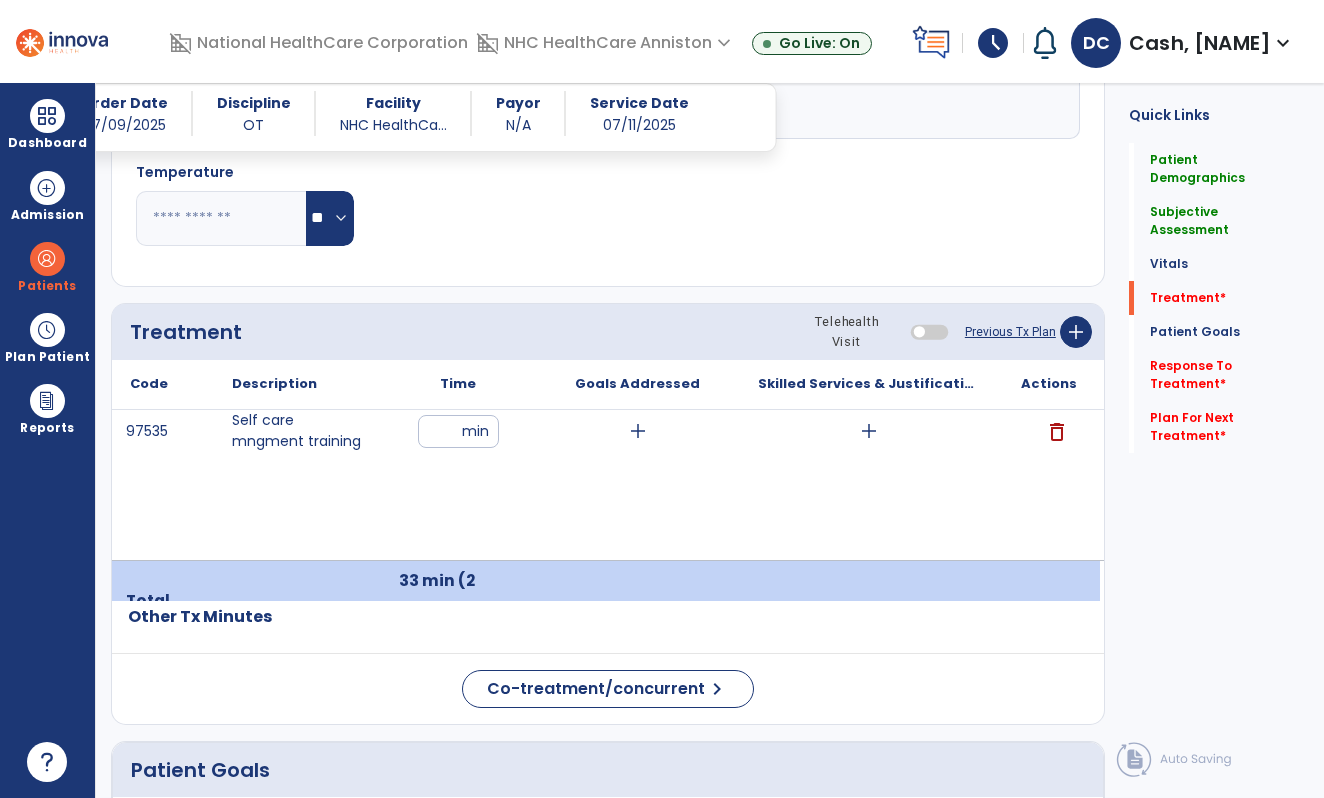 scroll, scrollTop: 1065, scrollLeft: 0, axis: vertical 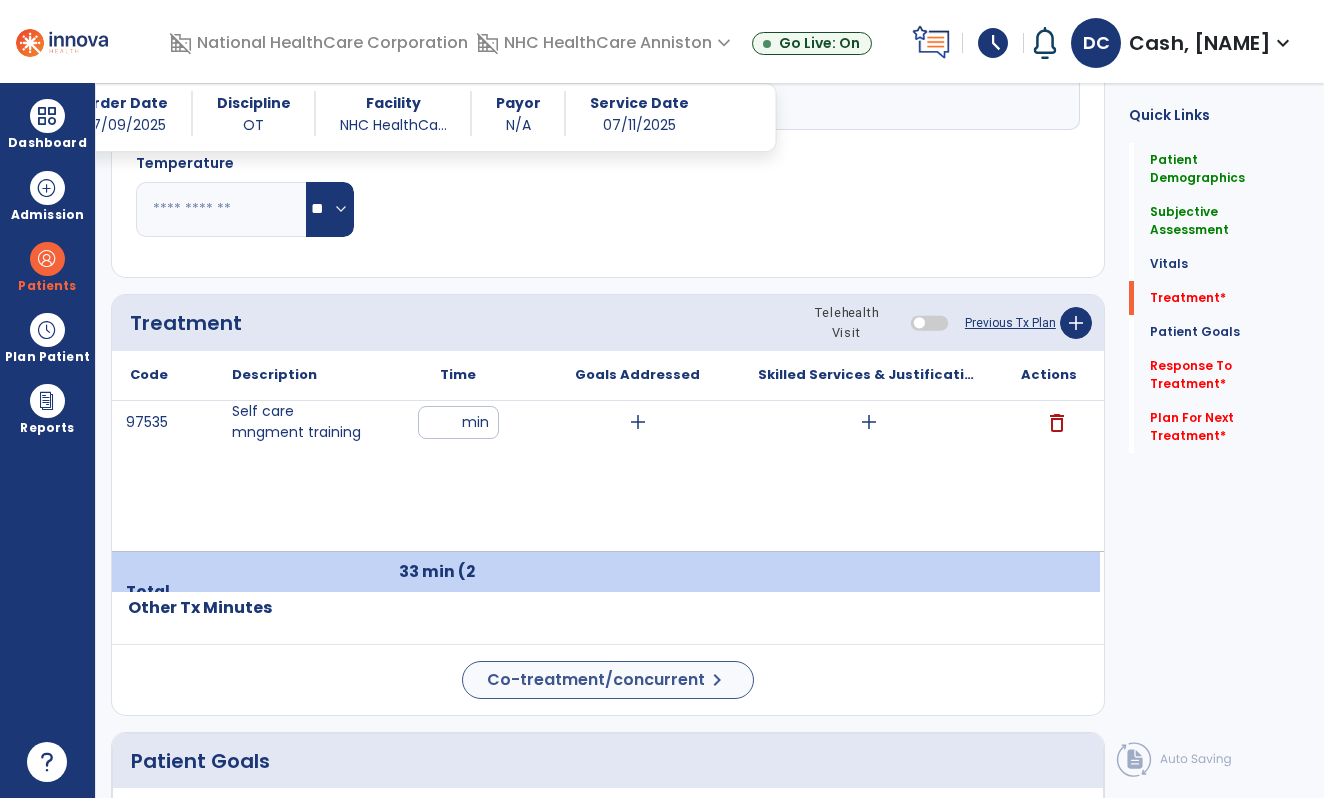 click on "Co-treatment/concurrent" 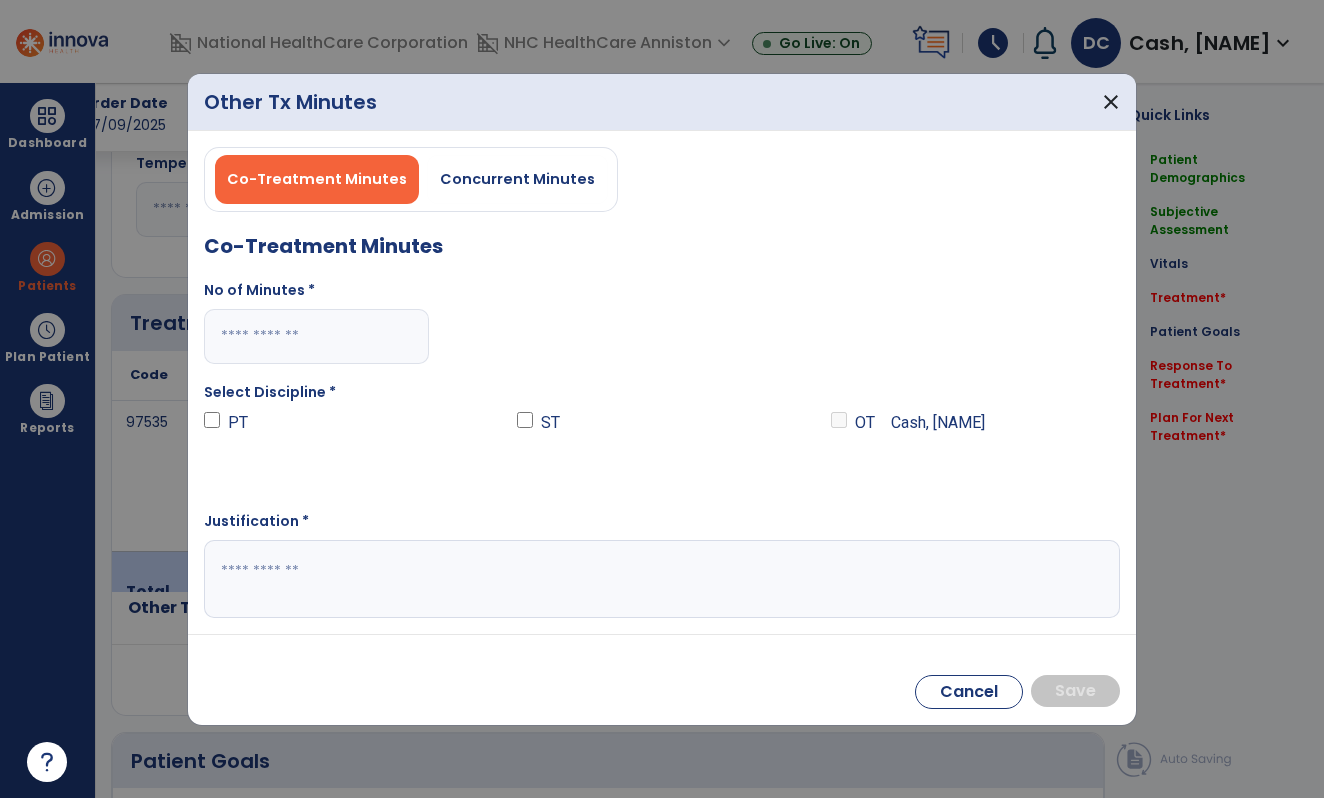 click at bounding box center [316, 336] 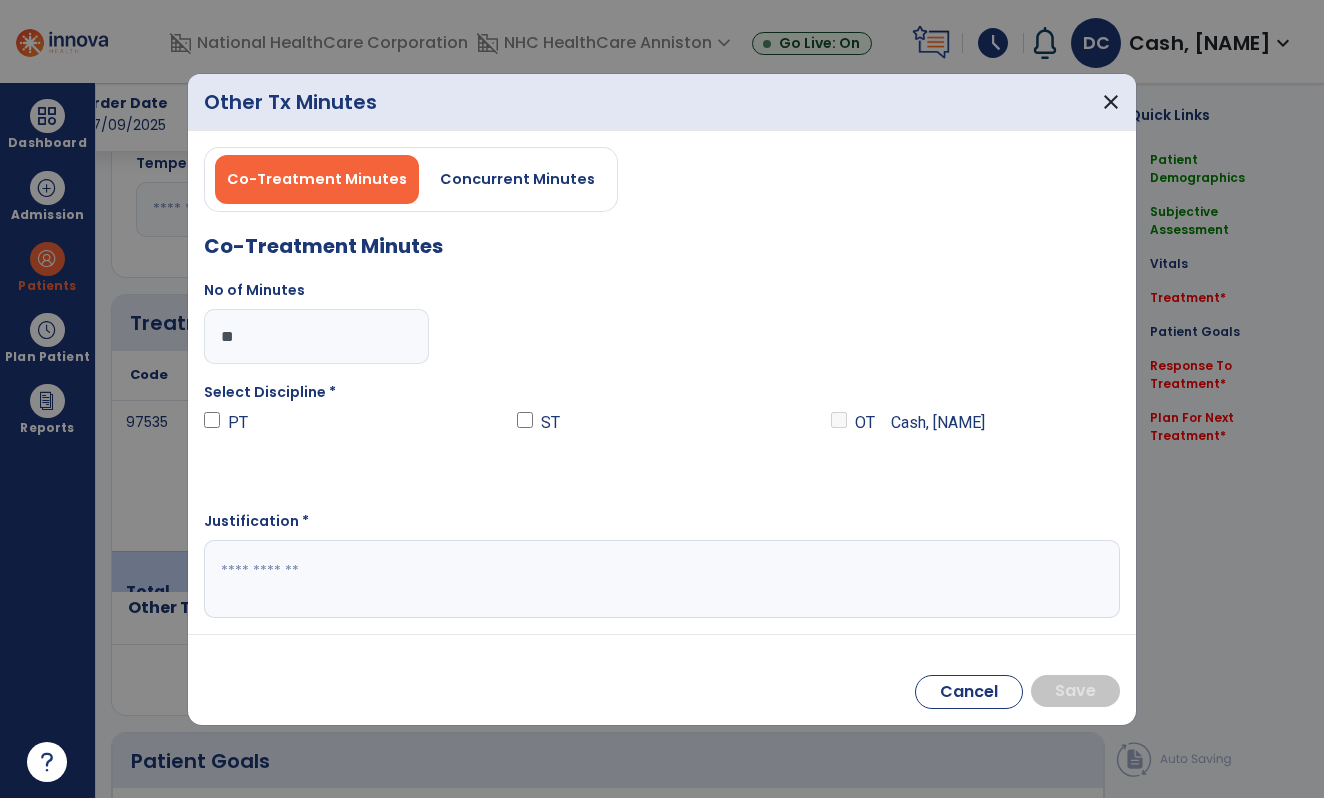 type on "**" 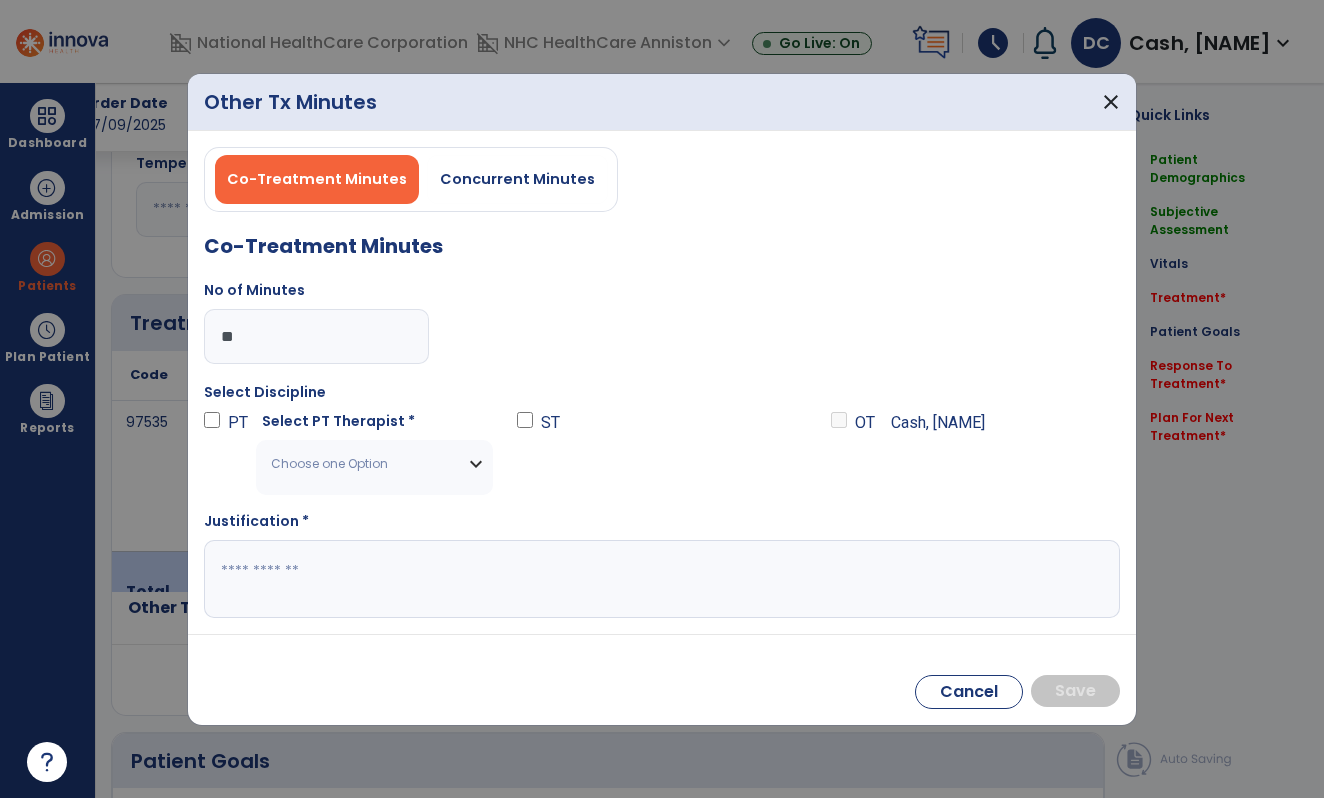 click on "Choose one Option" at bounding box center (362, 464) 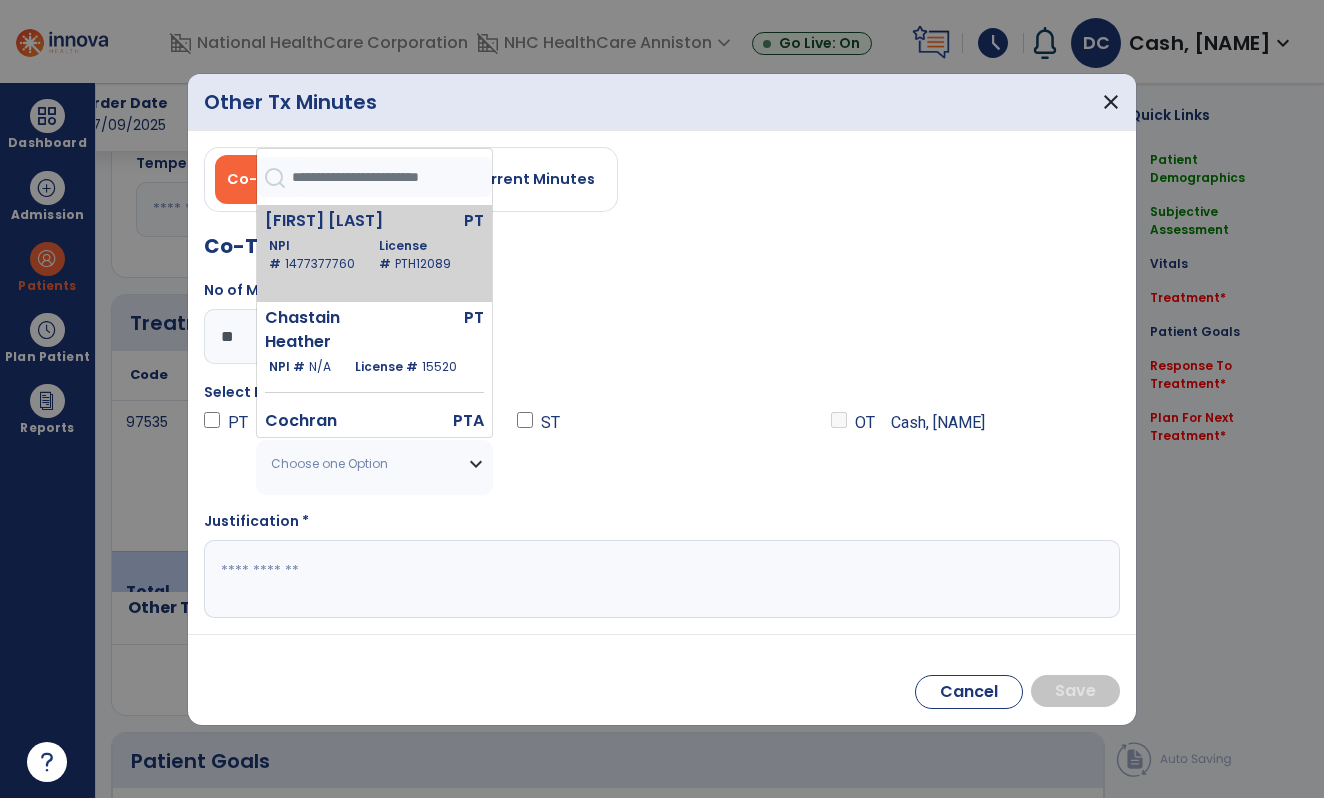 click on "License # [LICENSE]" at bounding box center [427, 255] 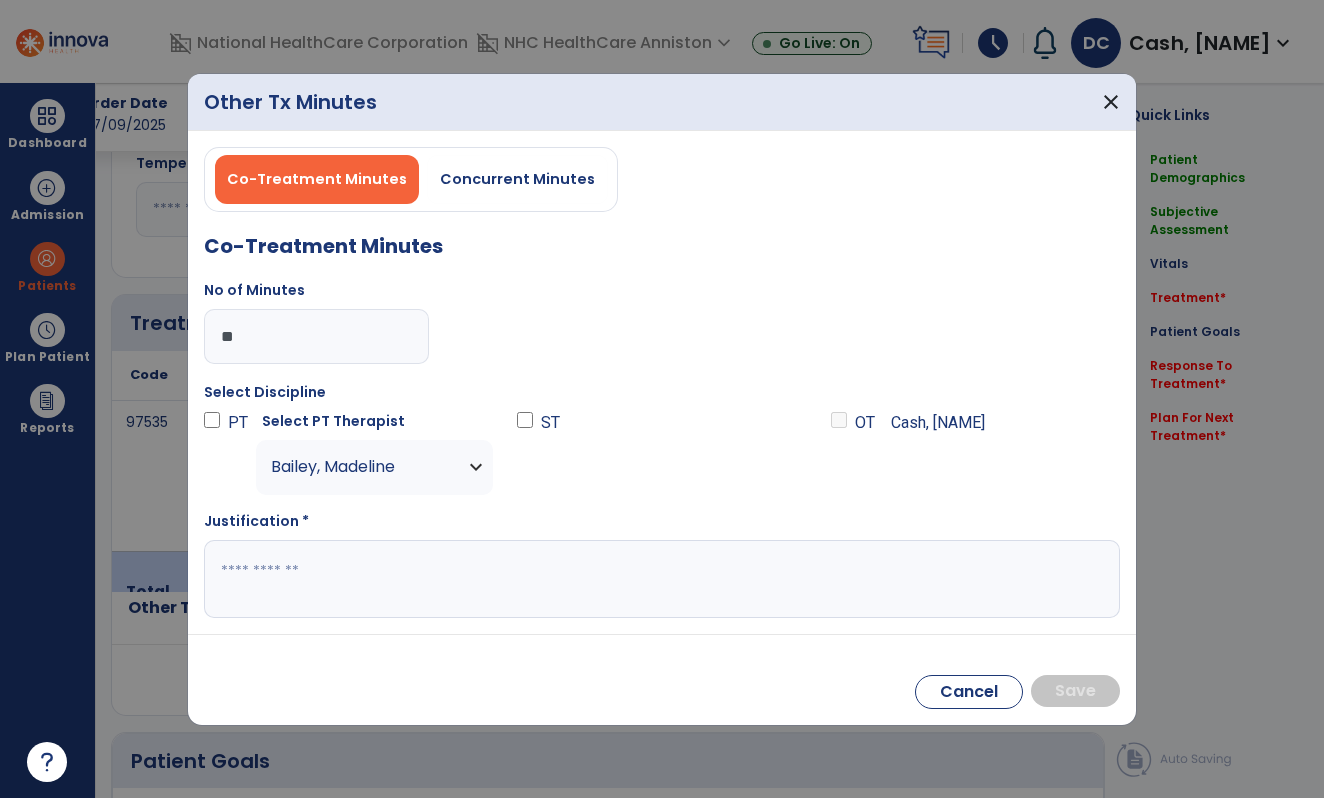 click at bounding box center (662, 579) 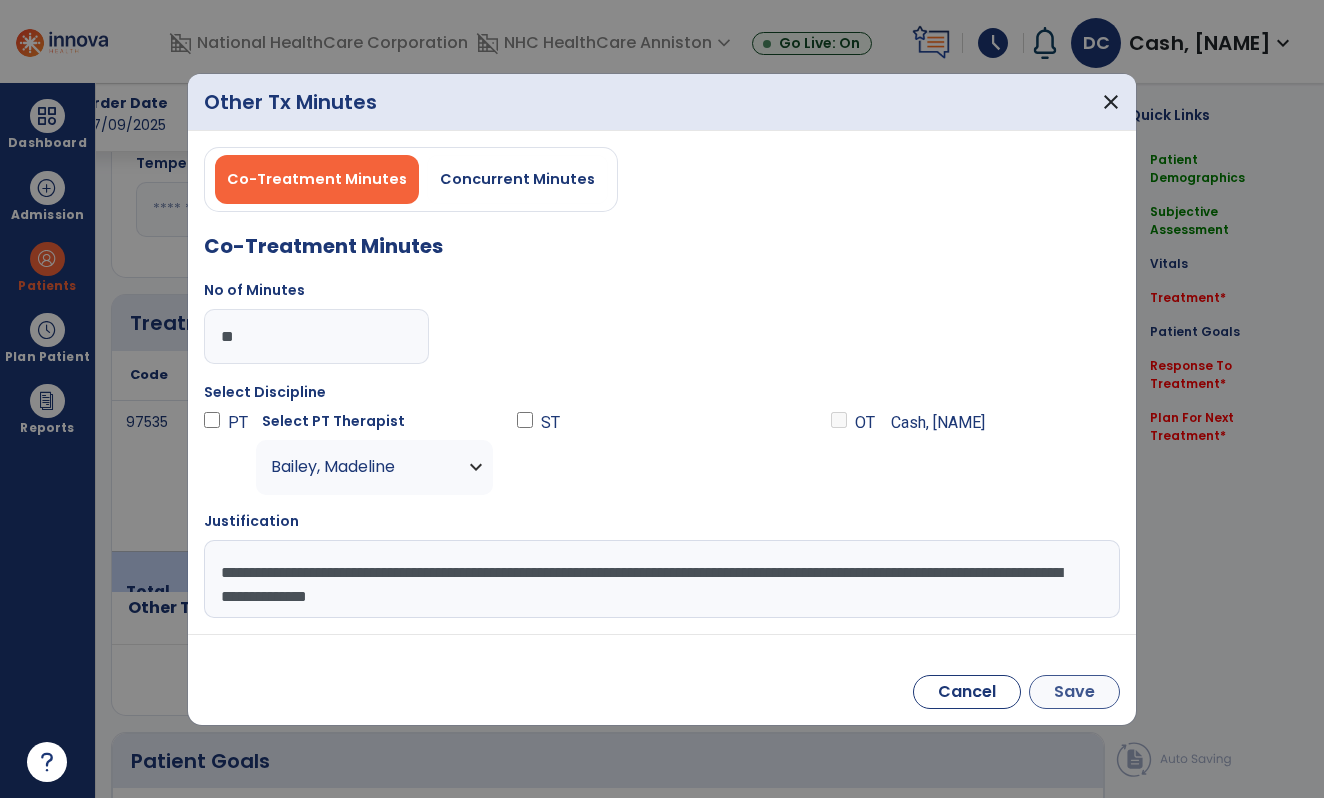 type on "**********" 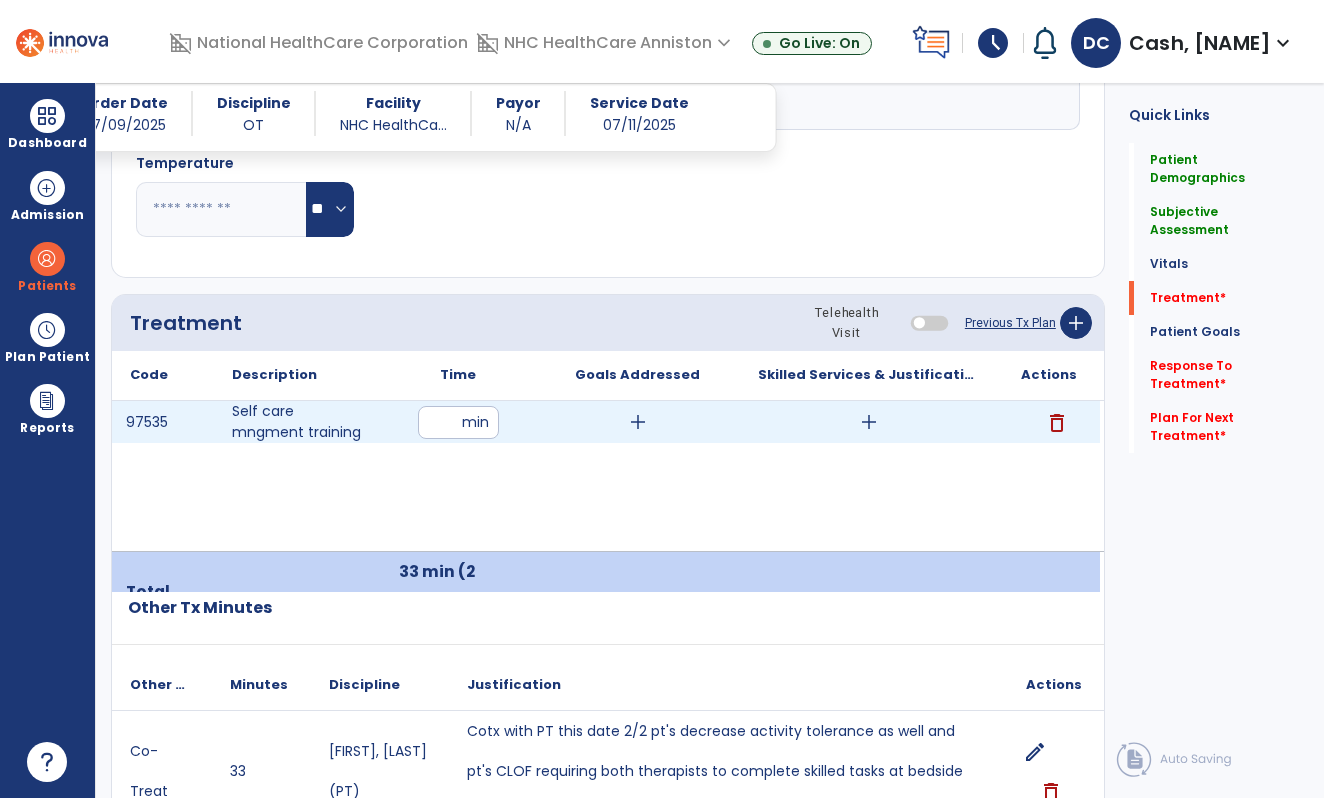 click on "add" at bounding box center [869, 422] 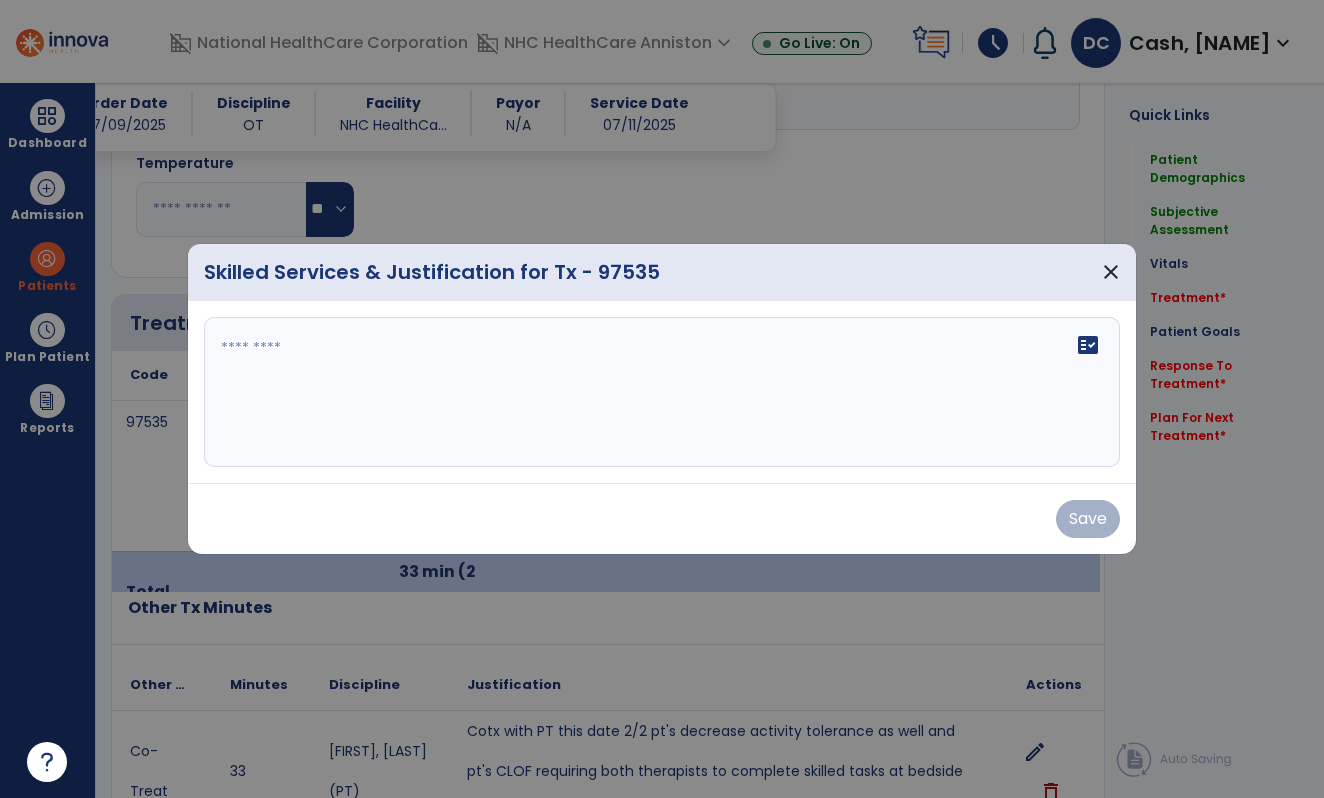 click on "fact_check" at bounding box center [662, 392] 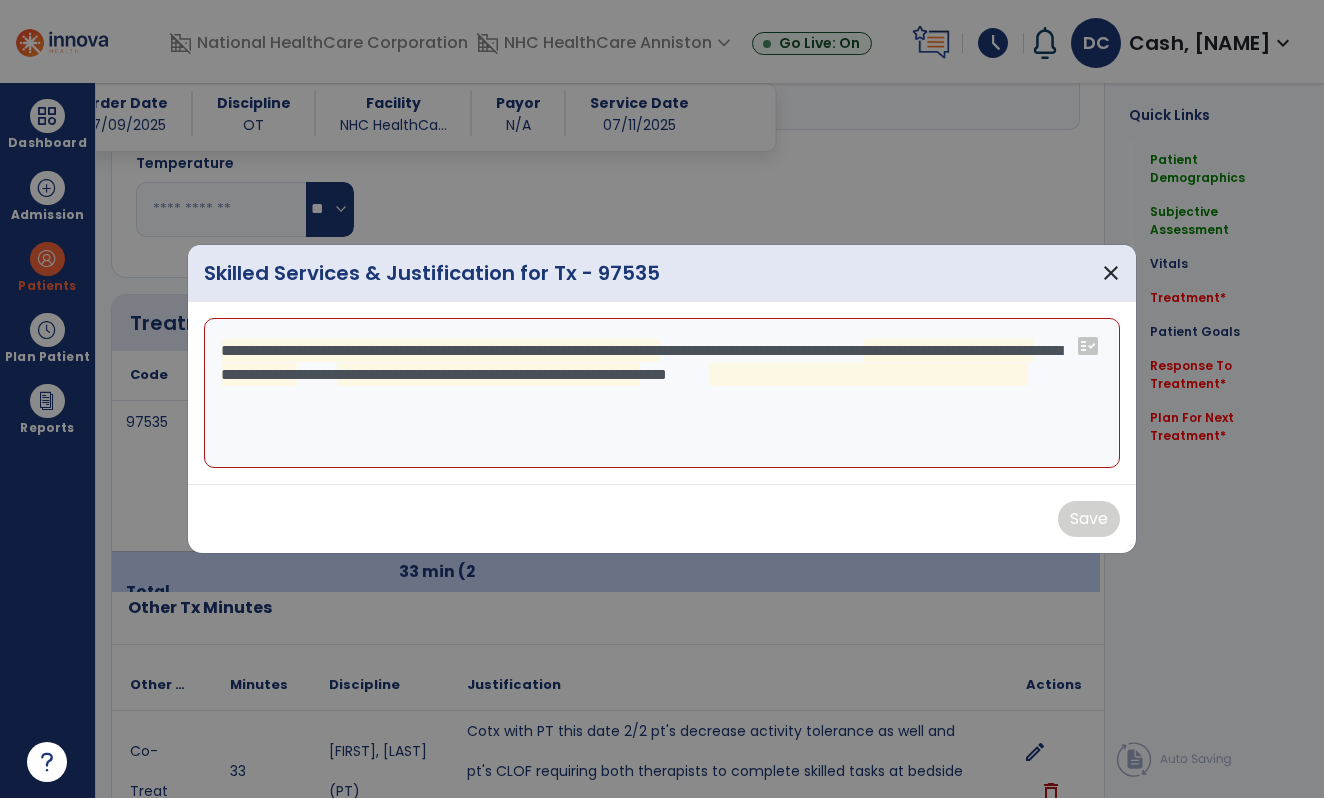 click on "**********" at bounding box center (662, 393) 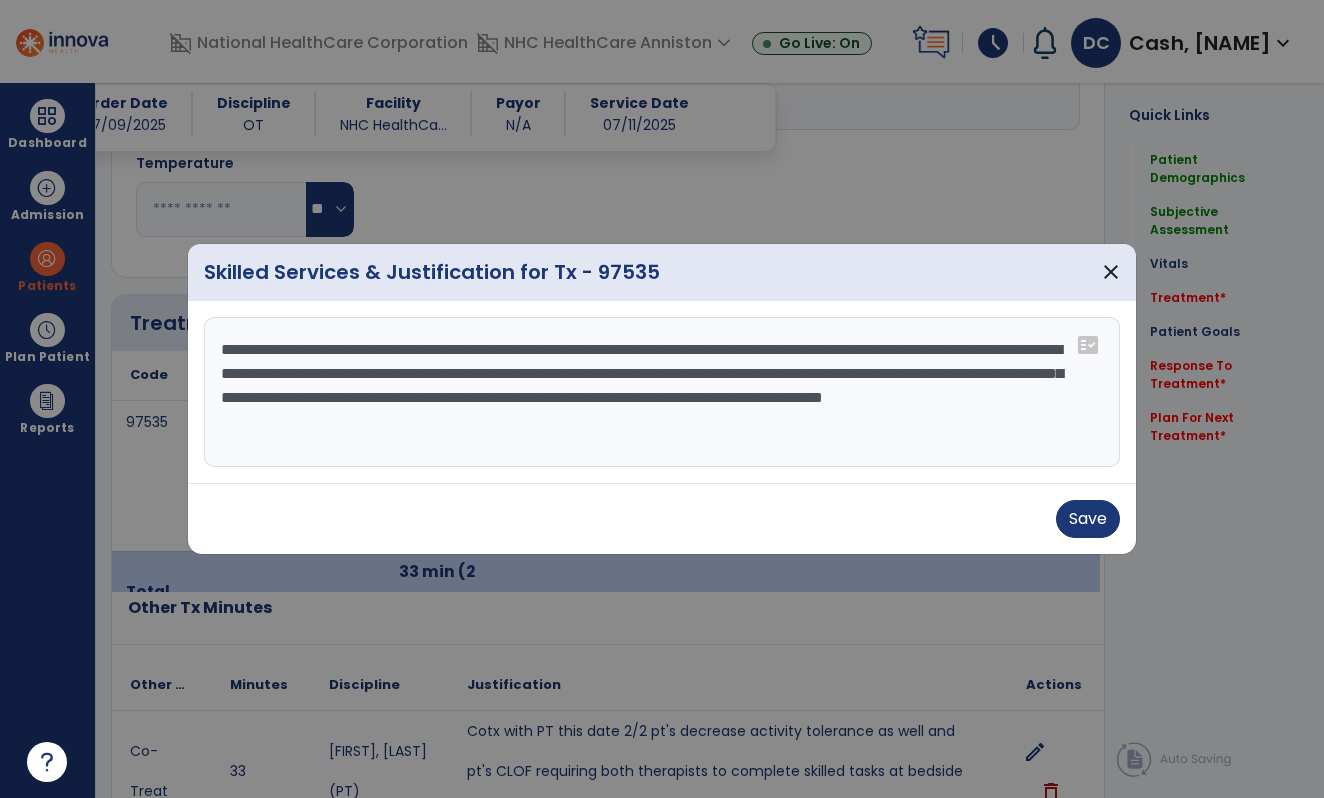 click on "**********" at bounding box center (662, 392) 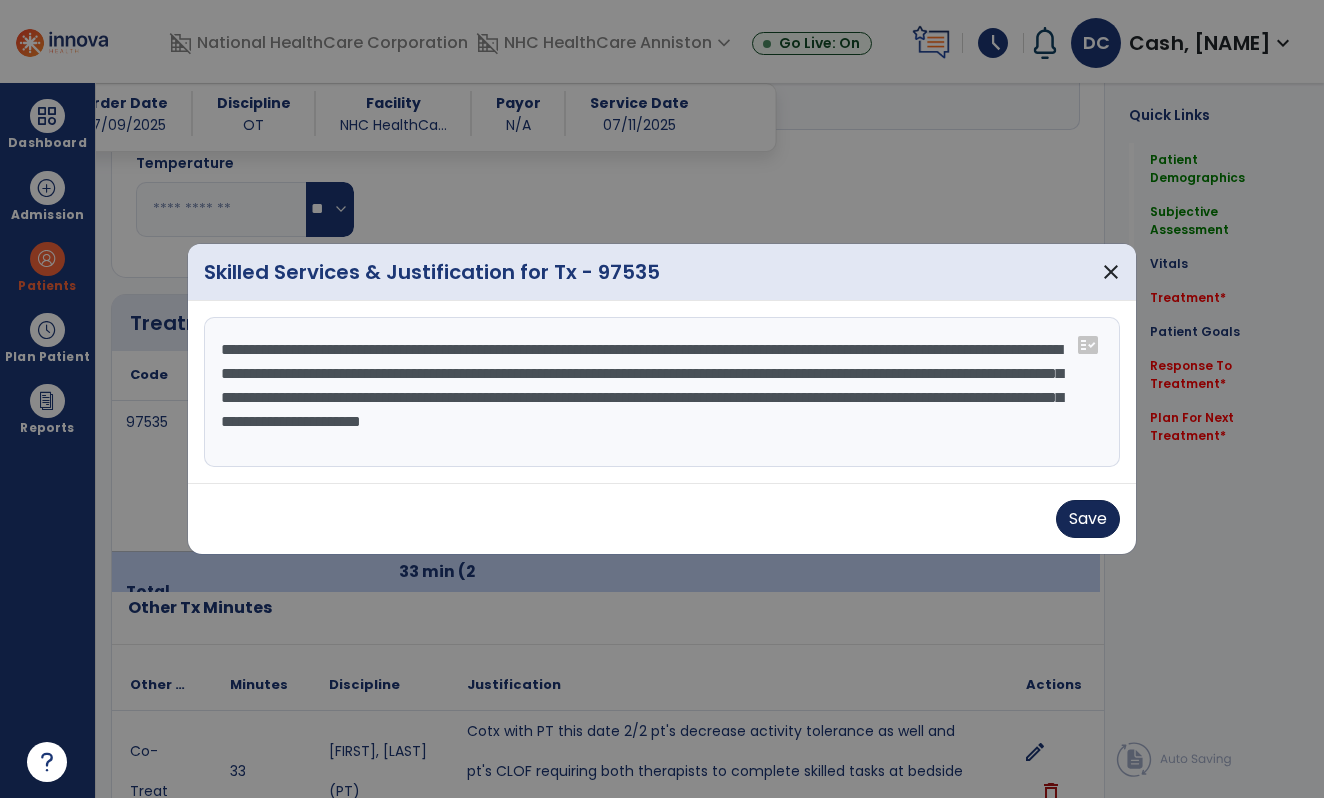 type on "**********" 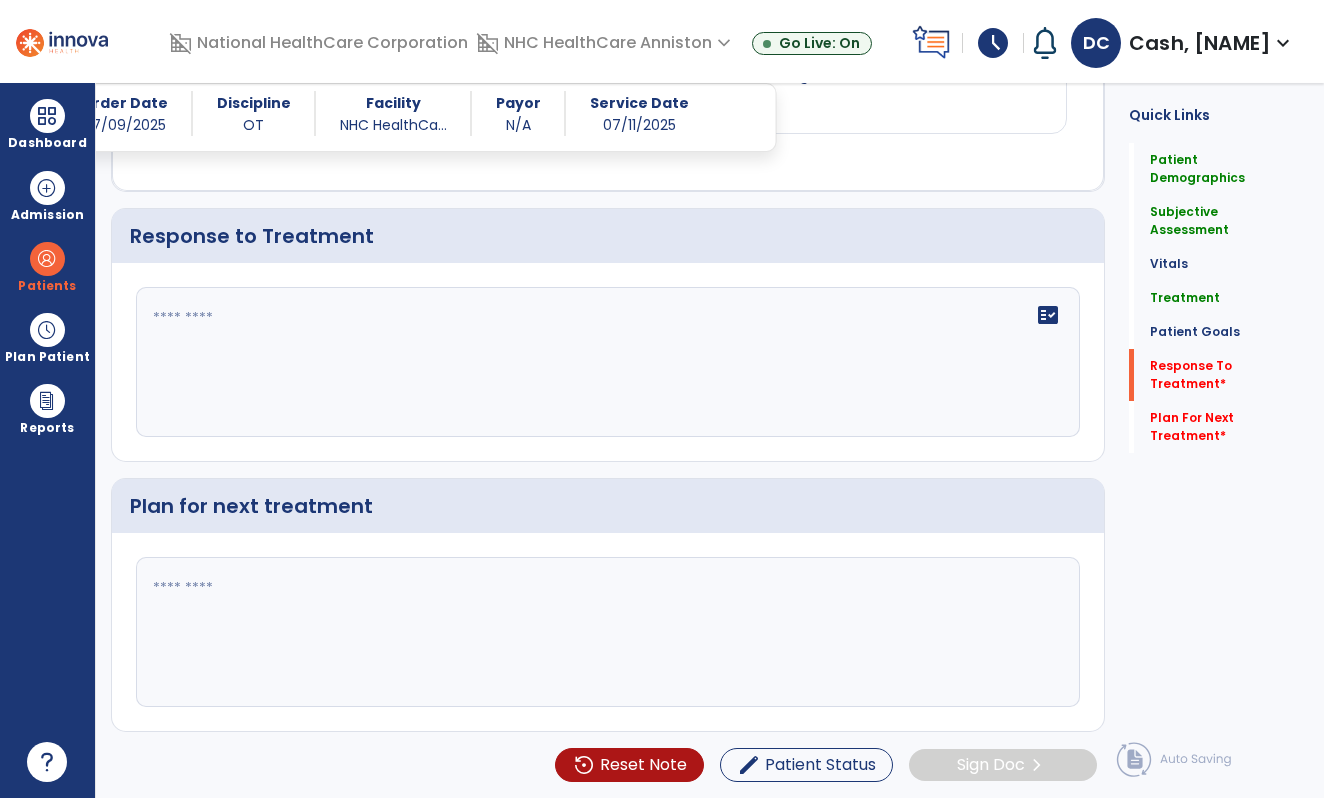 scroll, scrollTop: 3075, scrollLeft: 0, axis: vertical 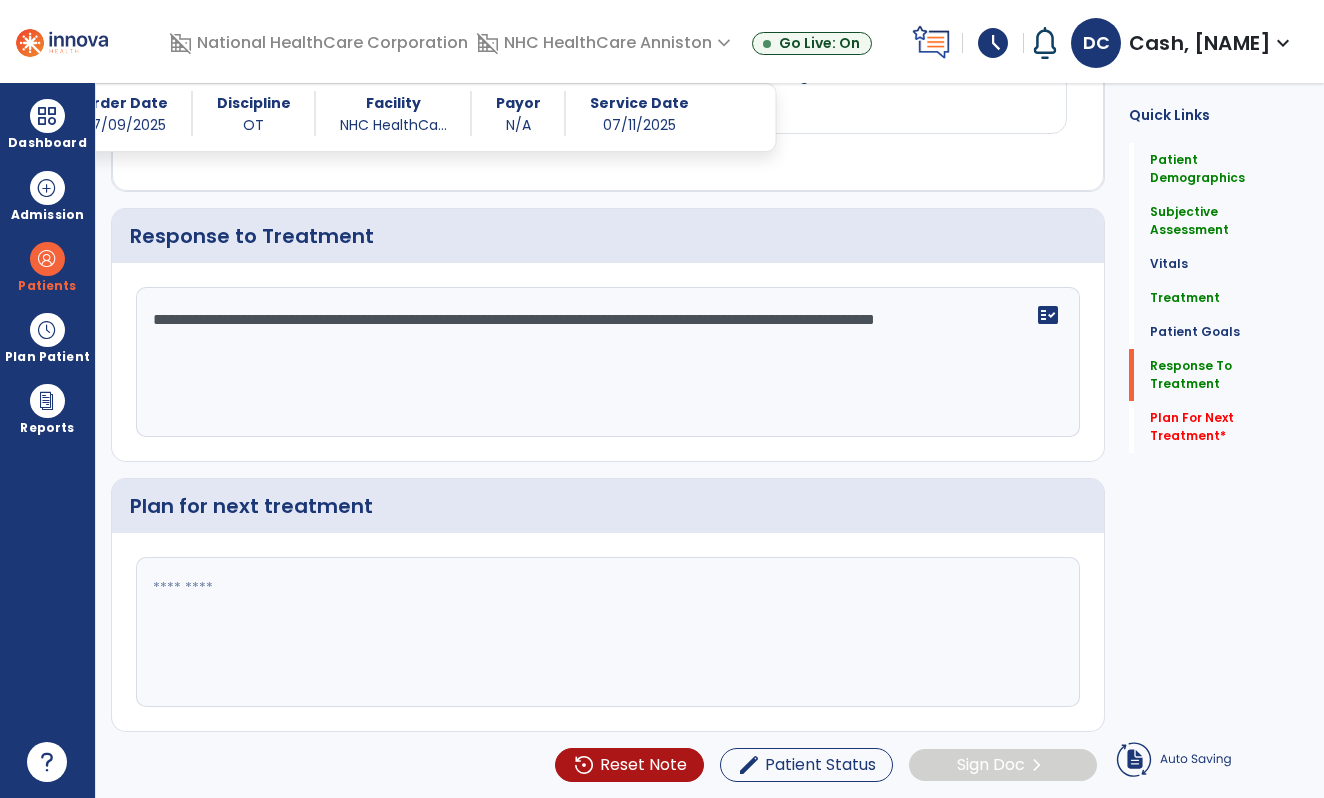 type on "**********" 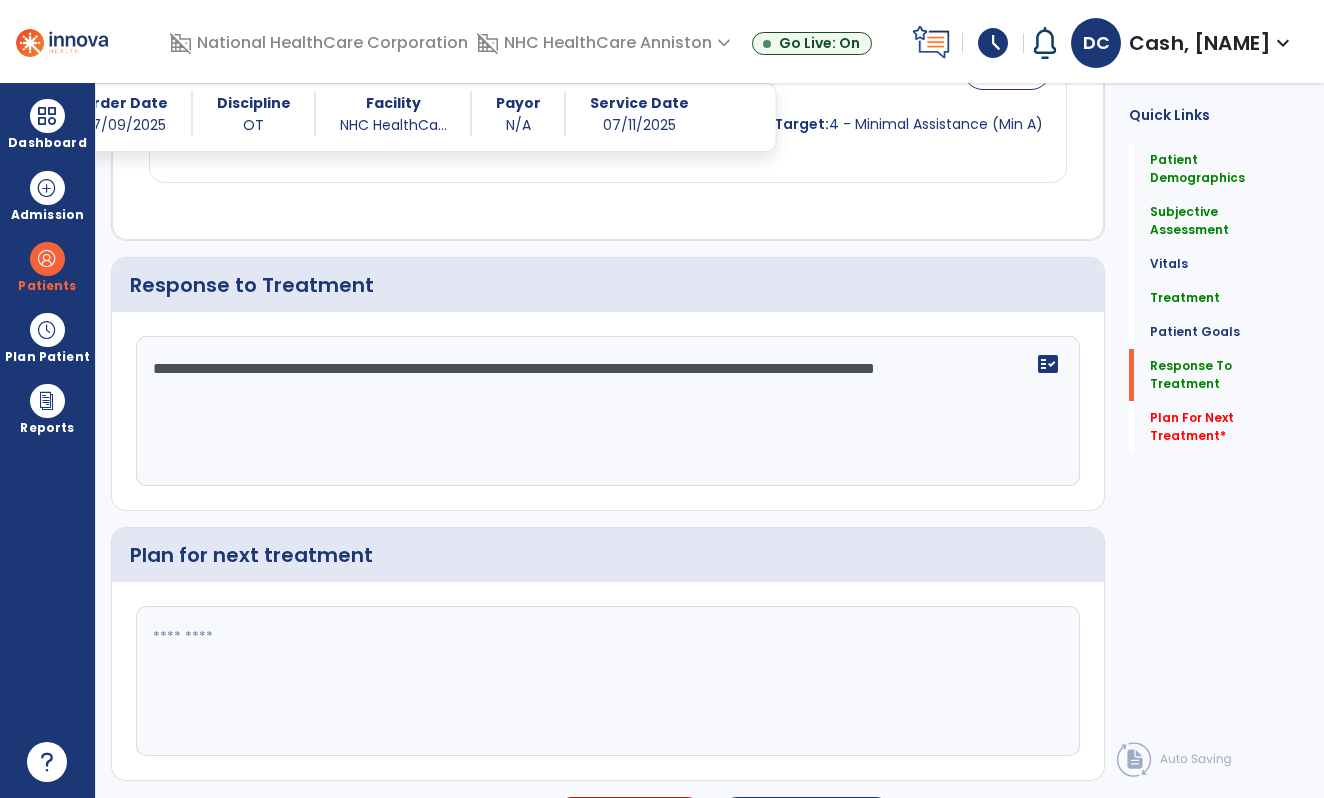 click 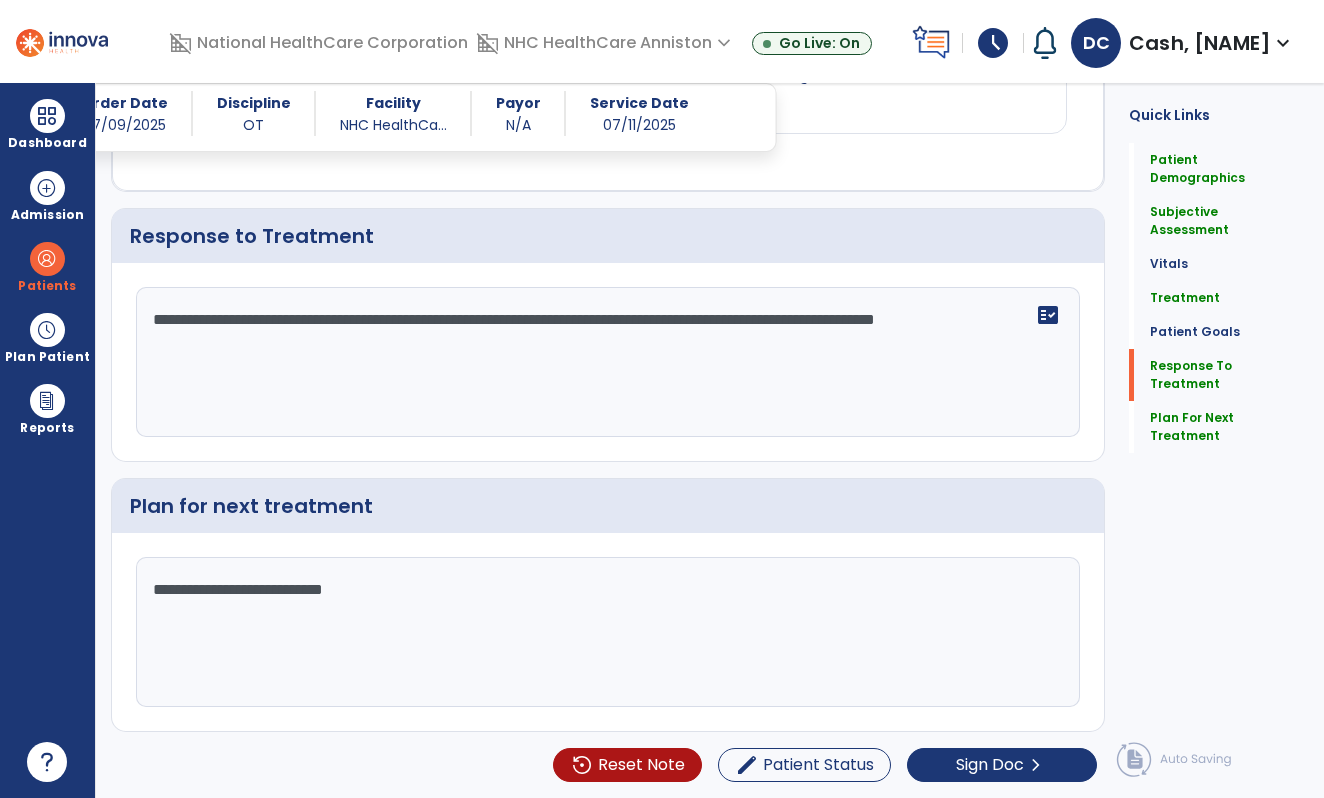 scroll, scrollTop: 3075, scrollLeft: 0, axis: vertical 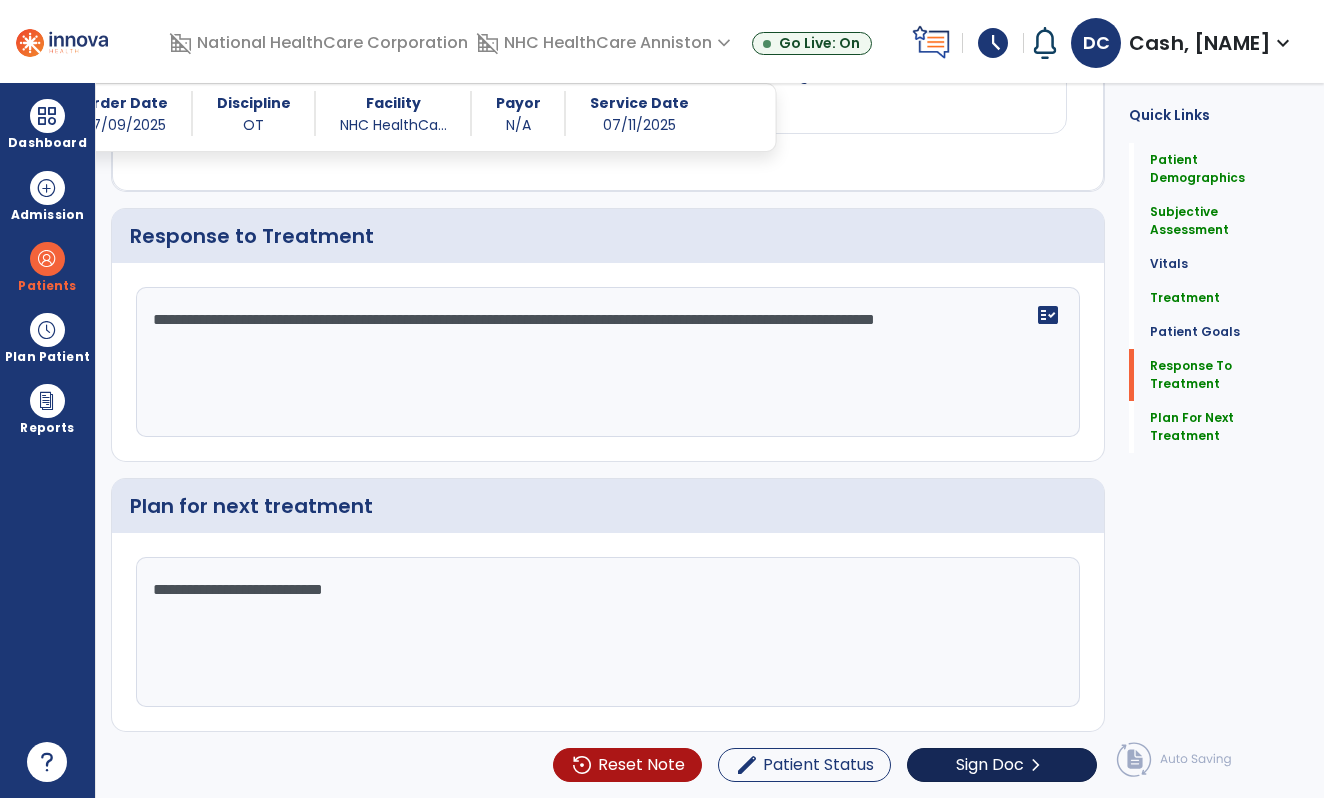 type on "**********" 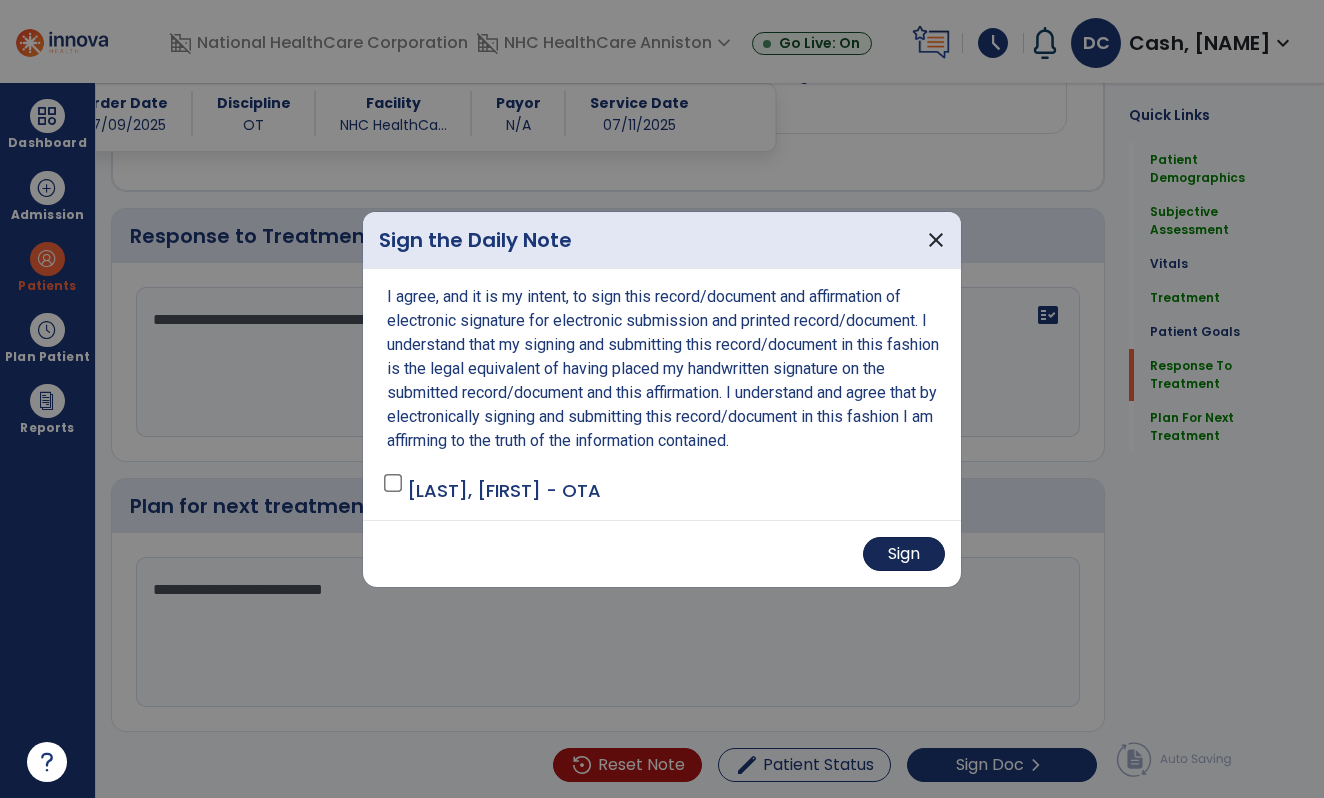 click on "Sign" at bounding box center (904, 554) 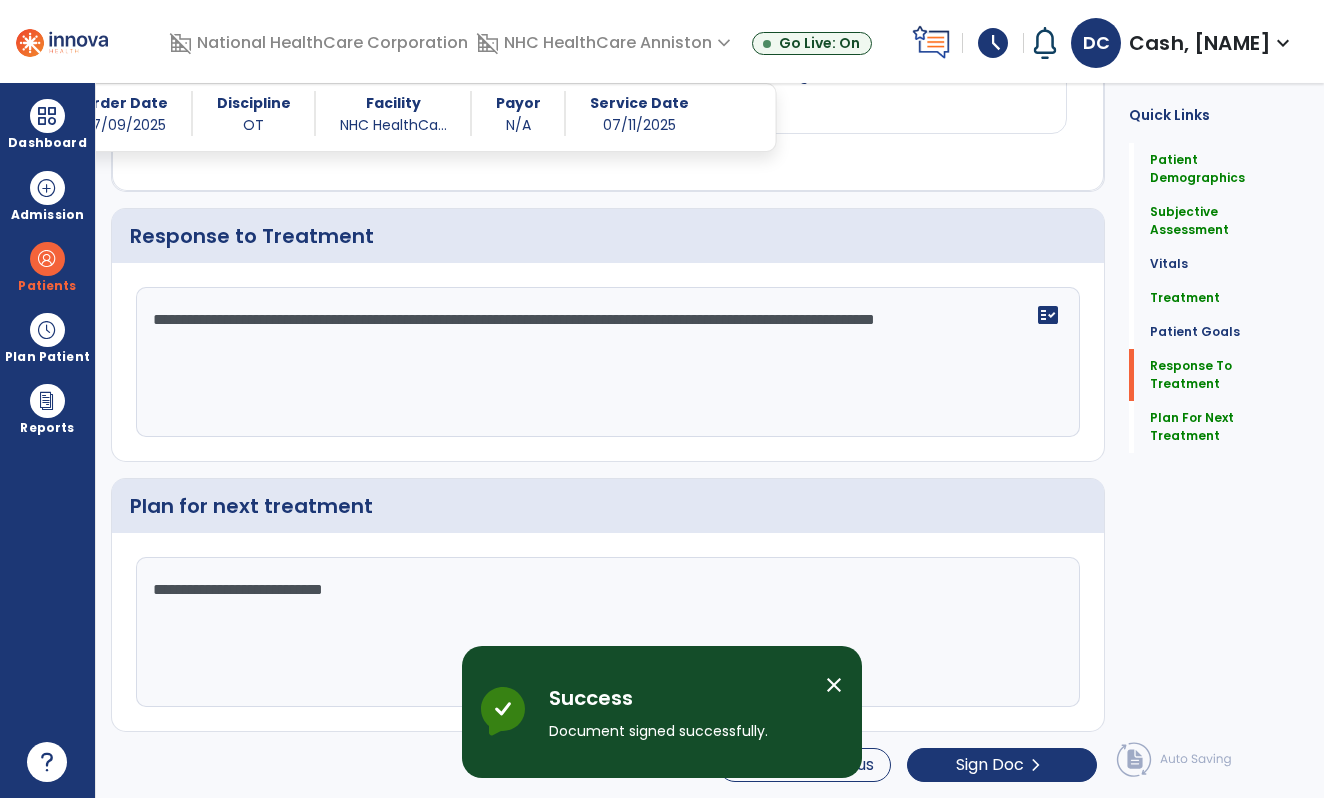 scroll, scrollTop: 0, scrollLeft: 0, axis: both 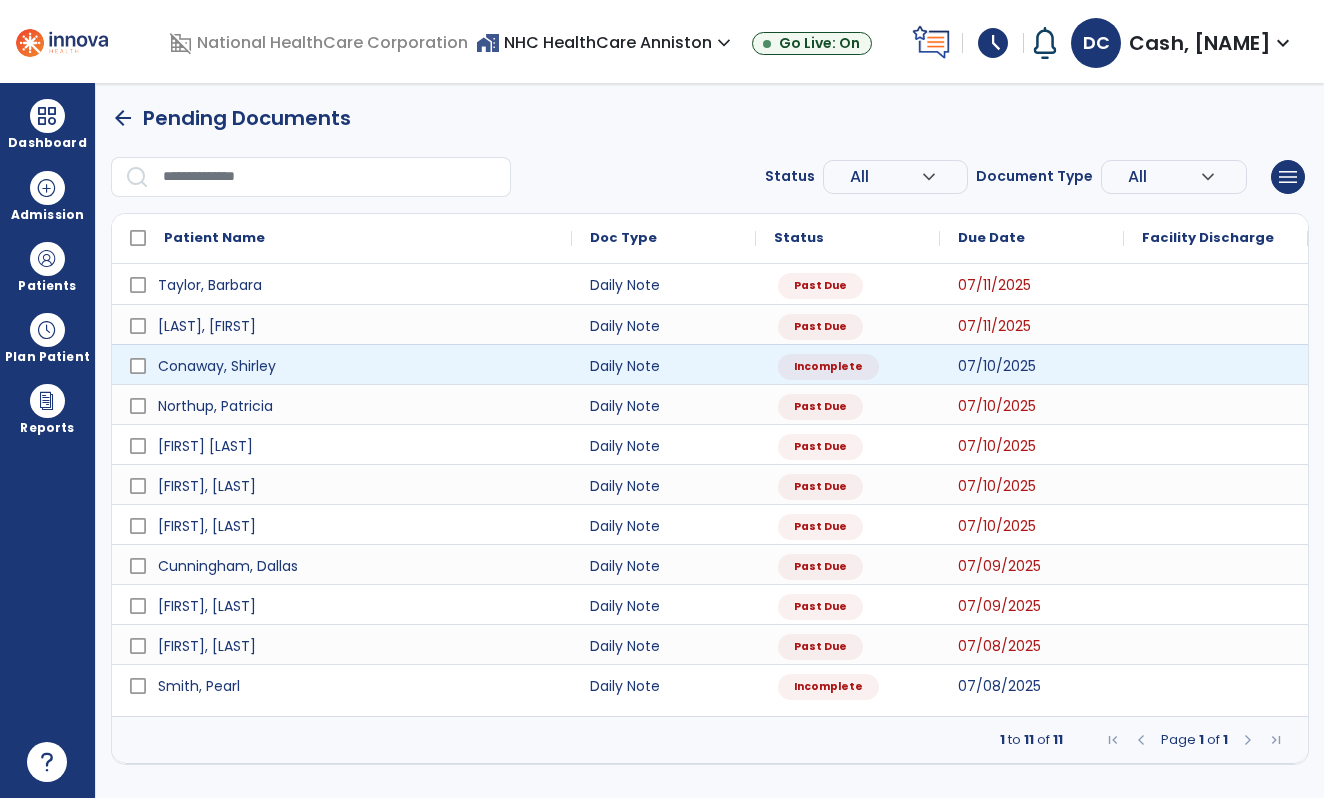 click at bounding box center (1216, 364) 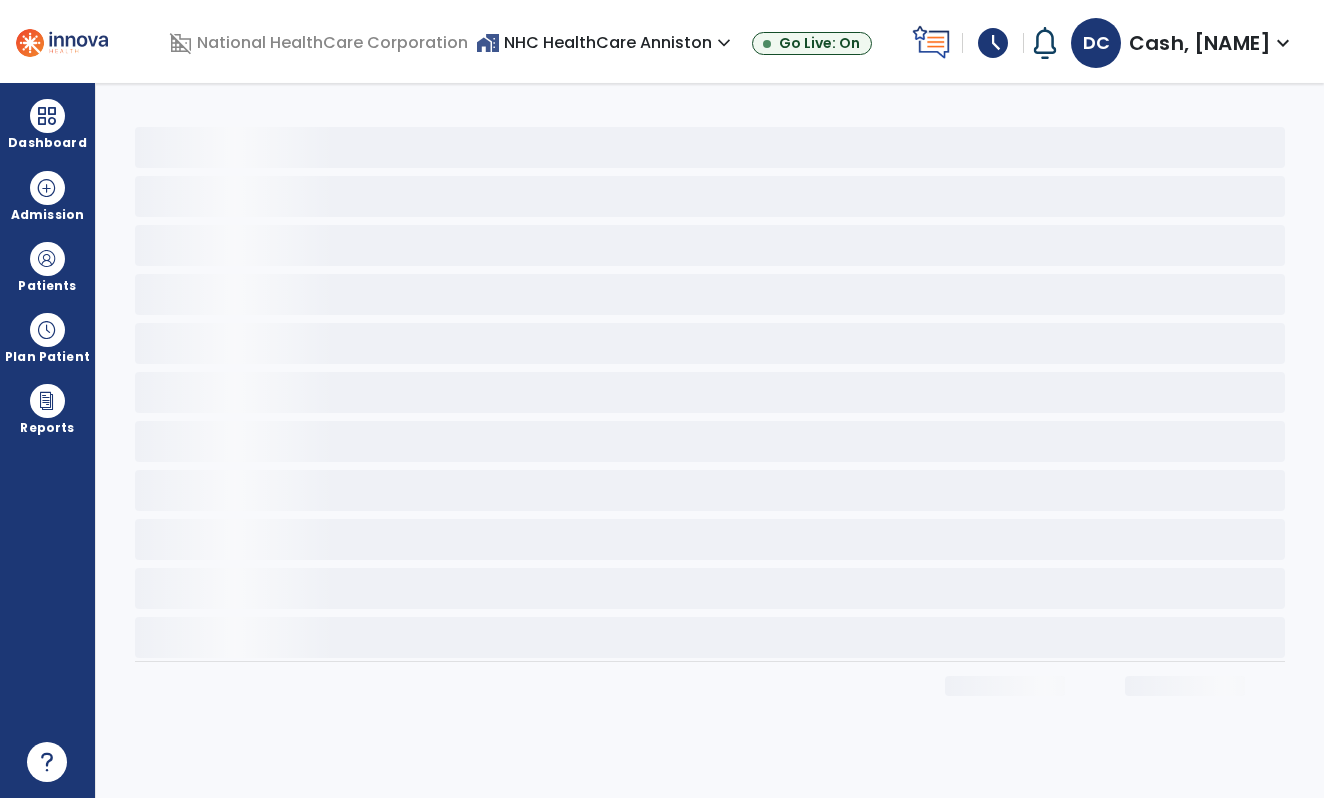 select on "*" 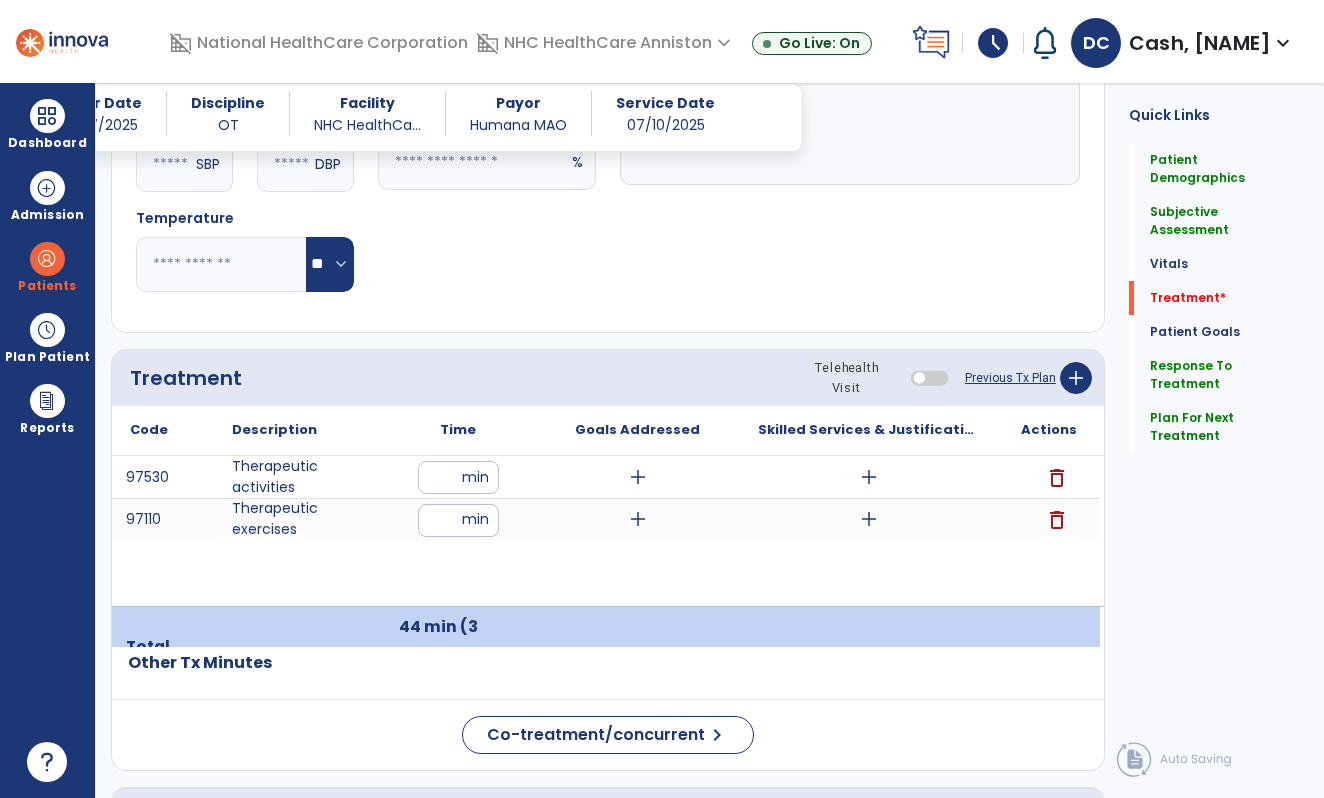 scroll, scrollTop: 1011, scrollLeft: 0, axis: vertical 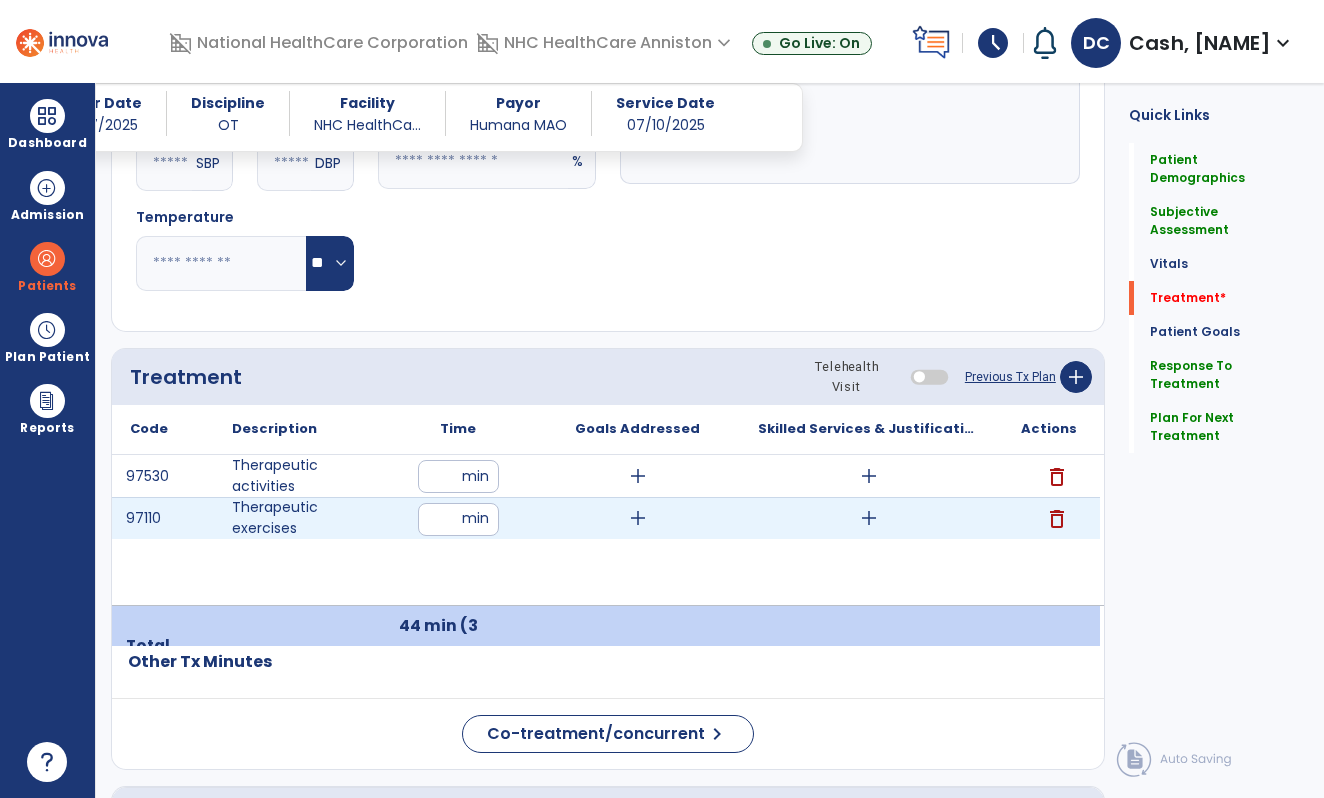 click on "add" at bounding box center [869, 518] 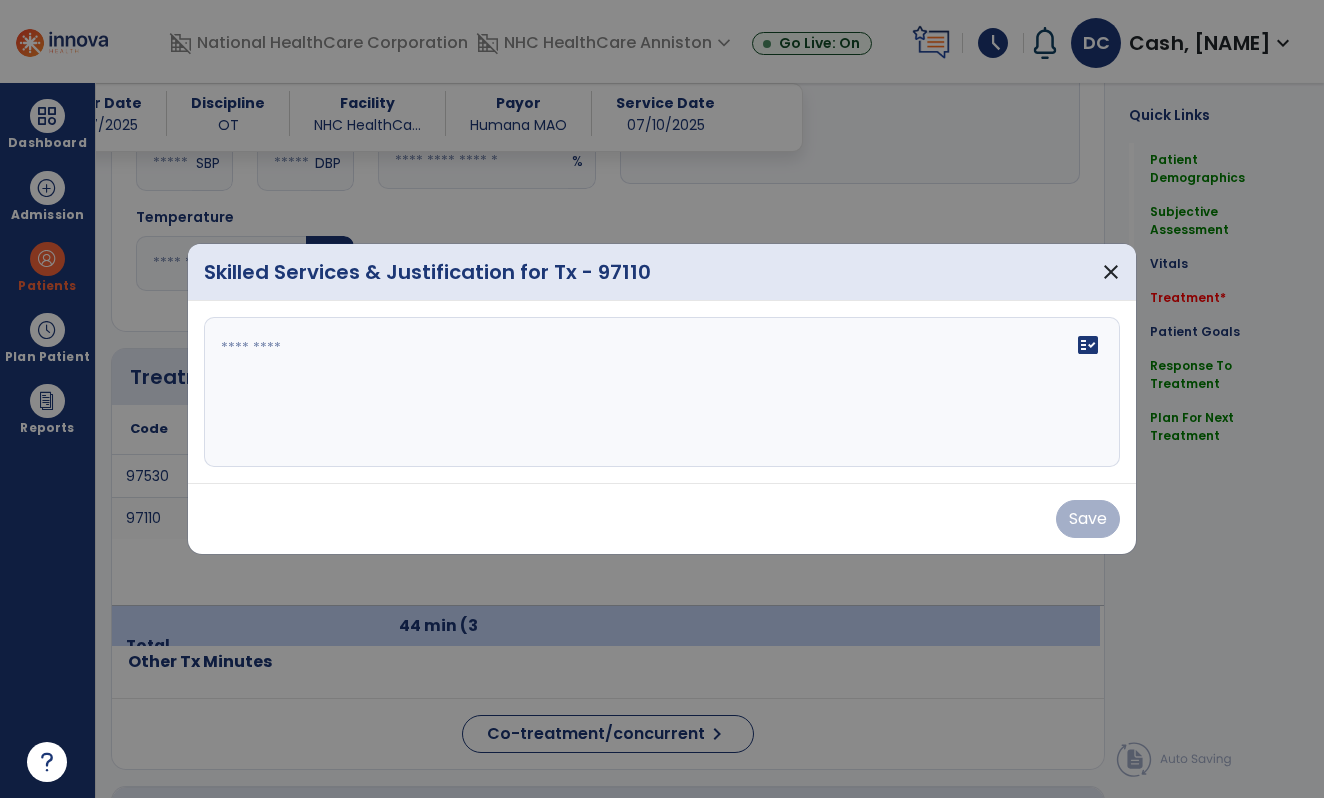 click on "fact_check" at bounding box center [662, 392] 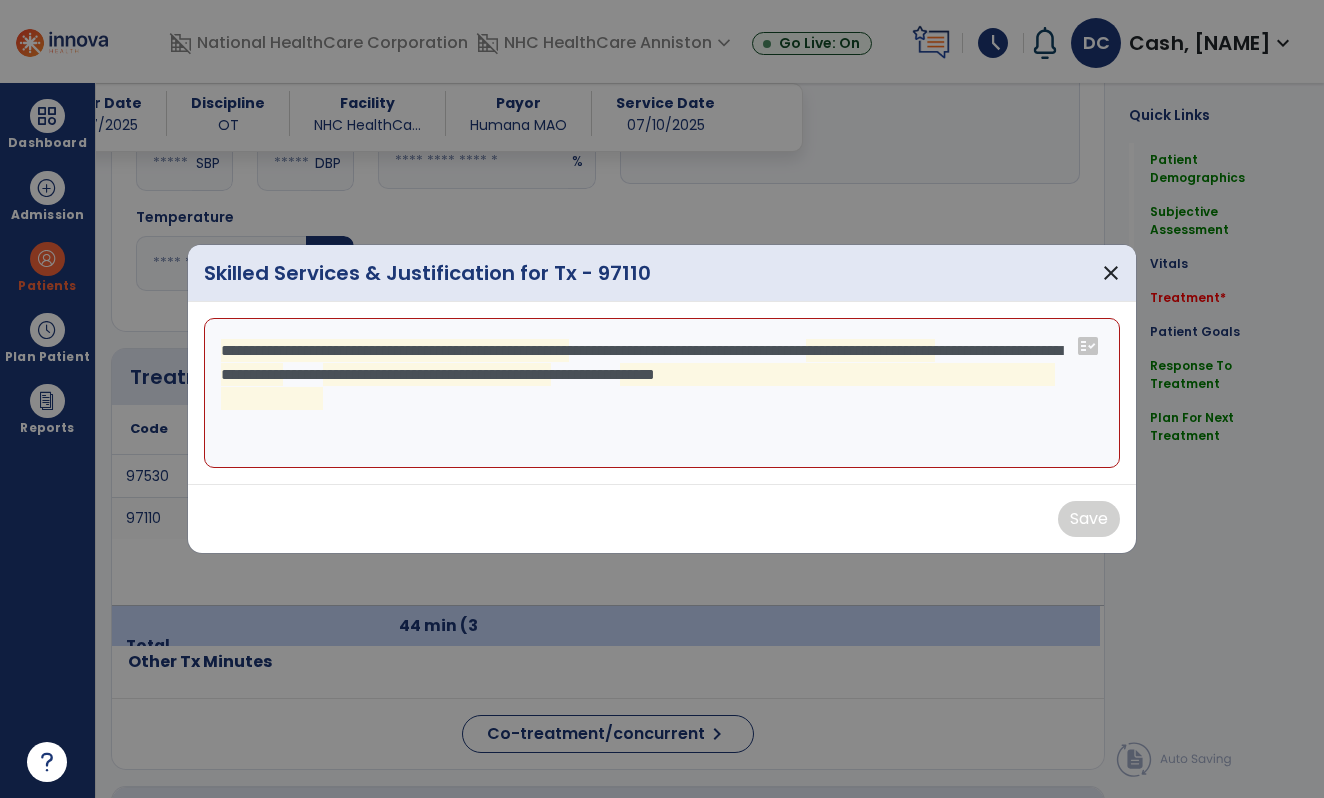 click on "**********" at bounding box center (662, 393) 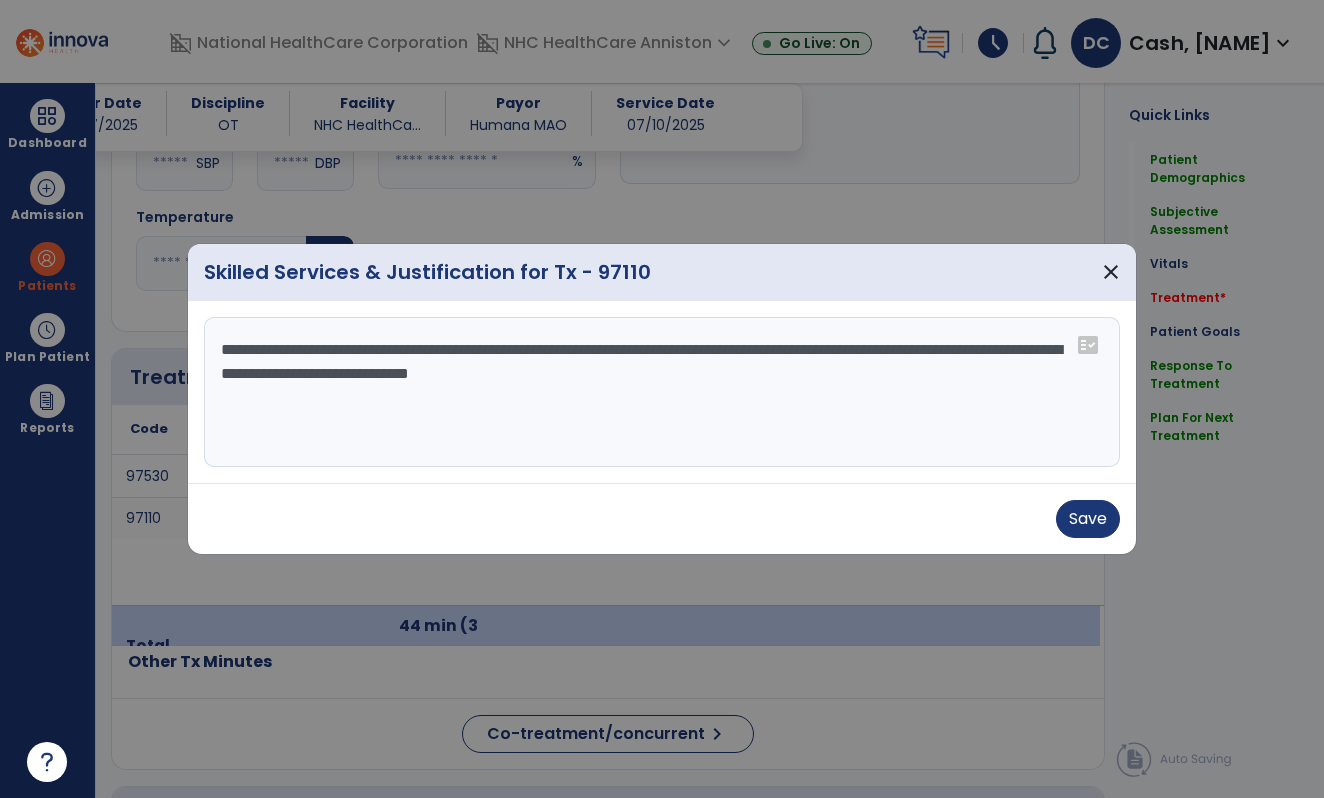 click on "**********" at bounding box center (662, 392) 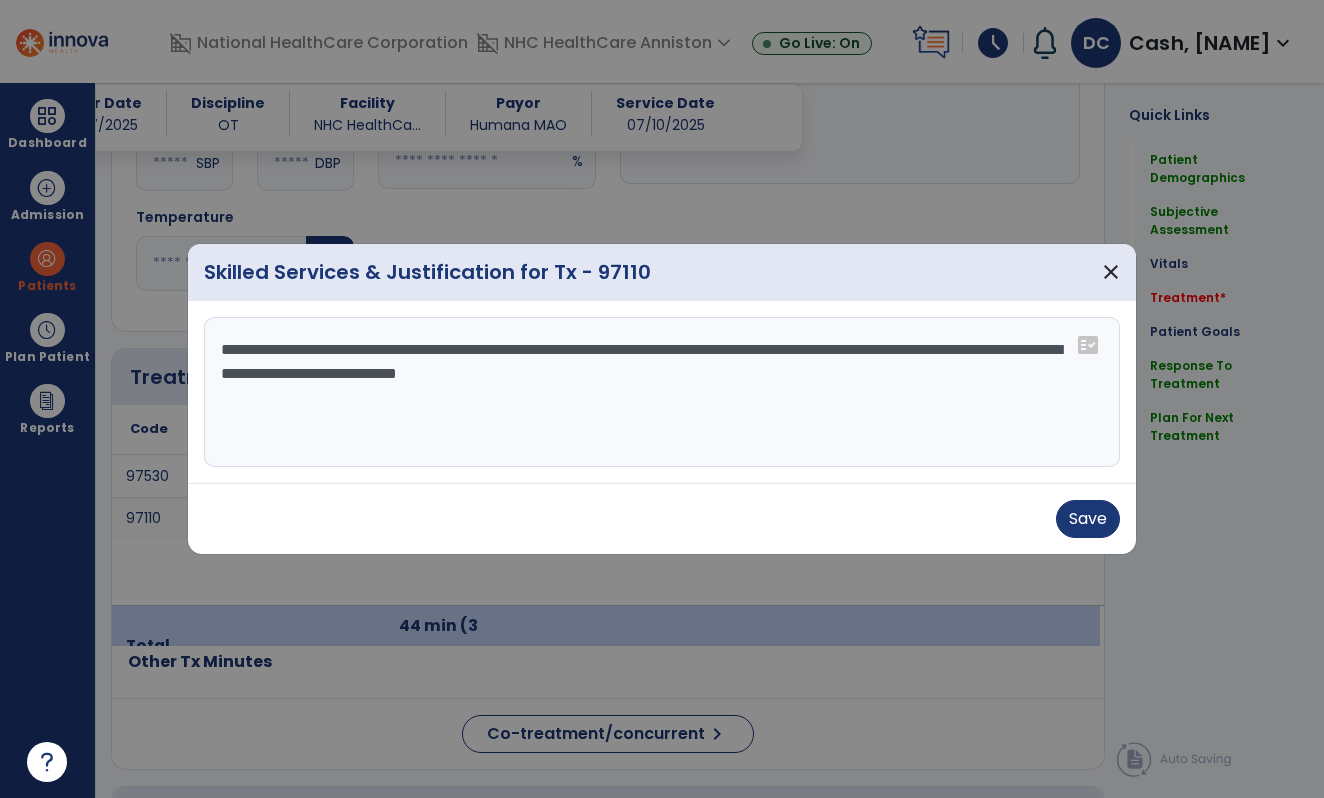click on "**********" at bounding box center (662, 392) 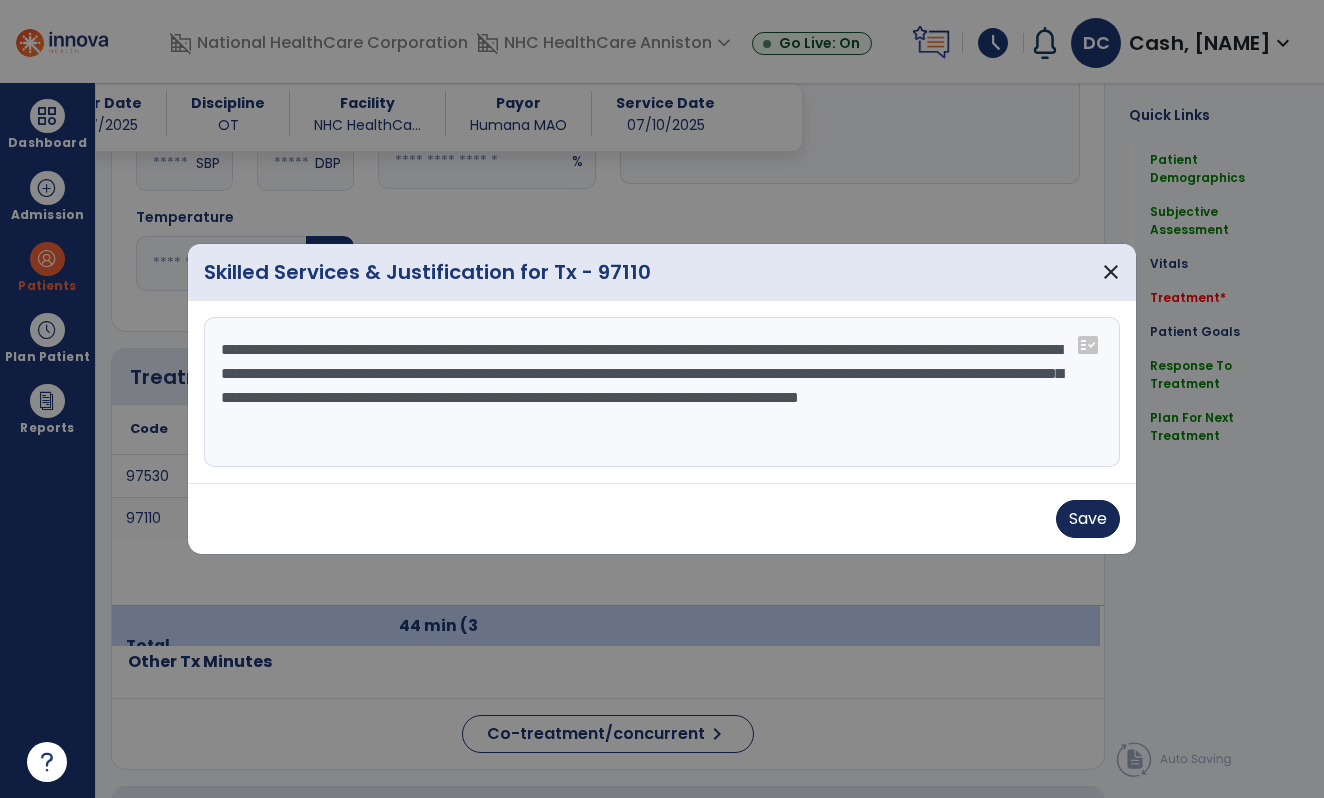 type on "**********" 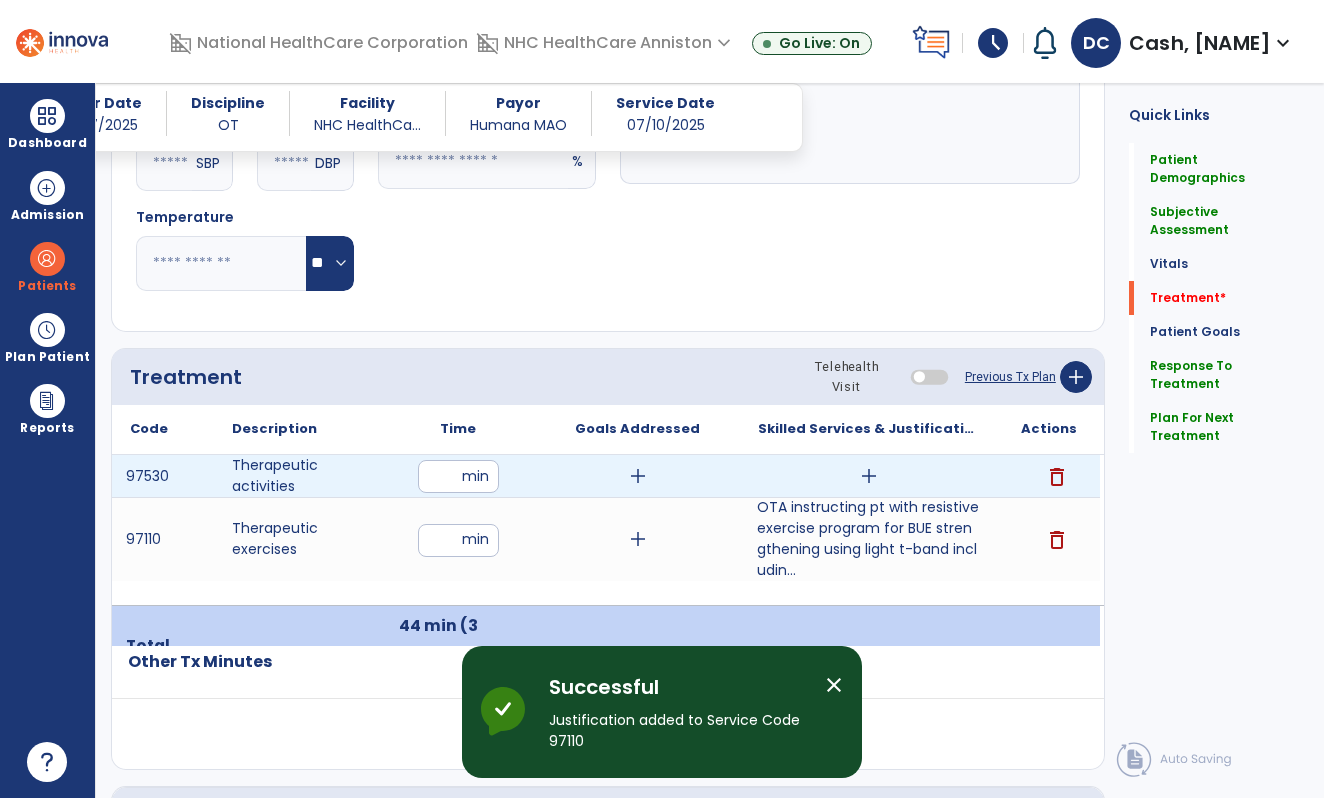 click on "add" at bounding box center [869, 476] 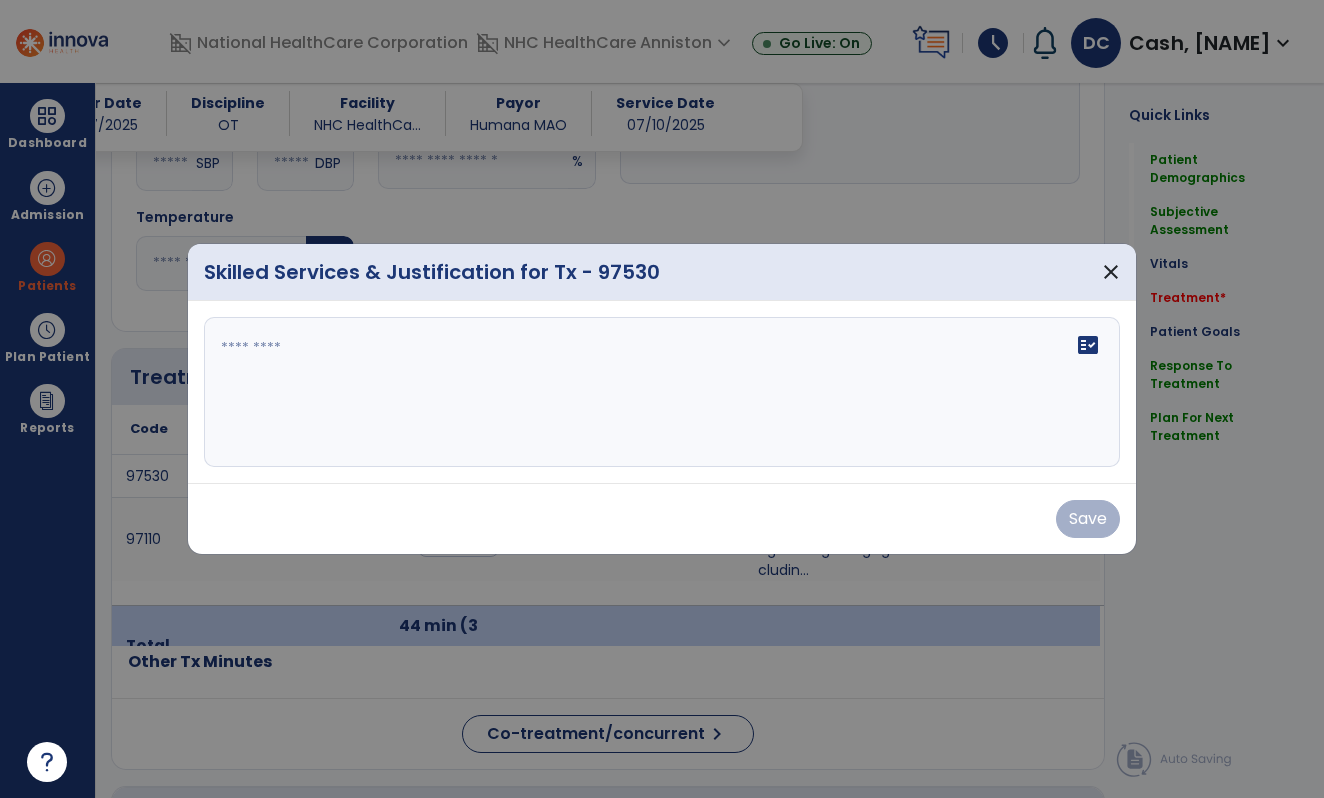 click at bounding box center (662, 392) 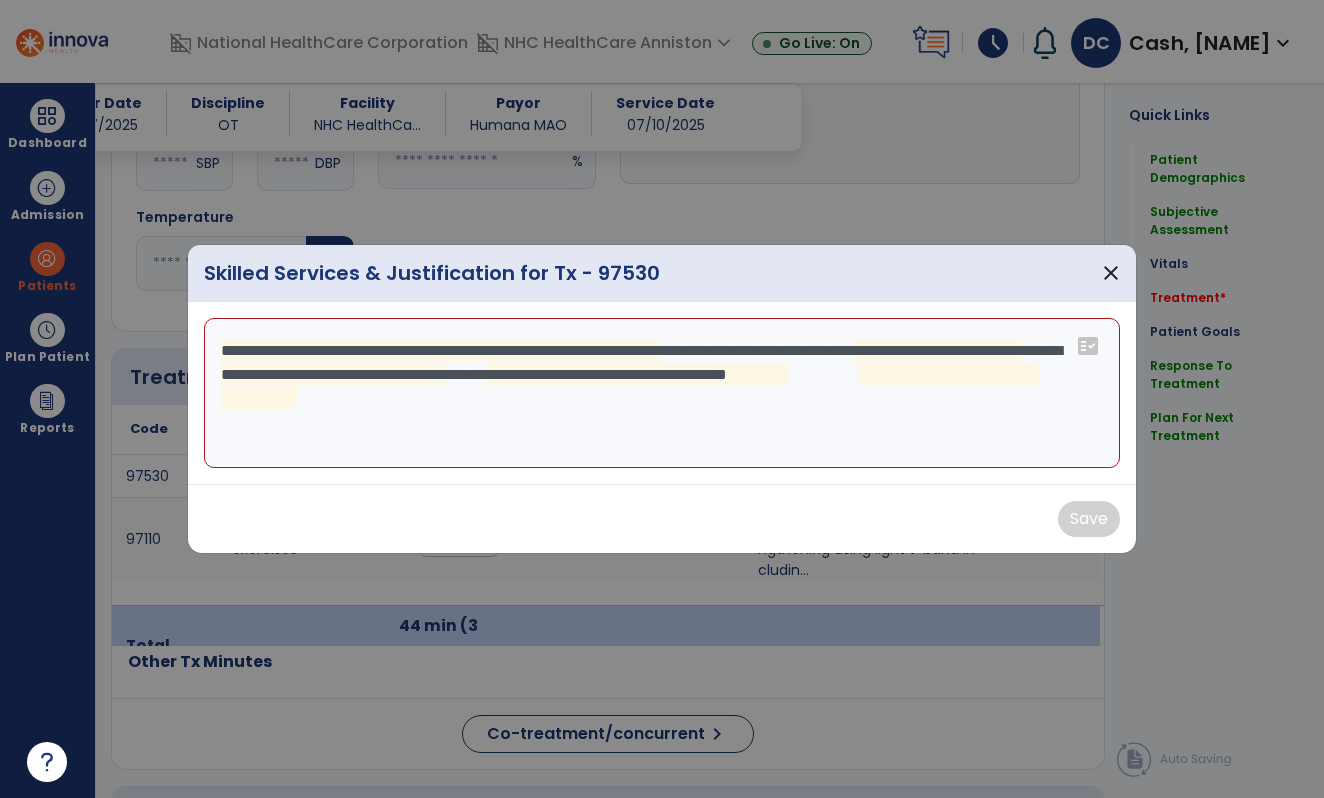 click on "**********" at bounding box center (662, 393) 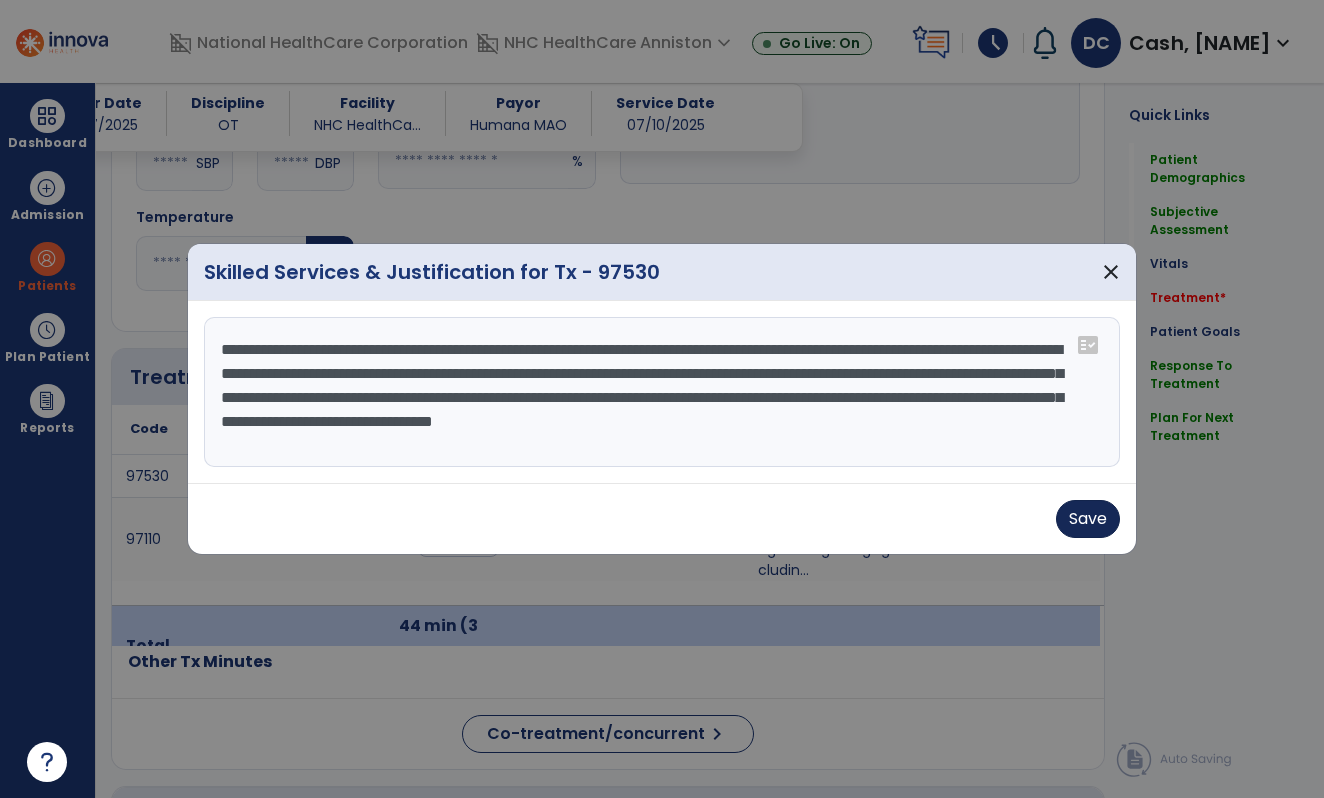 type on "**********" 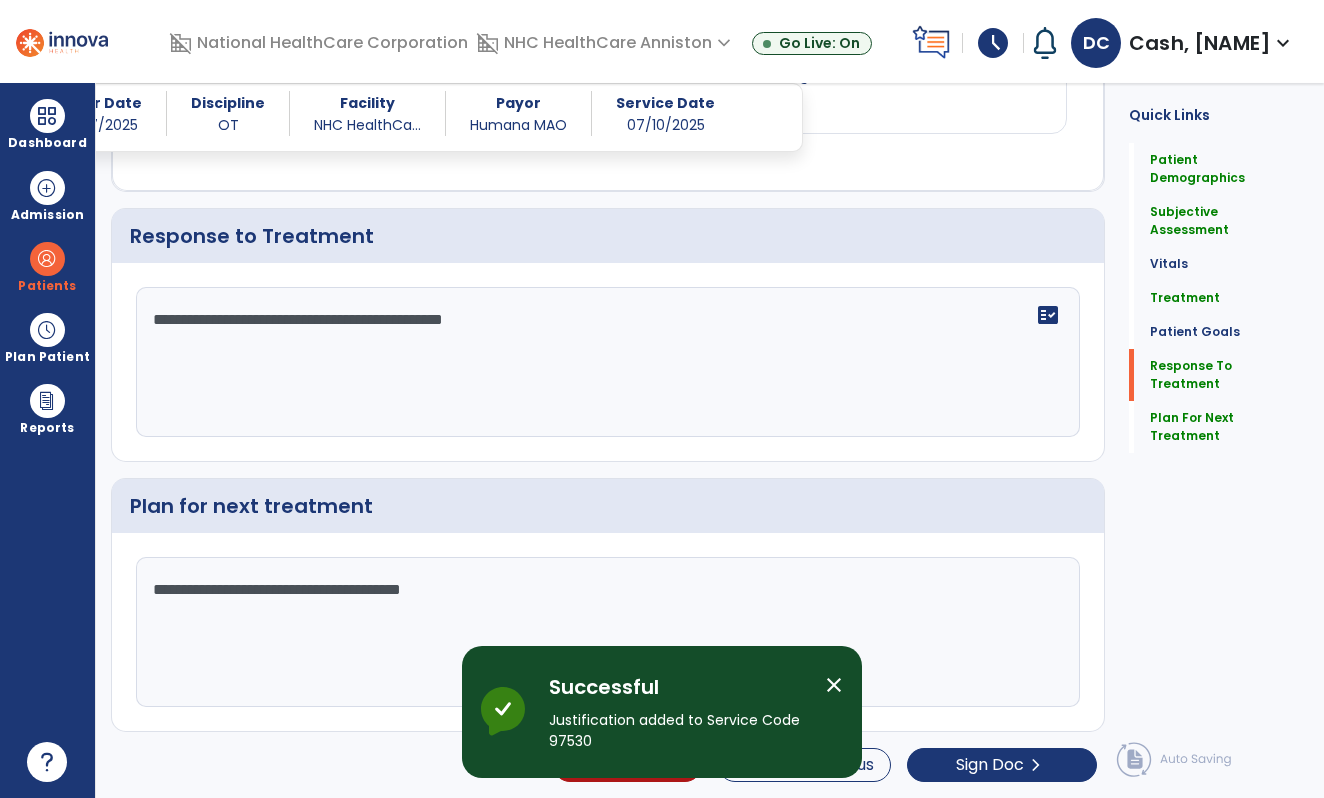 scroll, scrollTop: 2422, scrollLeft: 0, axis: vertical 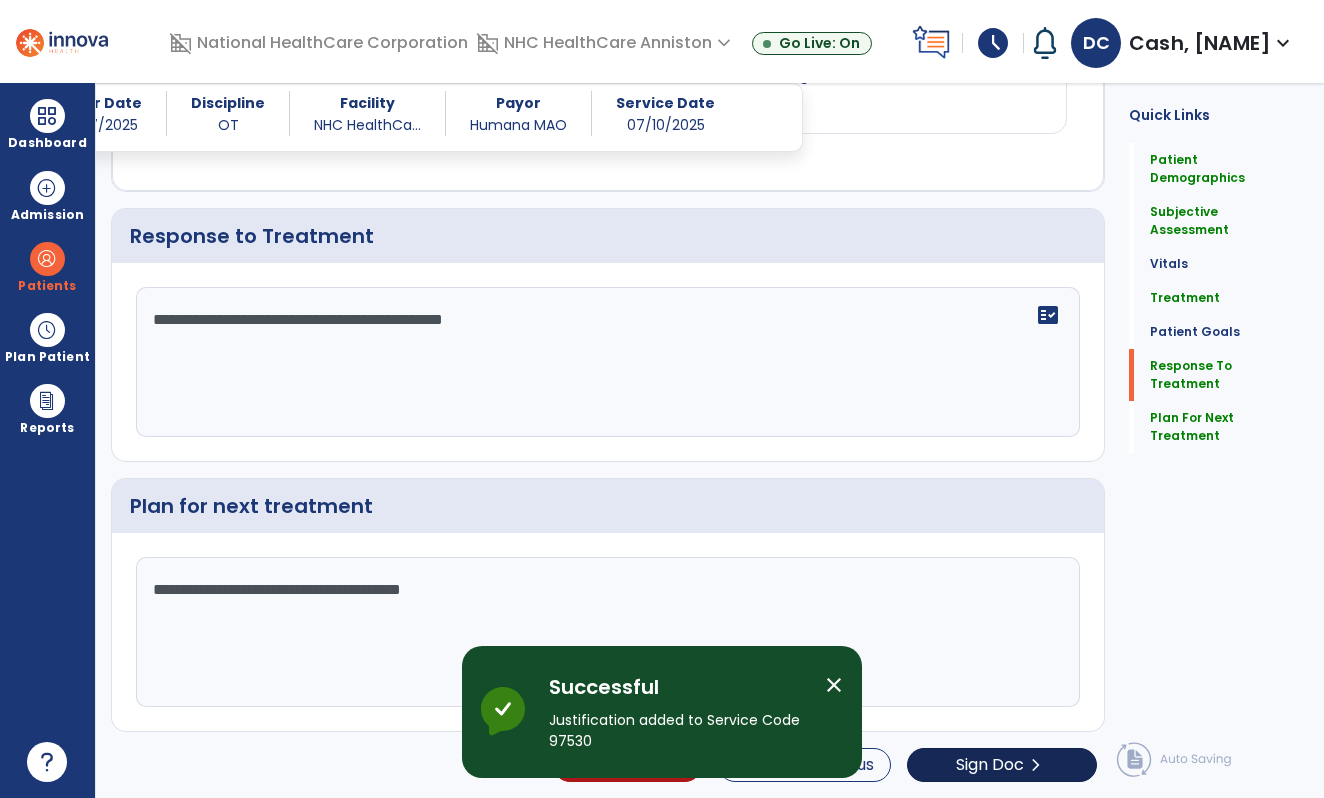 click on "Sign Doc" 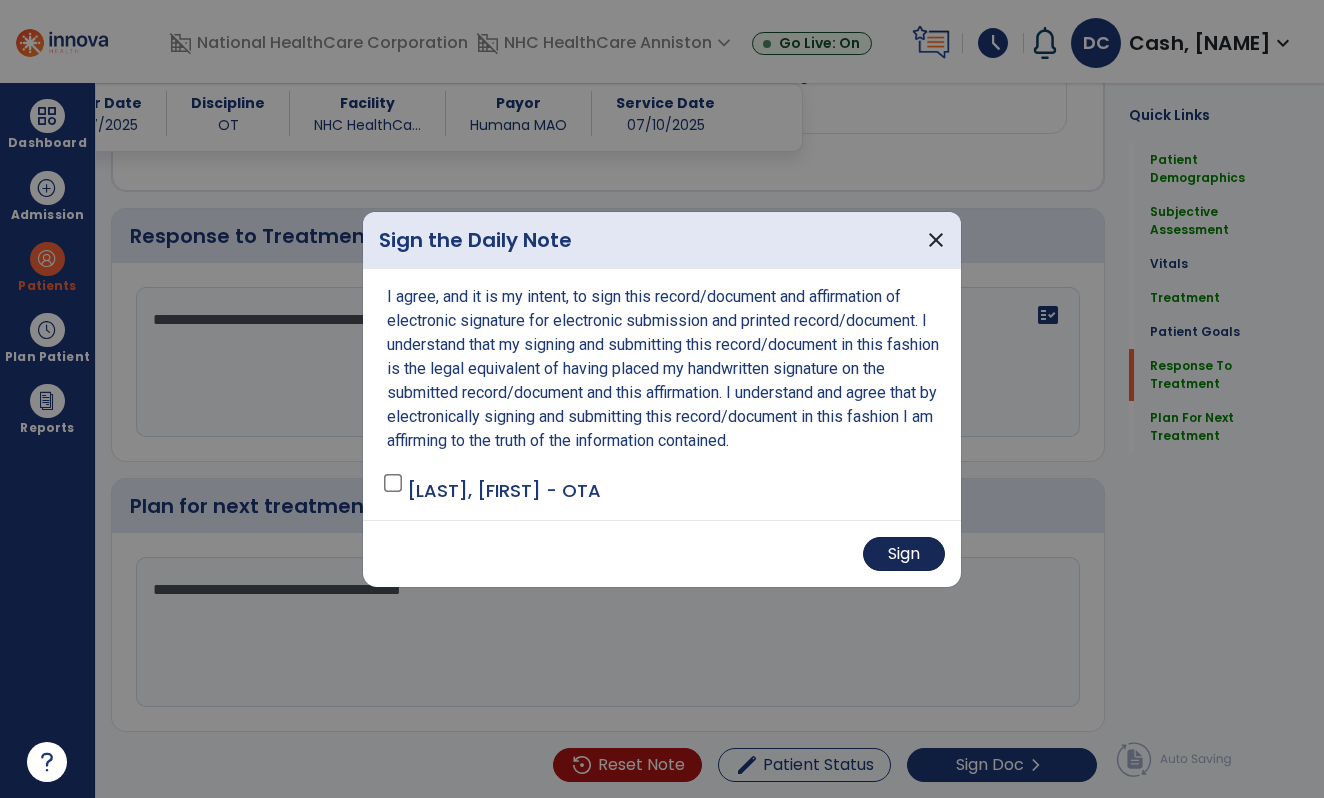 click on "Sign" at bounding box center [904, 554] 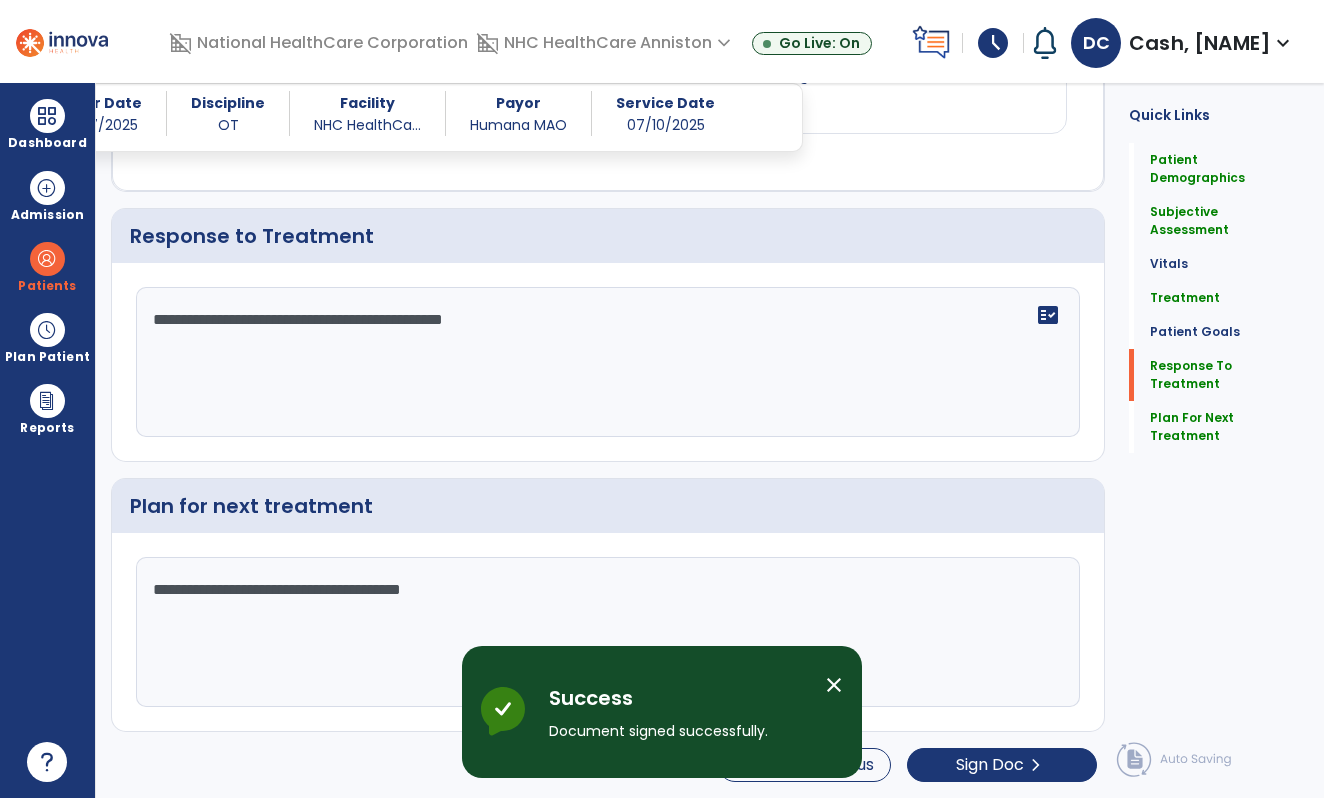 scroll, scrollTop: 0, scrollLeft: 0, axis: both 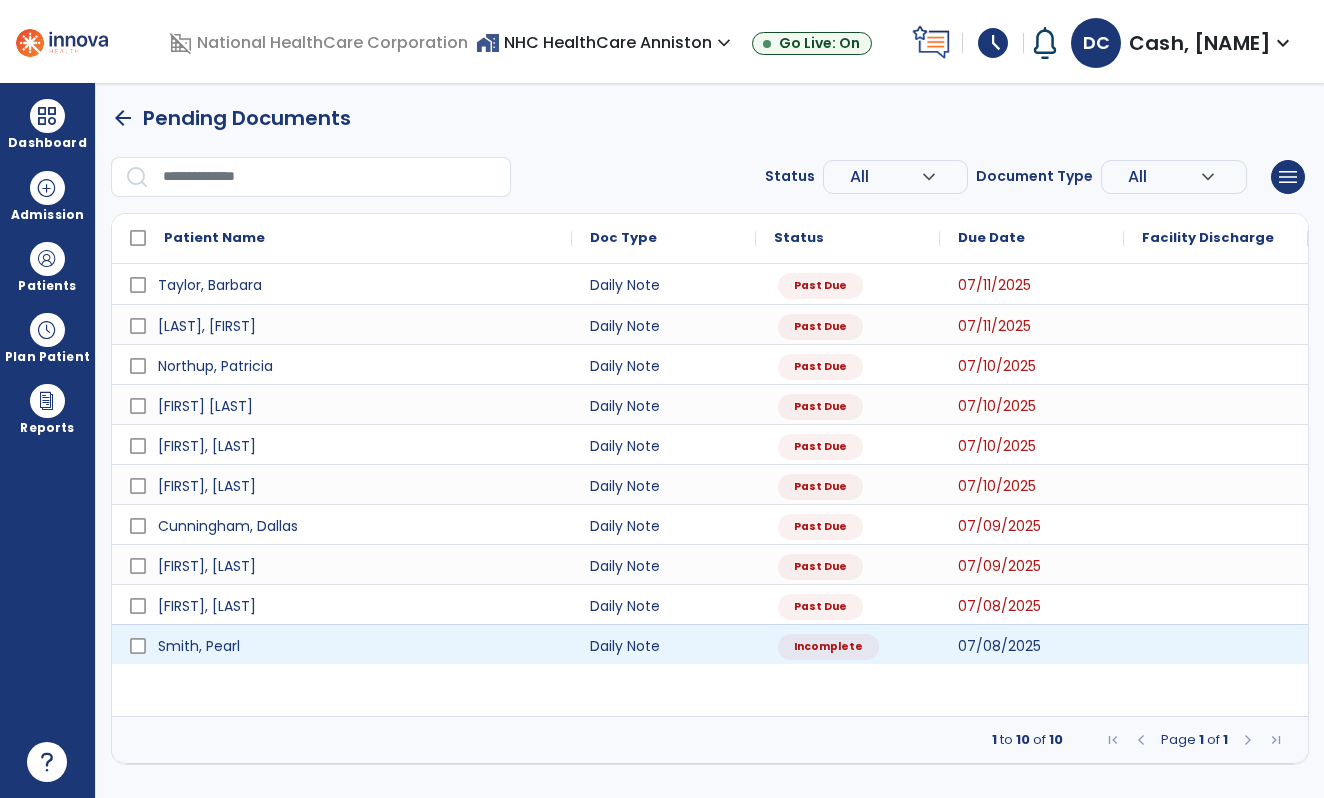 click at bounding box center [1216, 644] 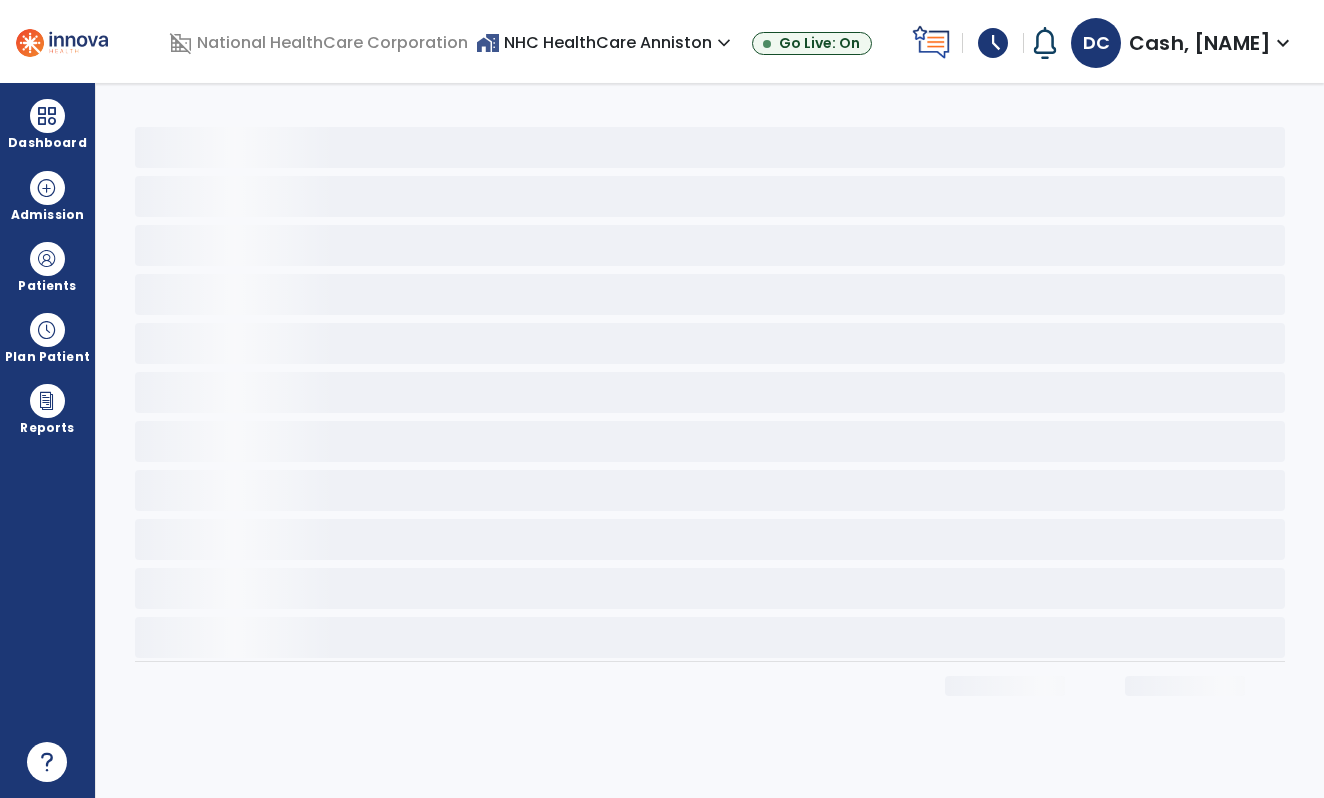 select on "*" 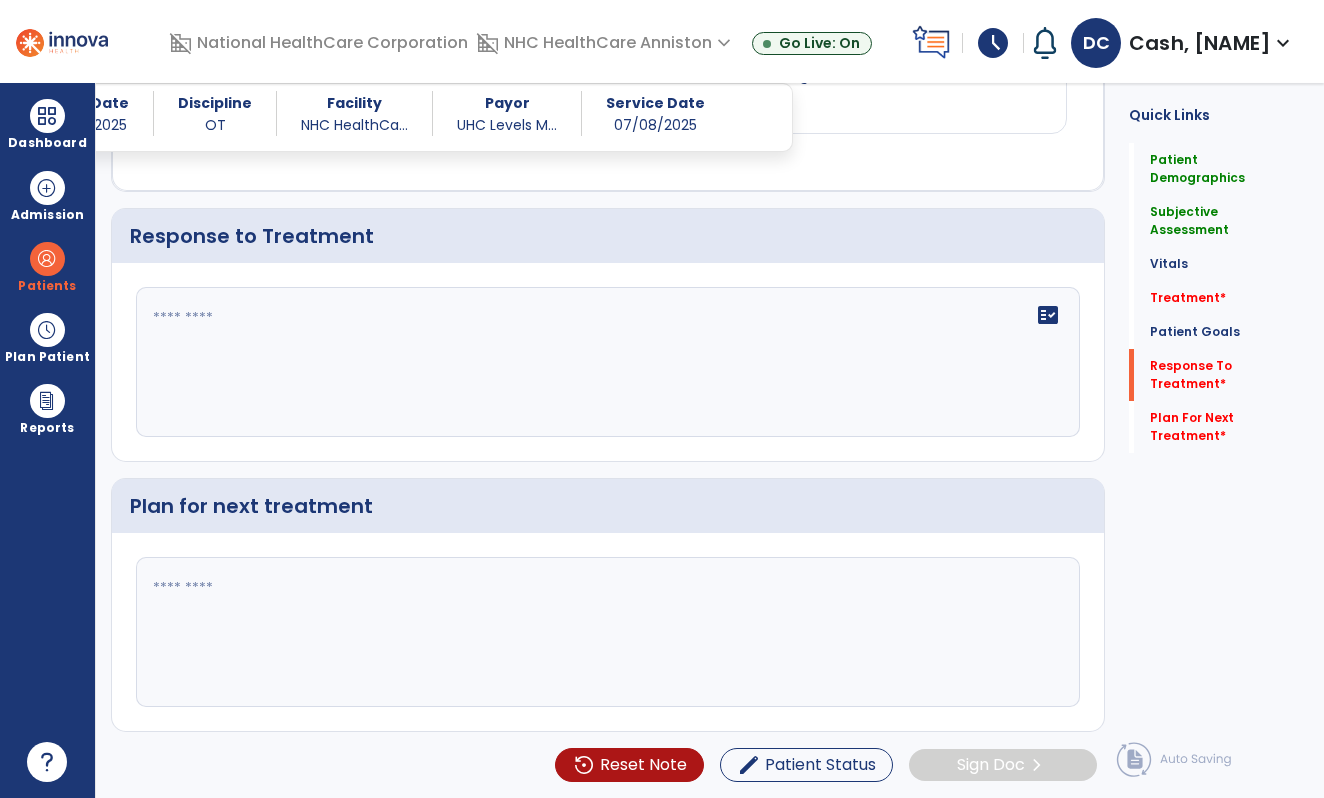 scroll, scrollTop: 2549, scrollLeft: 0, axis: vertical 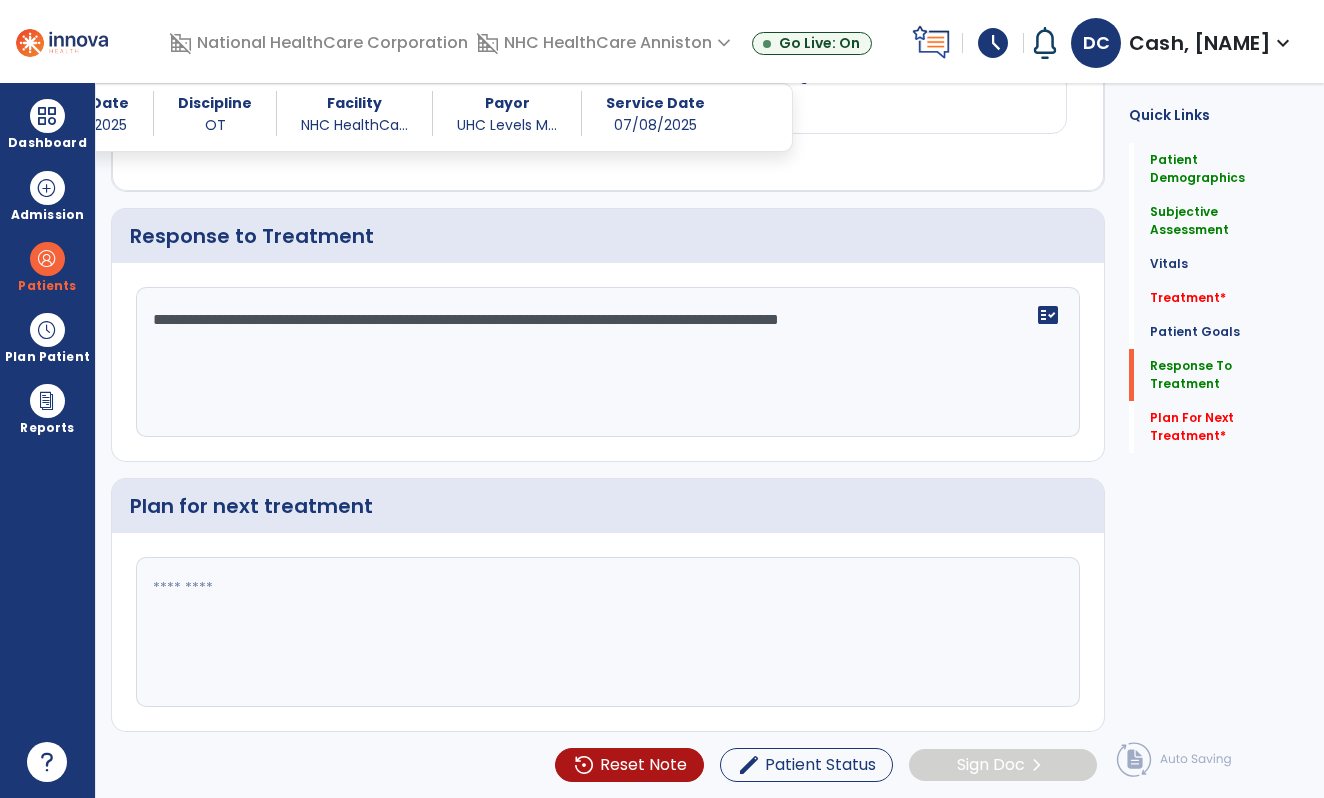 type on "**********" 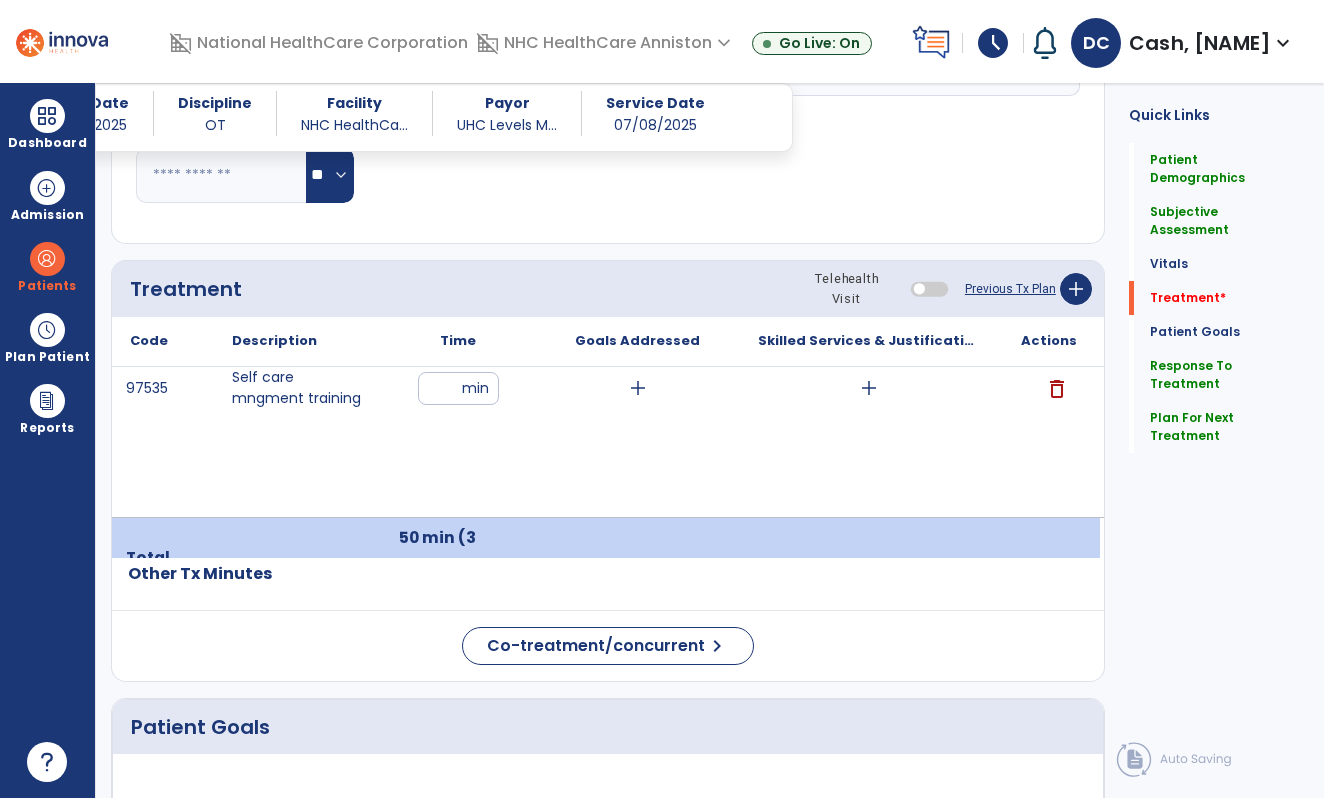 scroll, scrollTop: 1098, scrollLeft: 0, axis: vertical 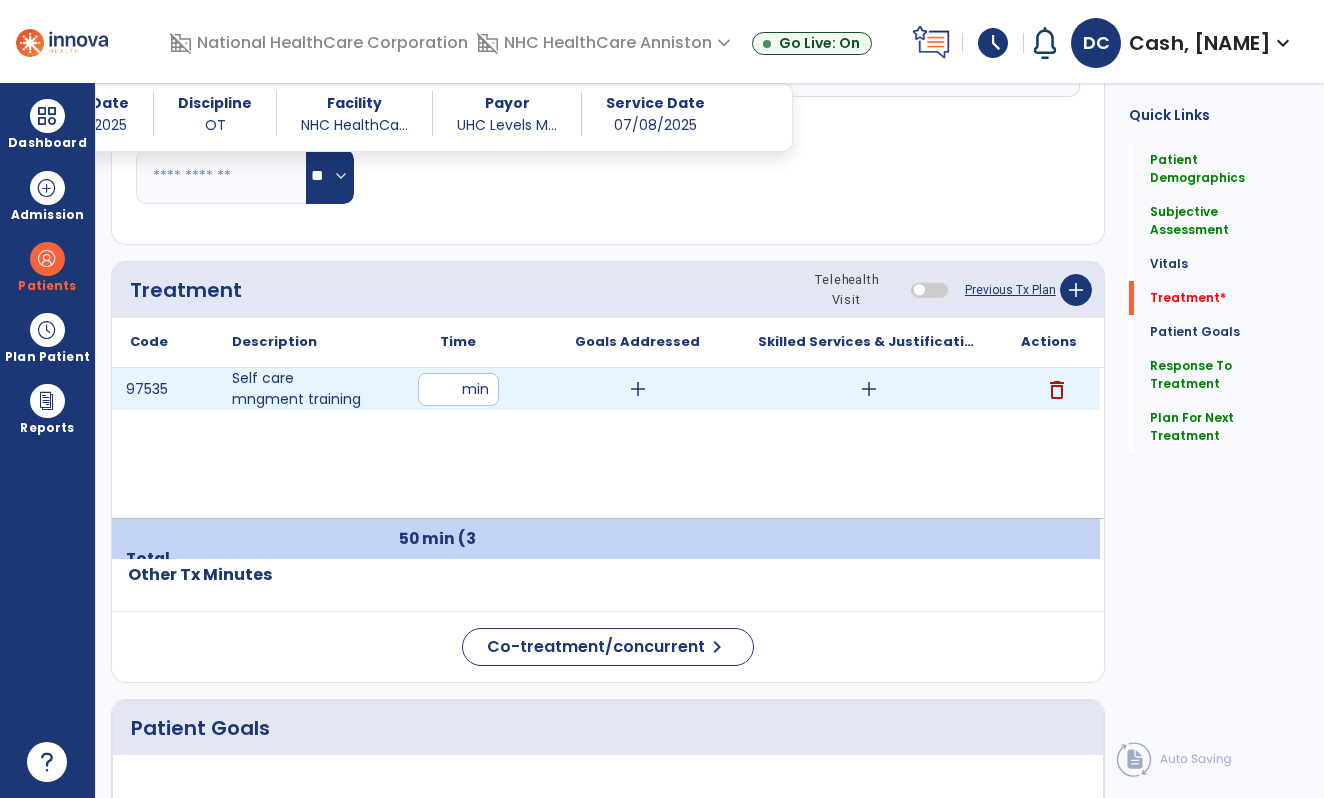 type on "**********" 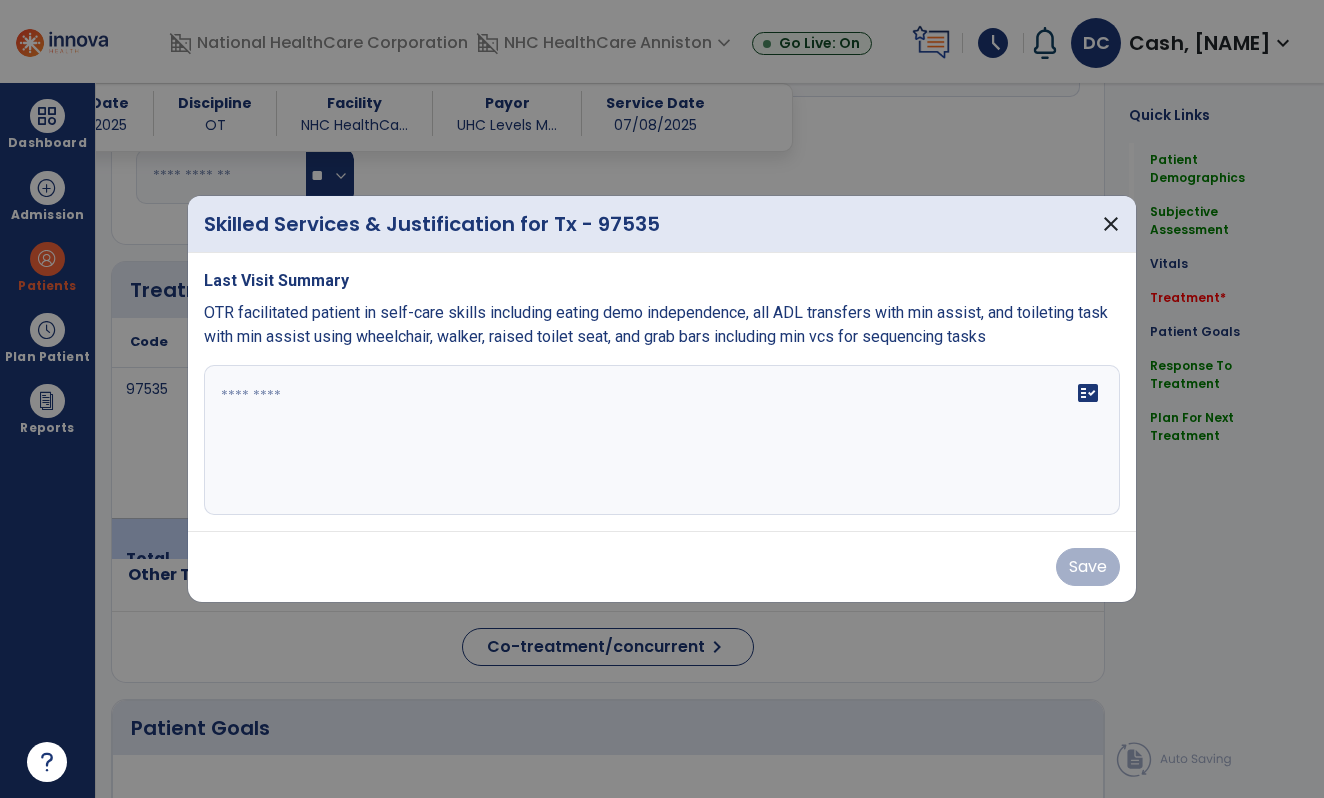 click at bounding box center [662, 440] 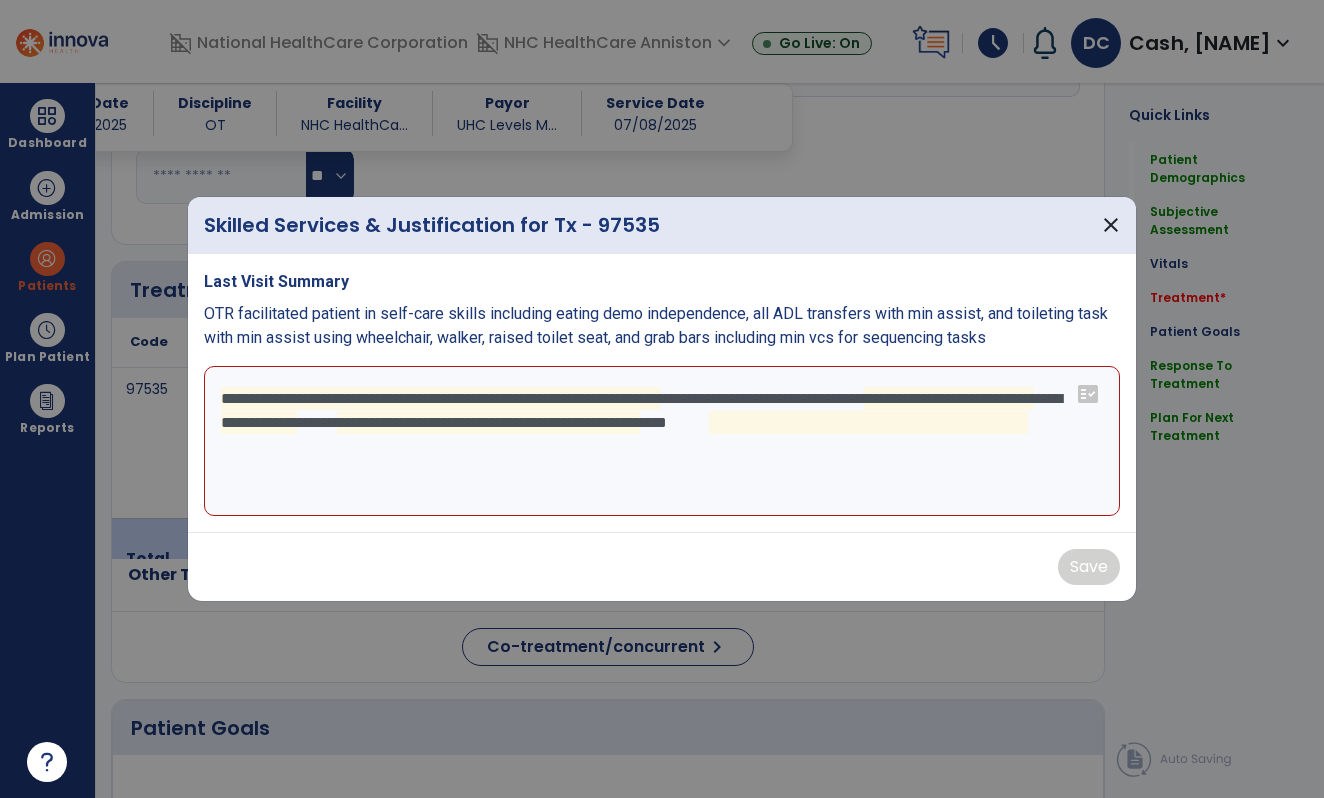 click on "**********" at bounding box center [662, 441] 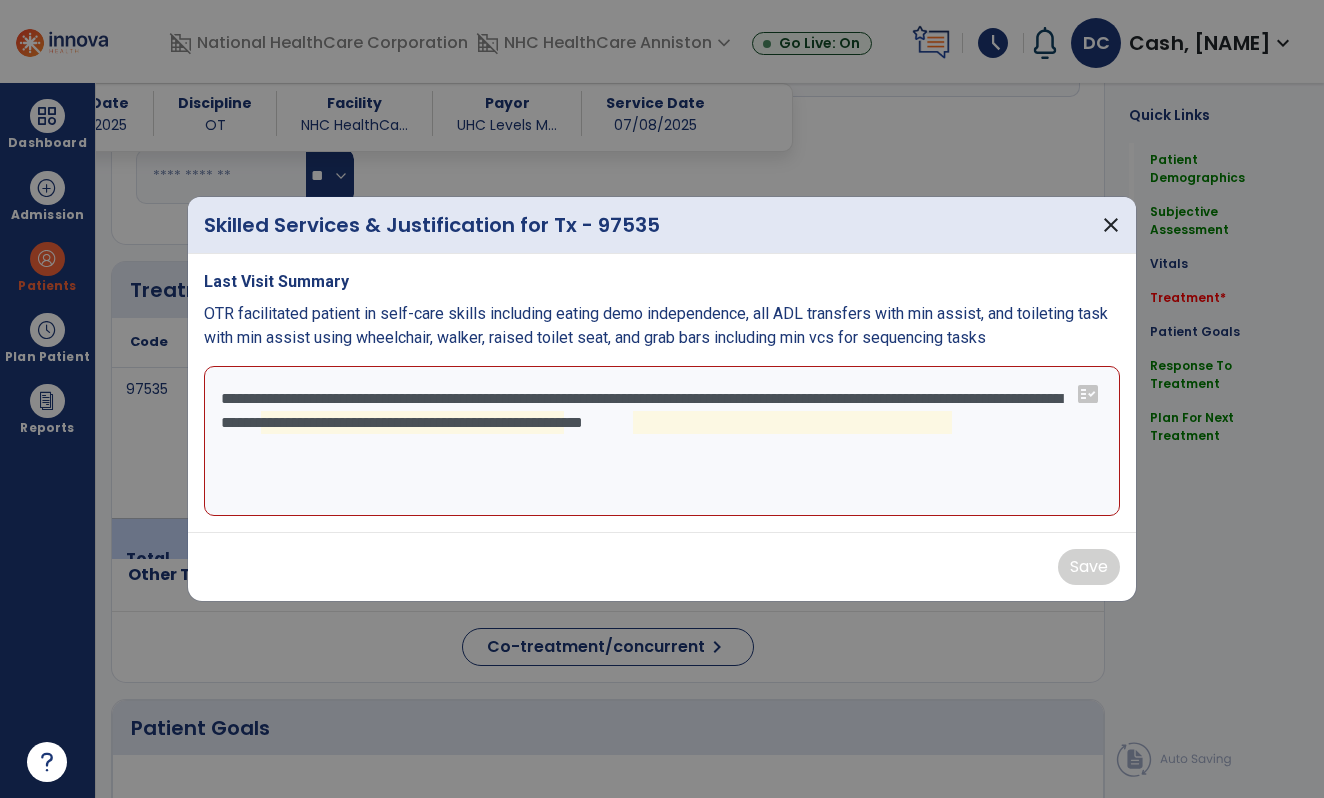 click on "**********" at bounding box center [662, 441] 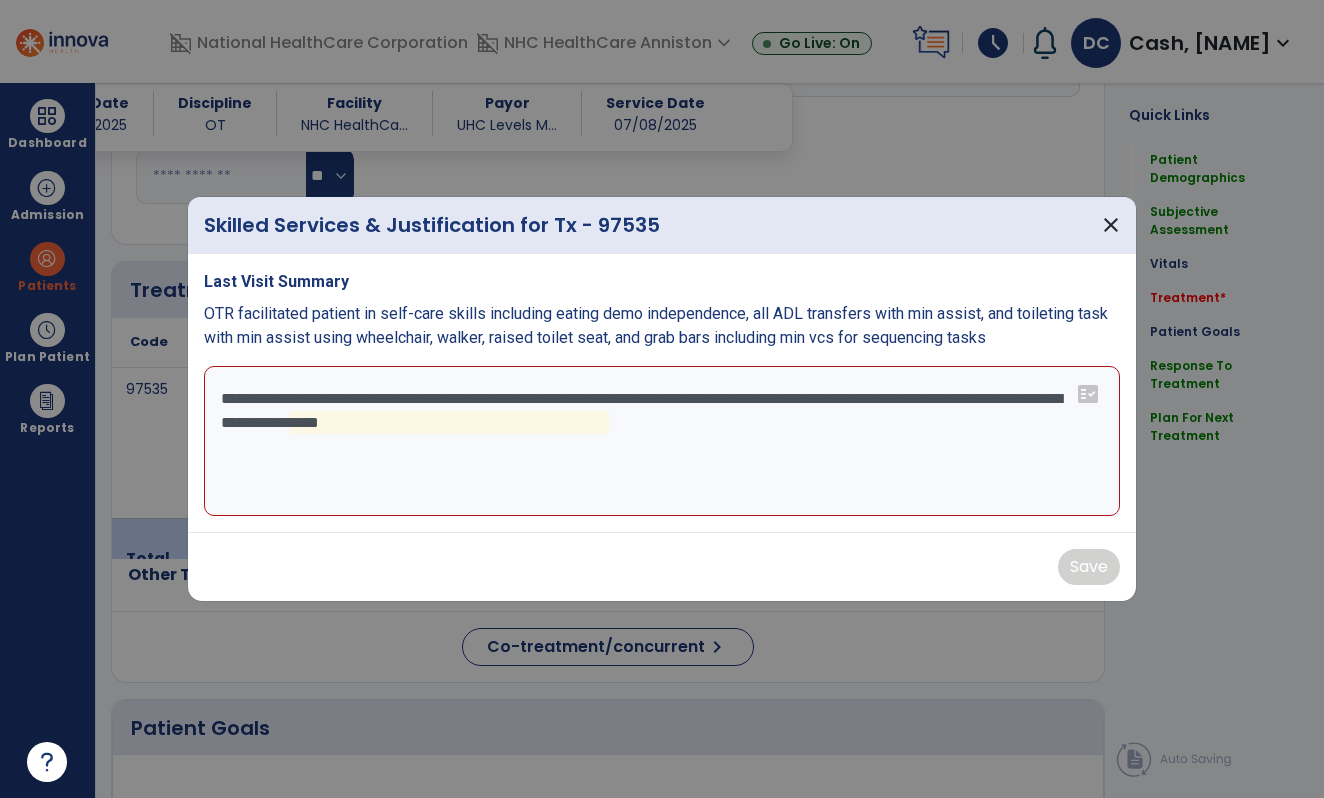 click on "**********" at bounding box center (662, 441) 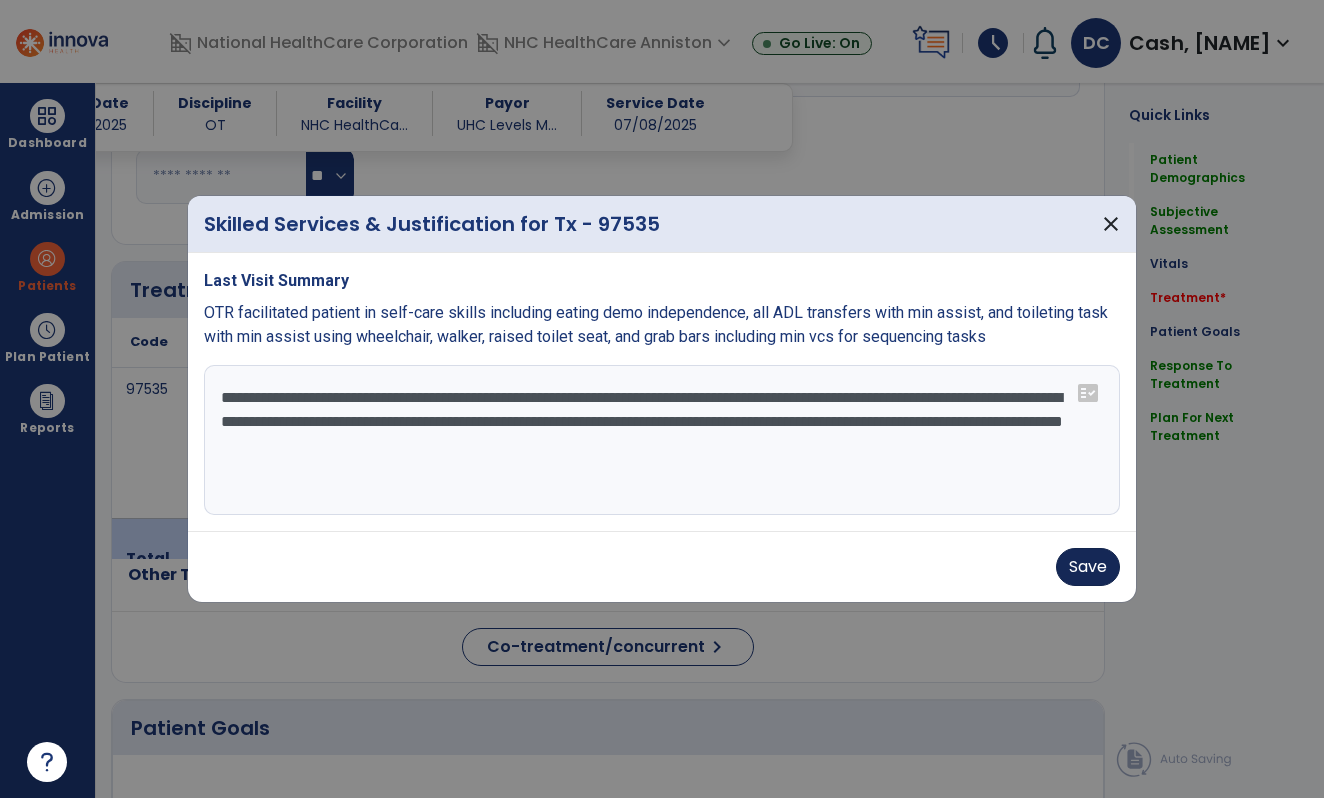 type on "**********" 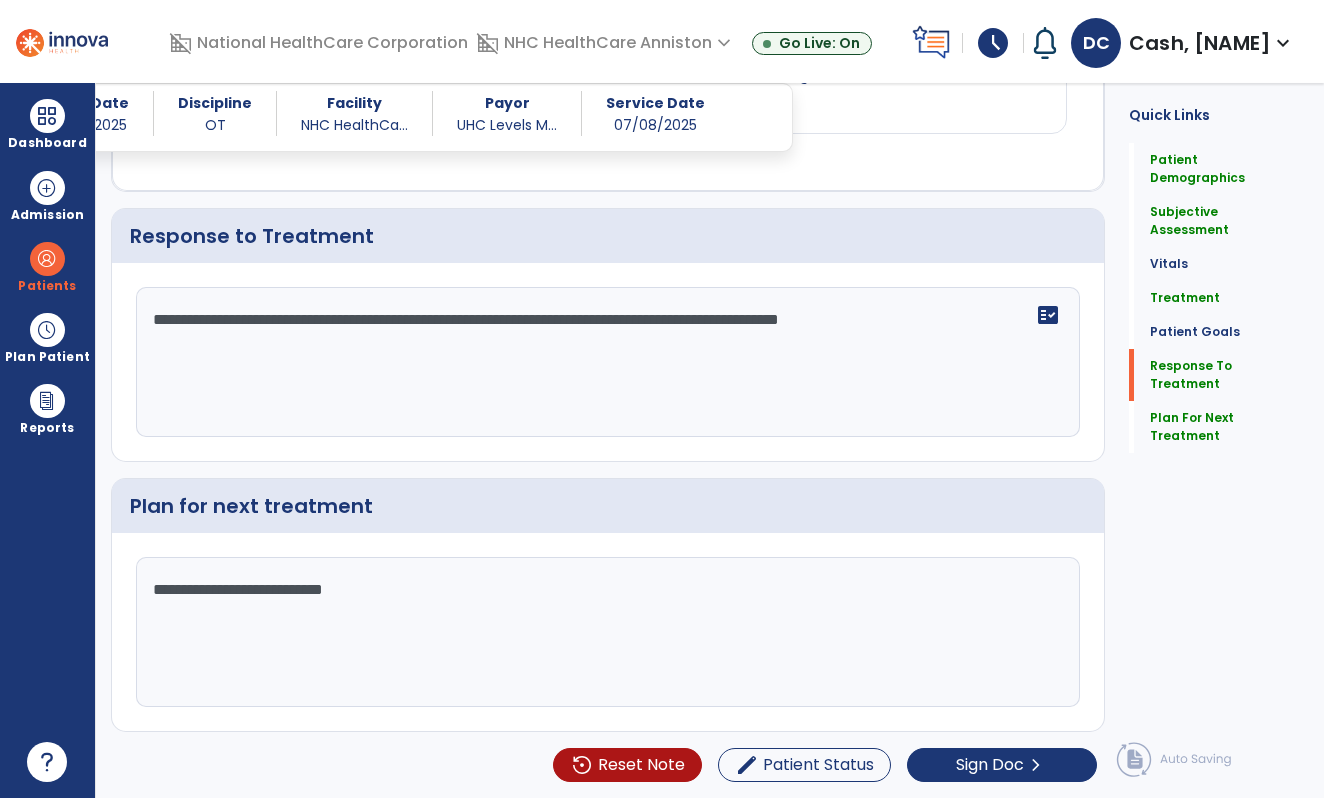 scroll, scrollTop: 2549, scrollLeft: 0, axis: vertical 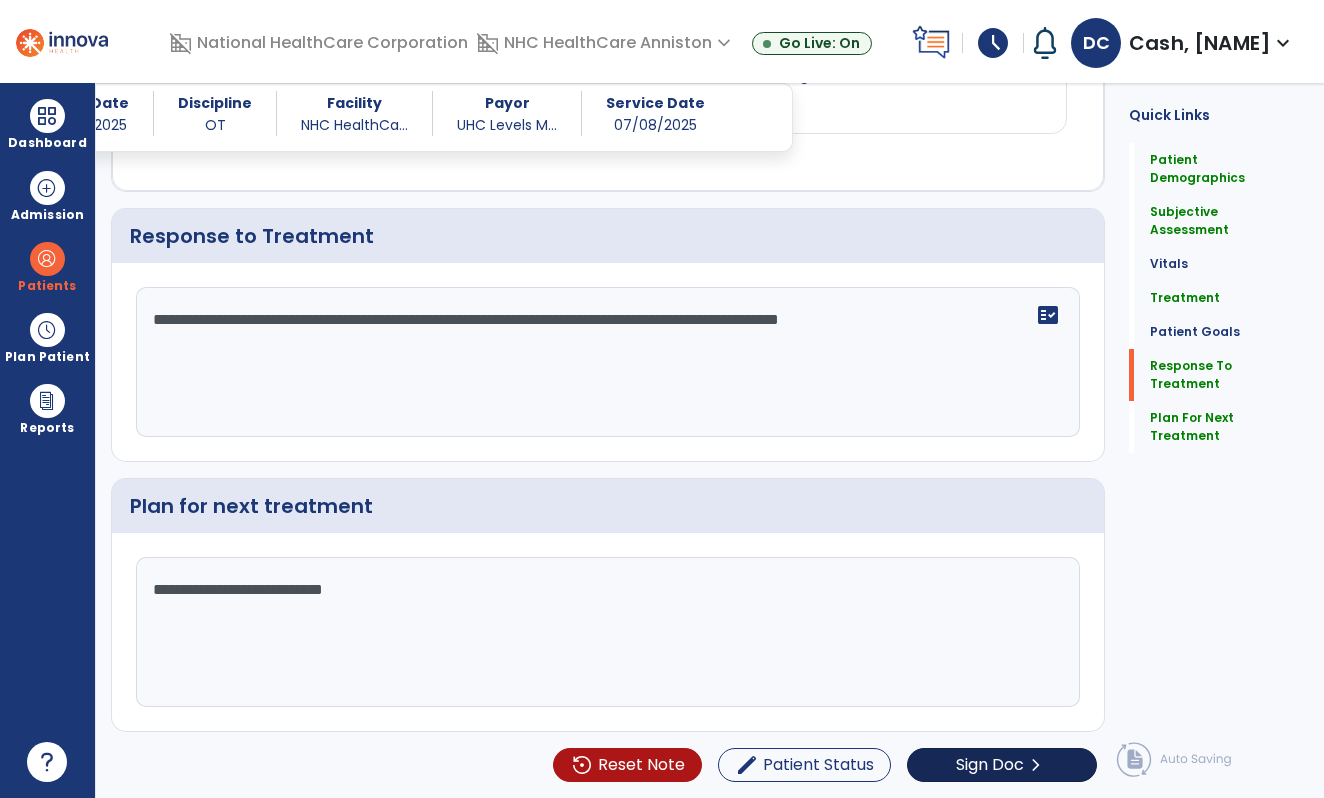 click on "Sign Doc  chevron_right" 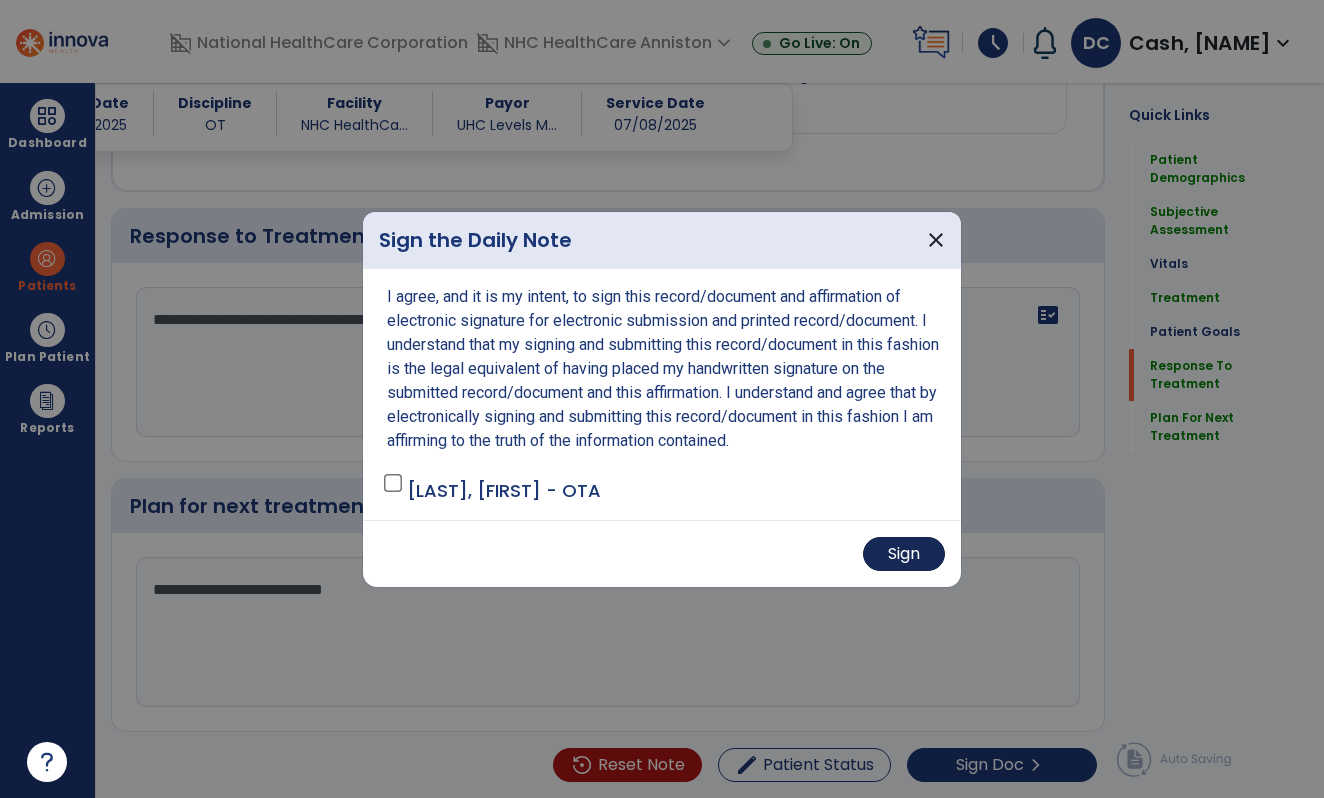click on "Sign" at bounding box center (904, 554) 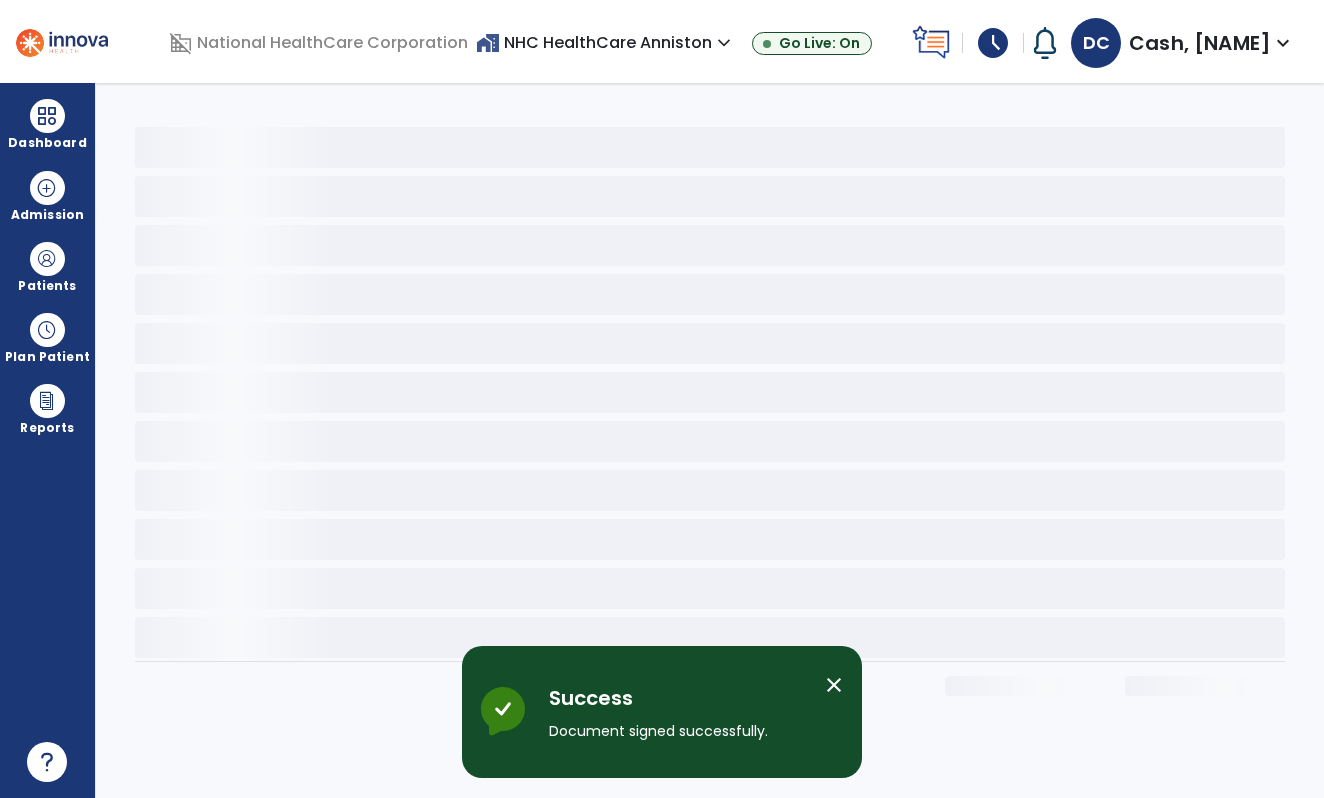 scroll, scrollTop: 0, scrollLeft: 0, axis: both 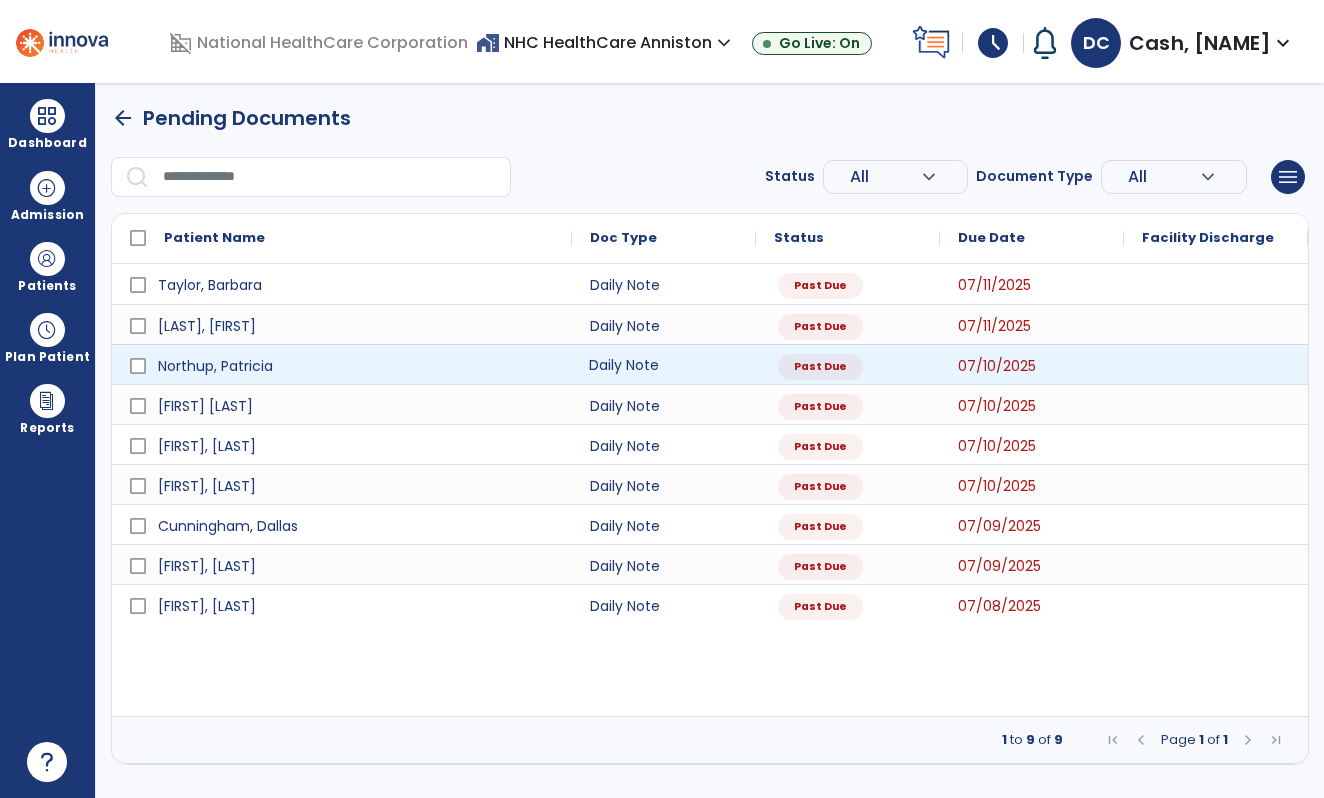 click on "Daily Note" at bounding box center [664, 364] 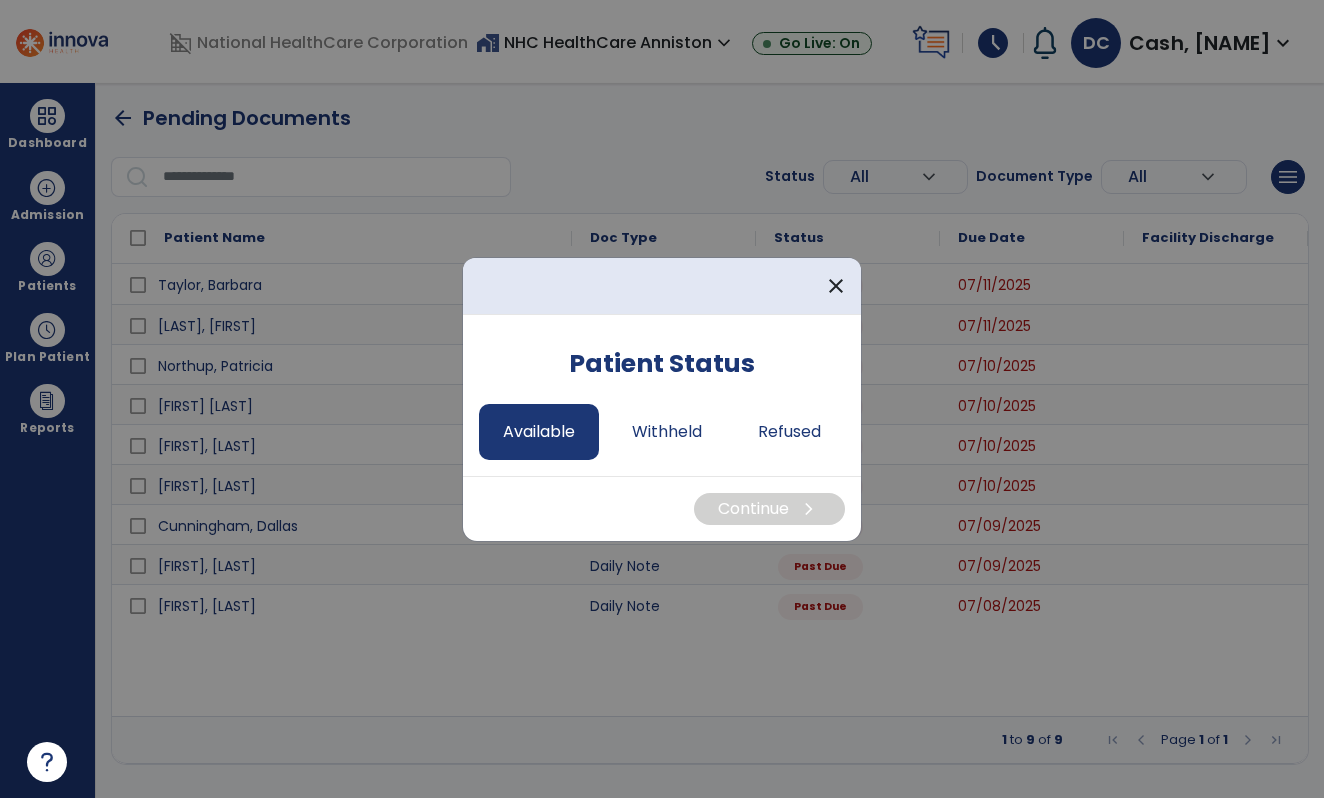click on "Available" at bounding box center (539, 432) 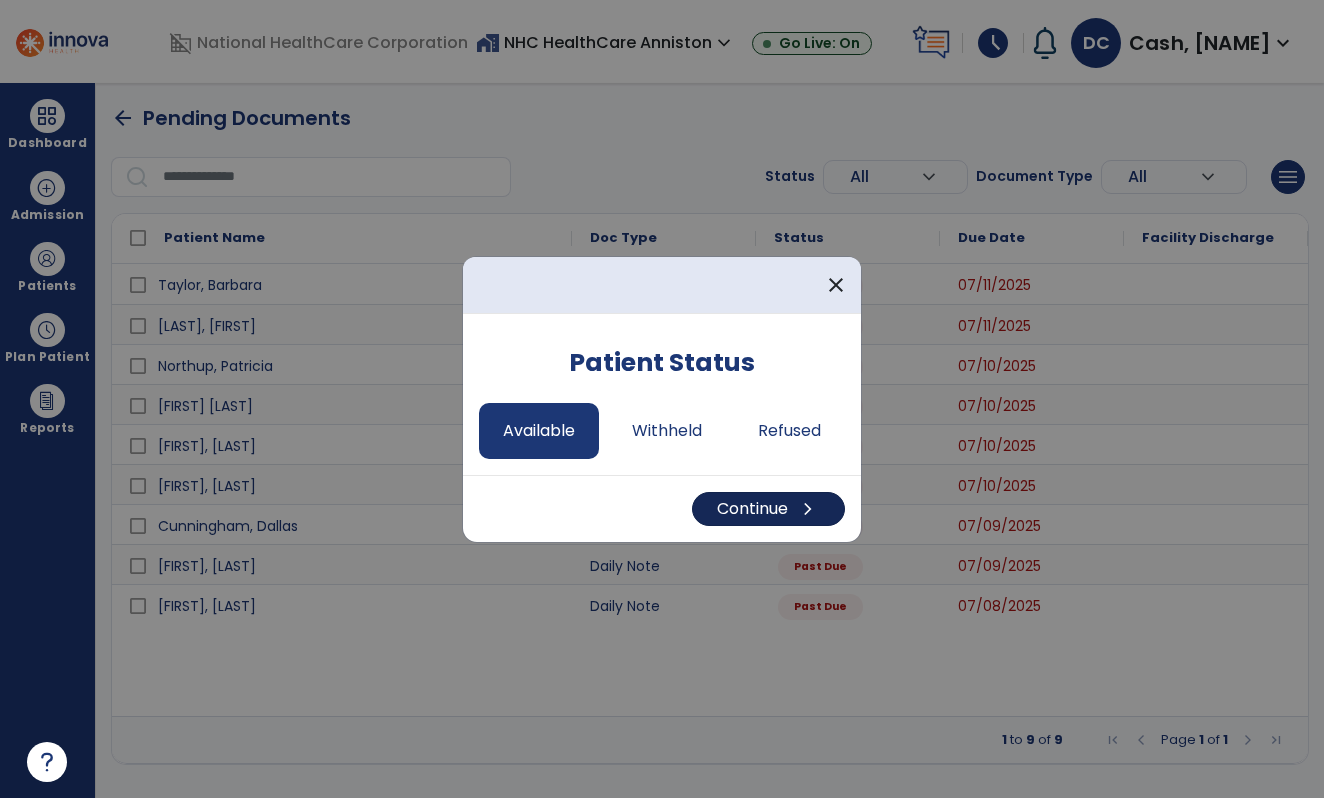 click on "Continue   chevron_right" at bounding box center [768, 509] 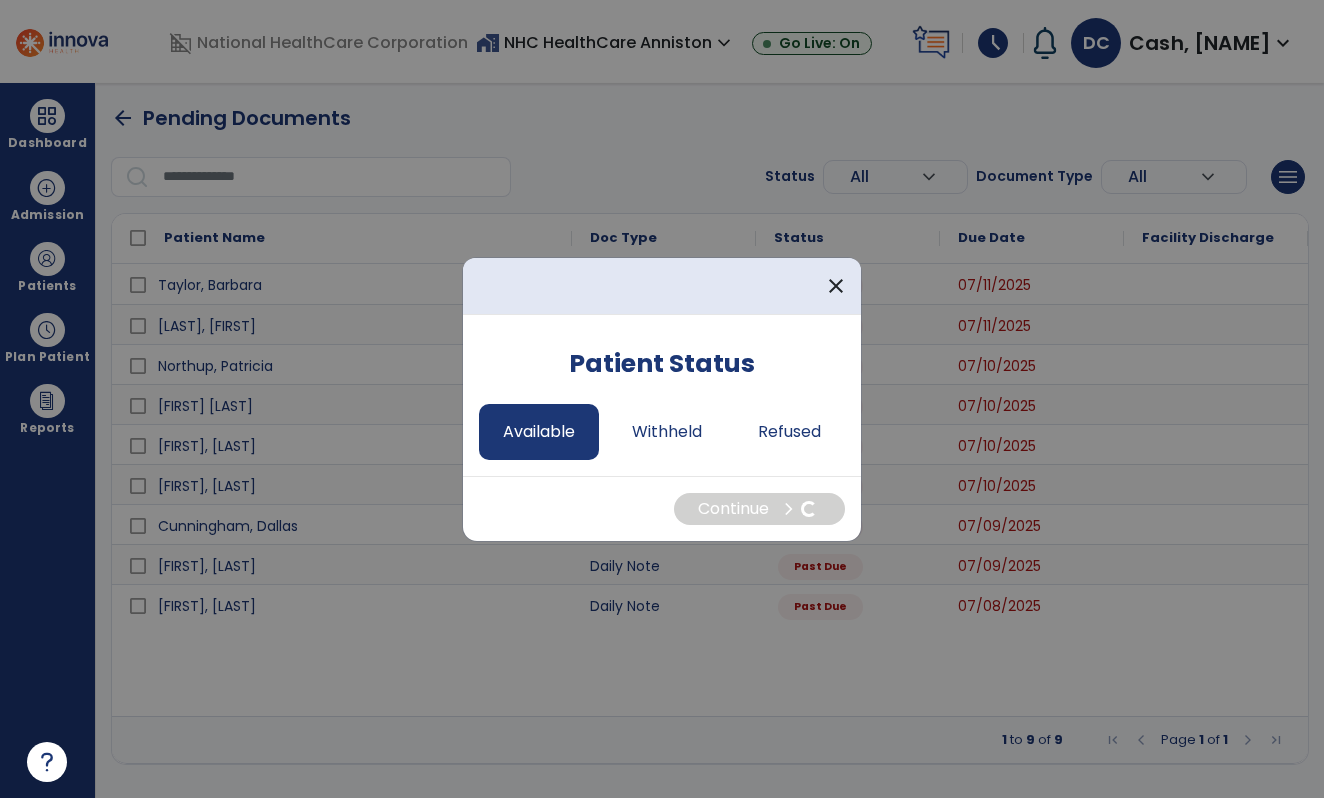 select on "*" 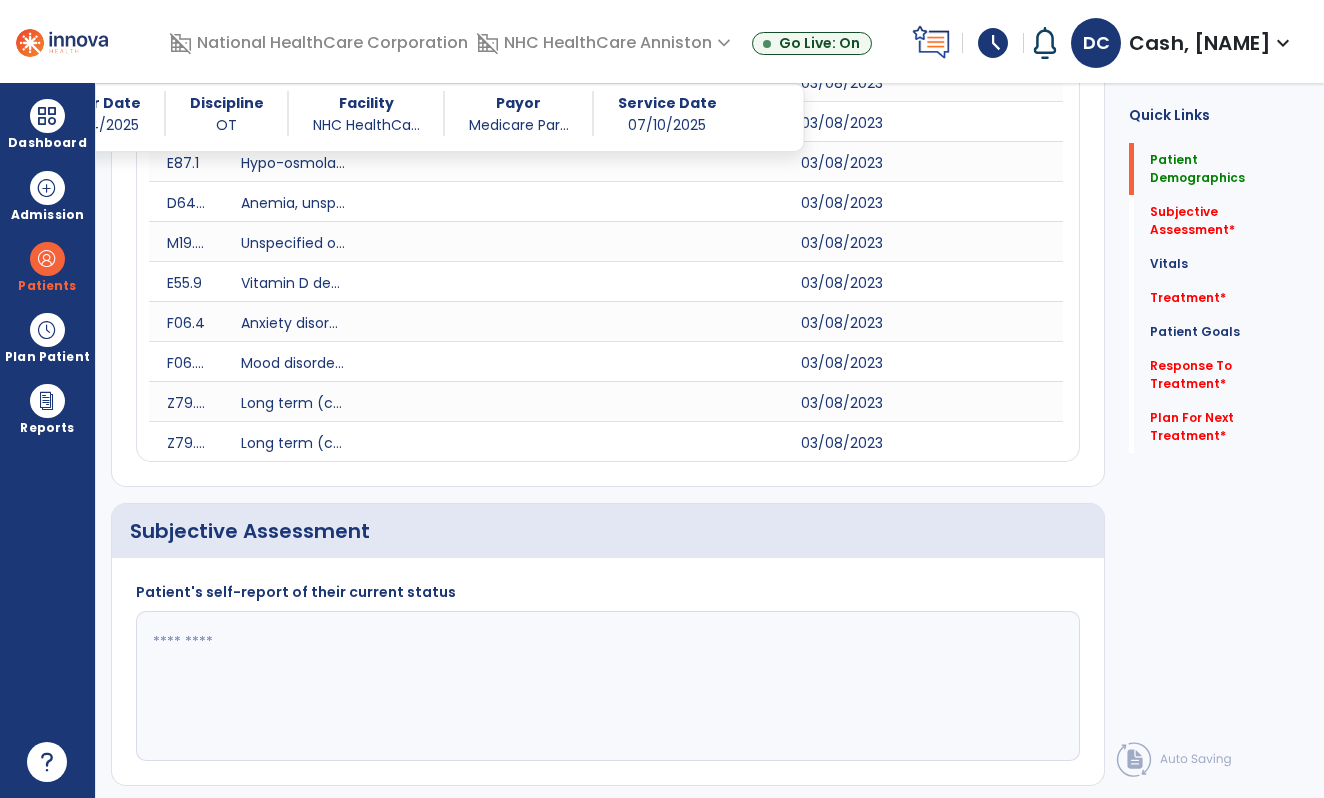 scroll, scrollTop: 586, scrollLeft: 0, axis: vertical 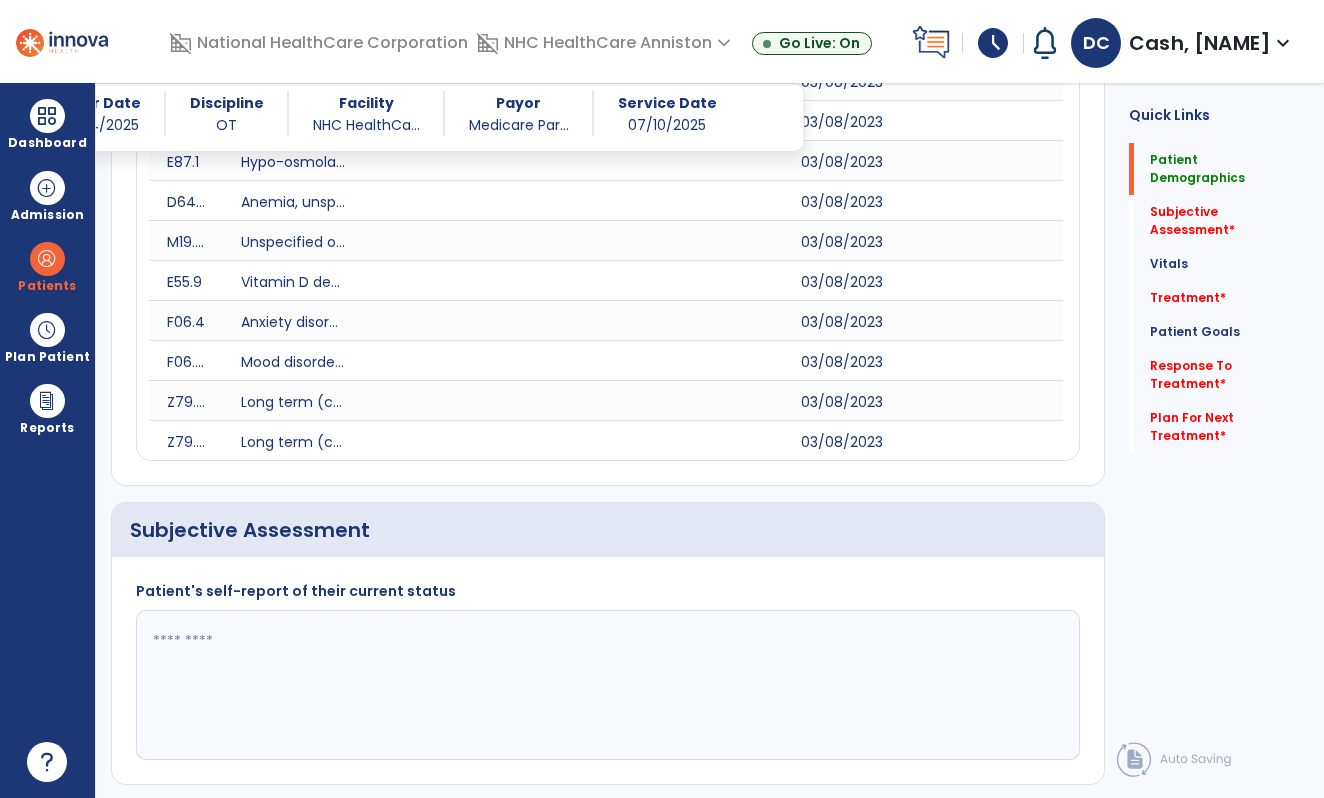 click 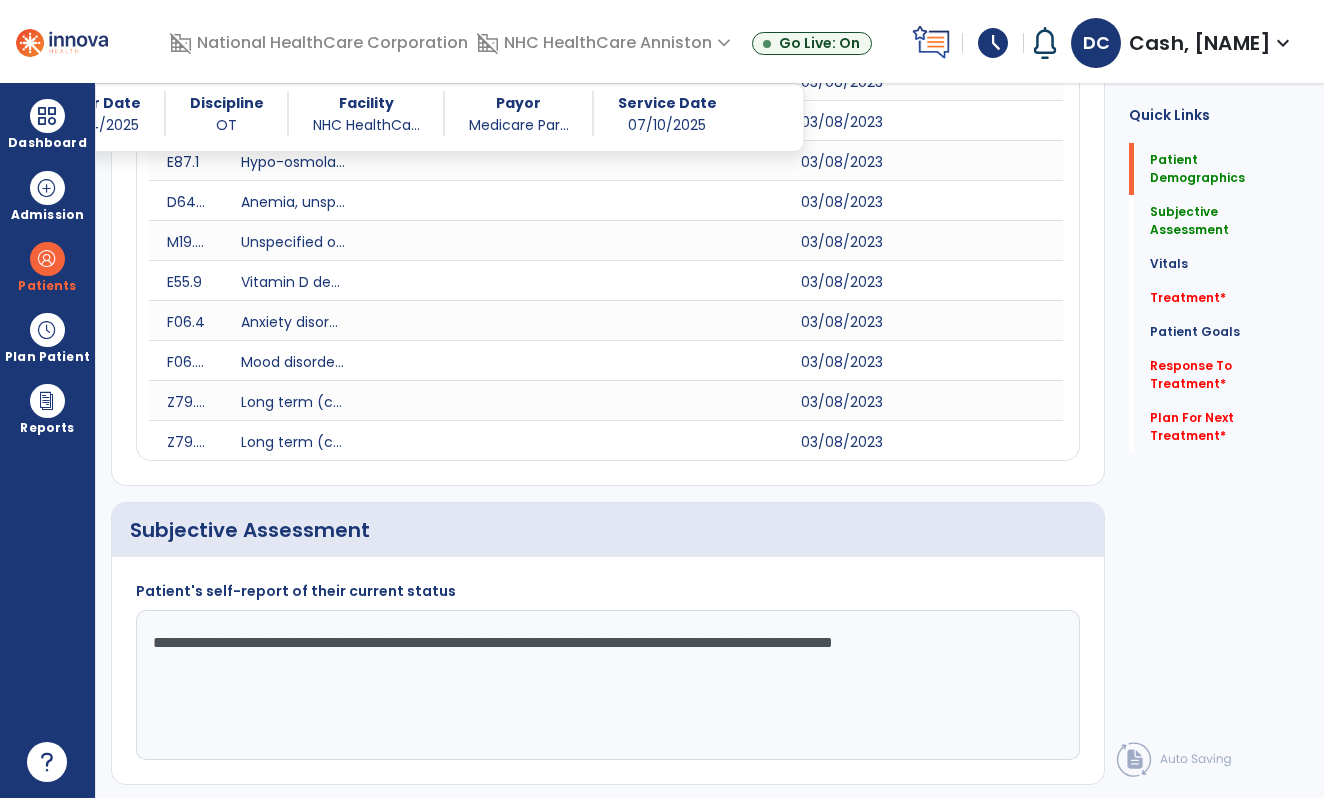 type on "**********" 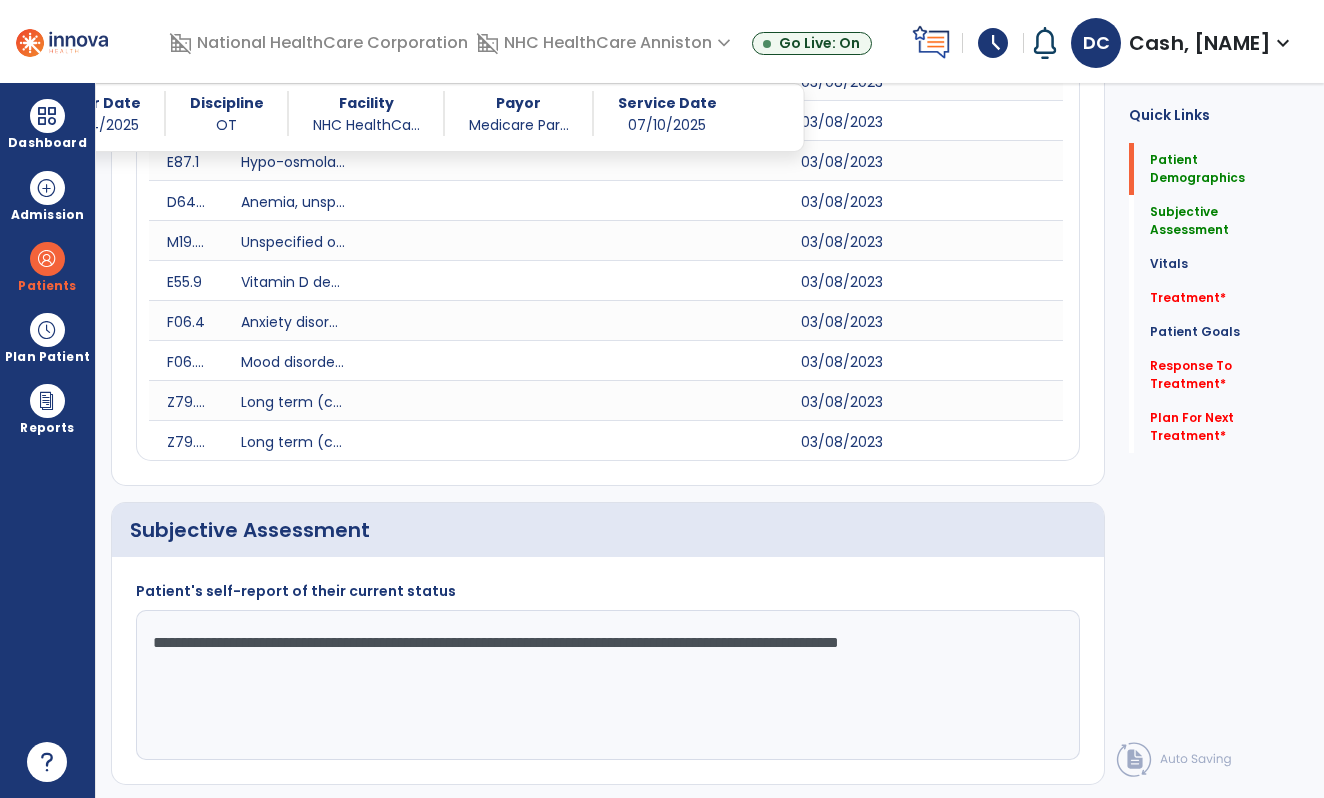 click on "**********" 